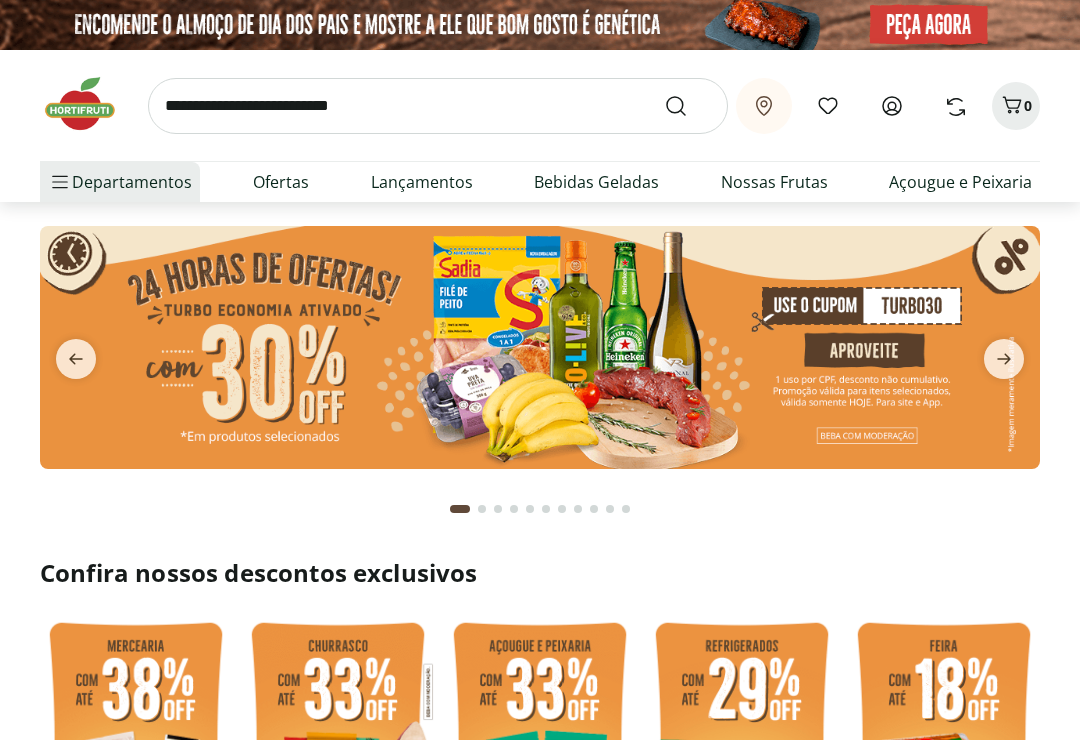 scroll, scrollTop: 0, scrollLeft: 0, axis: both 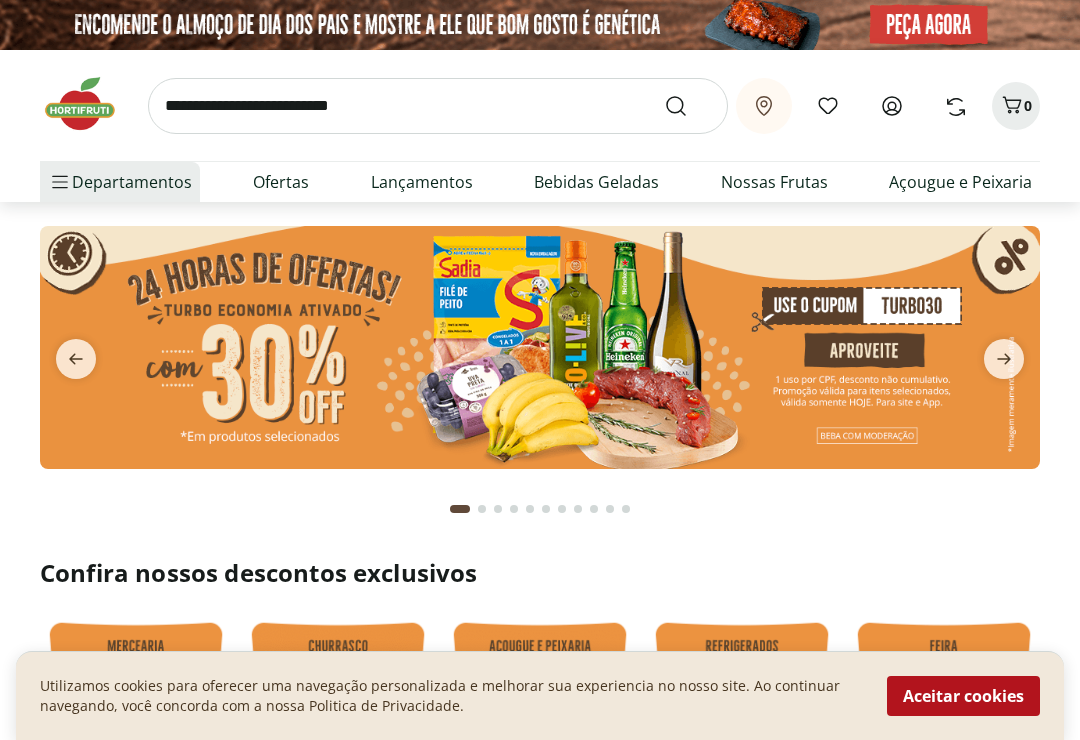 click 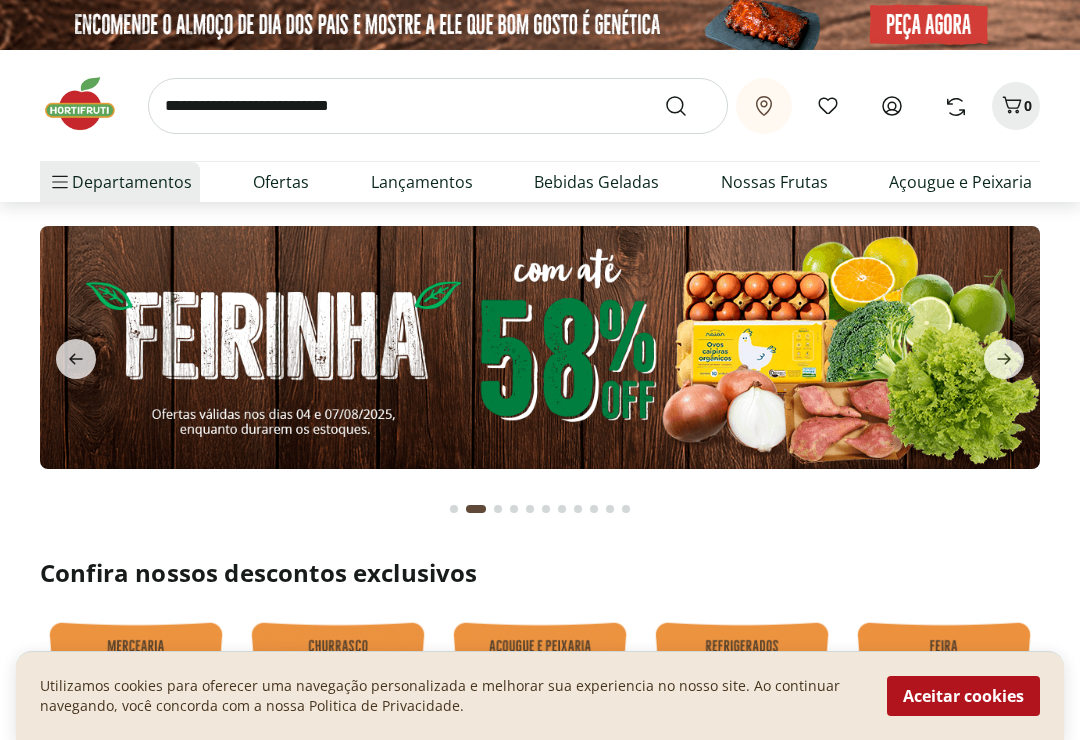 click at bounding box center [438, 106] 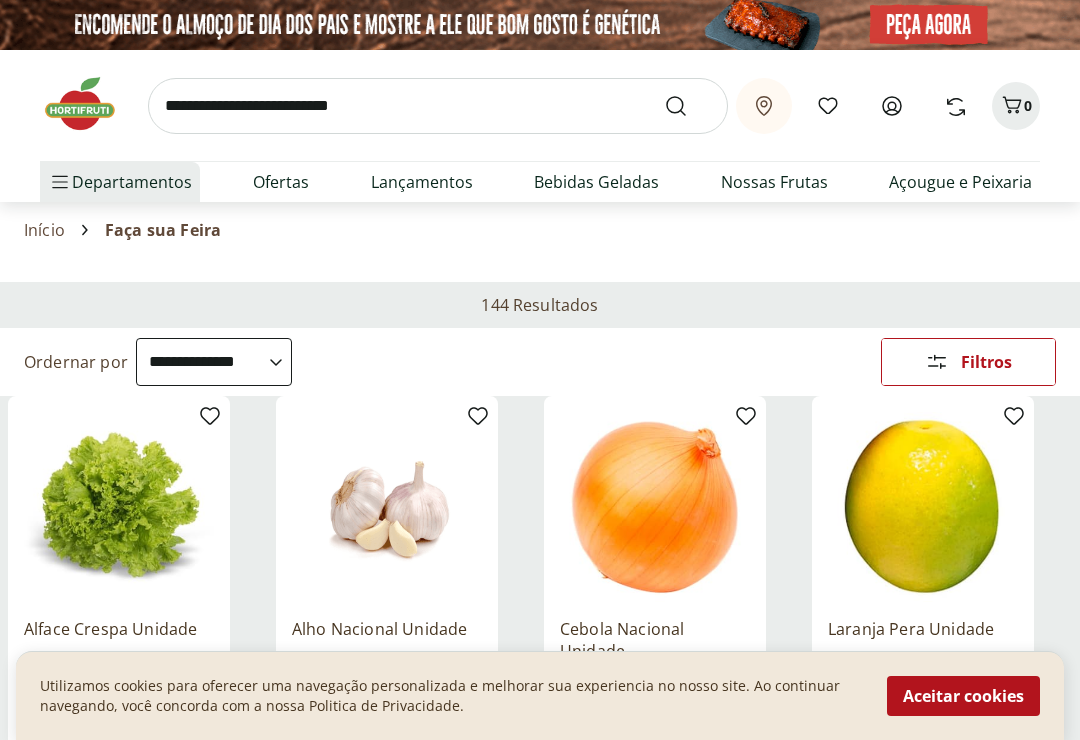 click on "Ofertas" at bounding box center (281, 182) 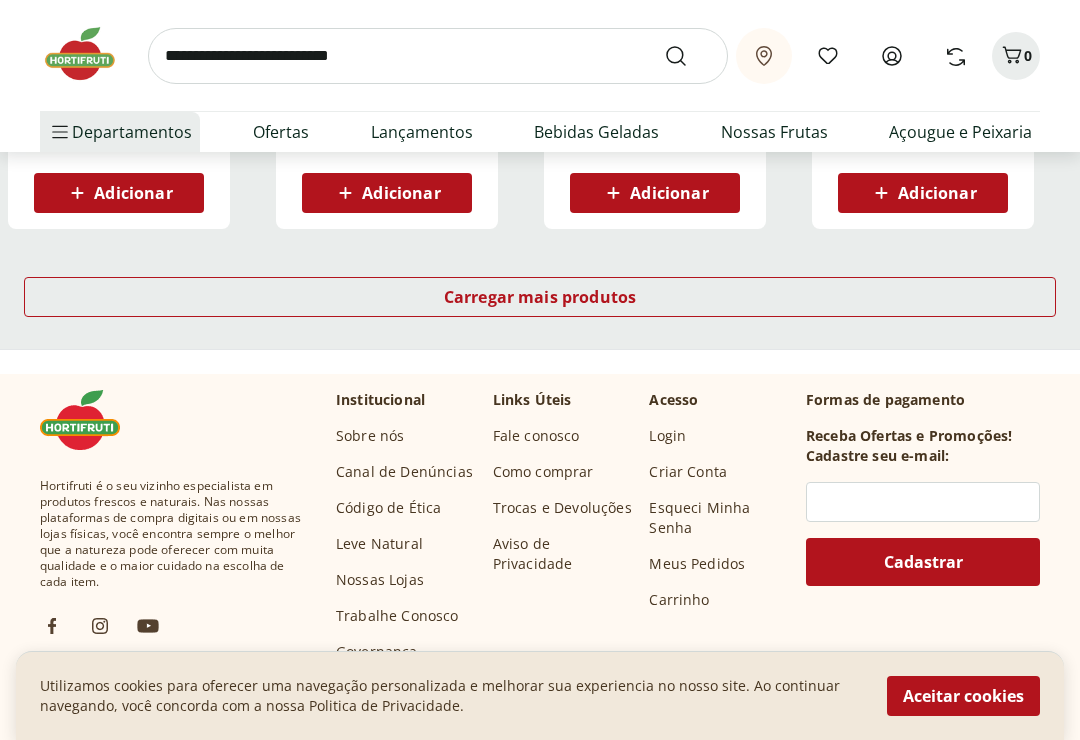 scroll, scrollTop: 1447, scrollLeft: 0, axis: vertical 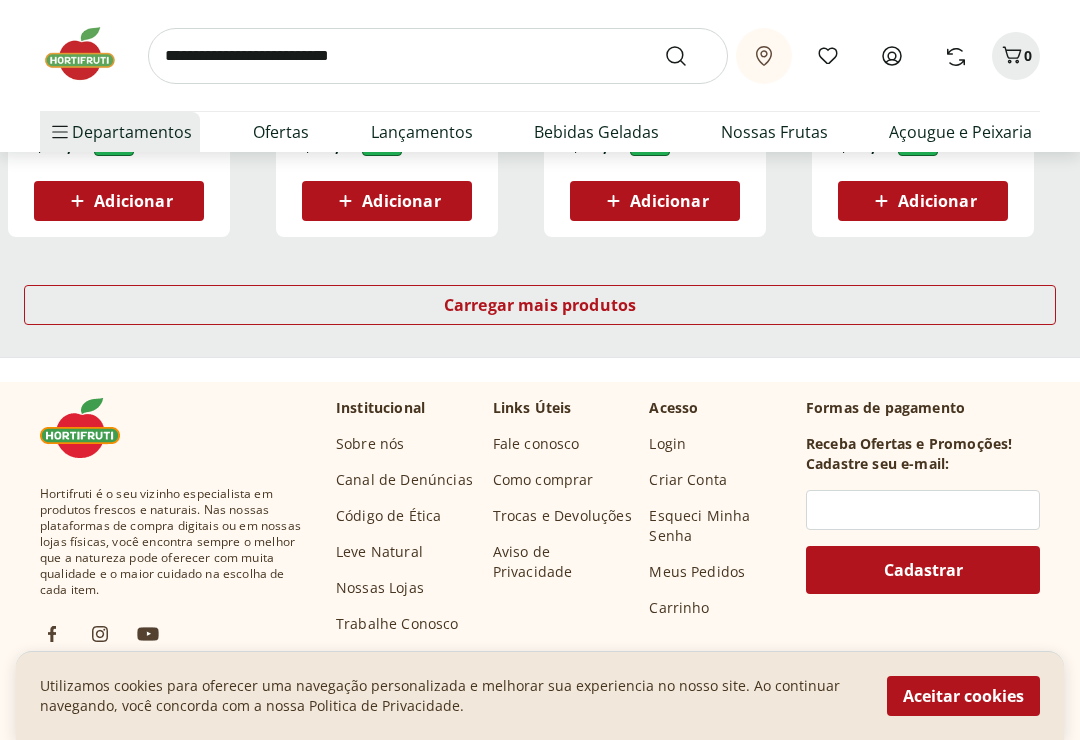click on "Carregar mais produtos" at bounding box center [540, 305] 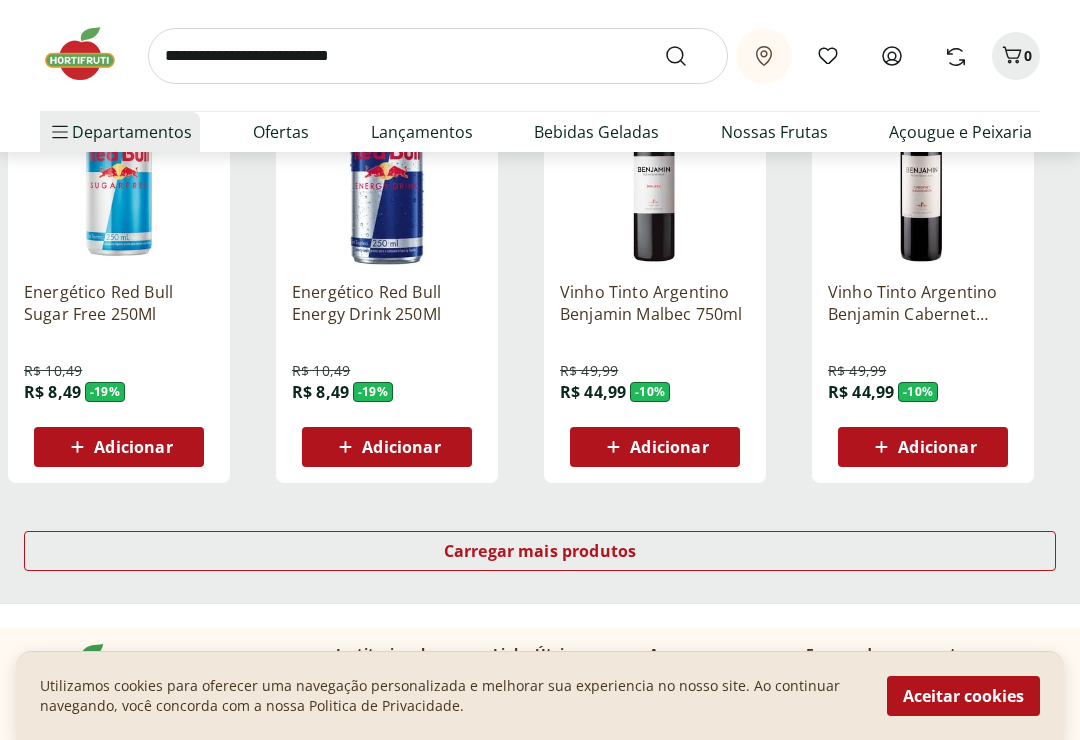 click on "Carregar mais produtos" at bounding box center [540, 551] 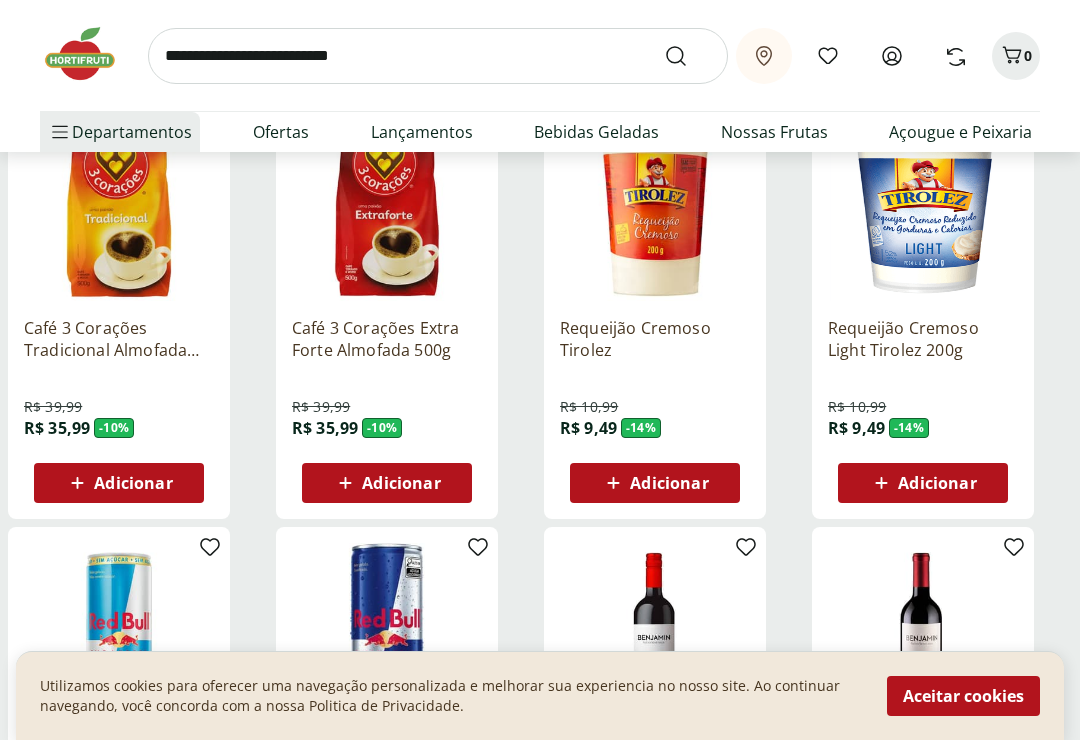 scroll, scrollTop: 2041, scrollLeft: 0, axis: vertical 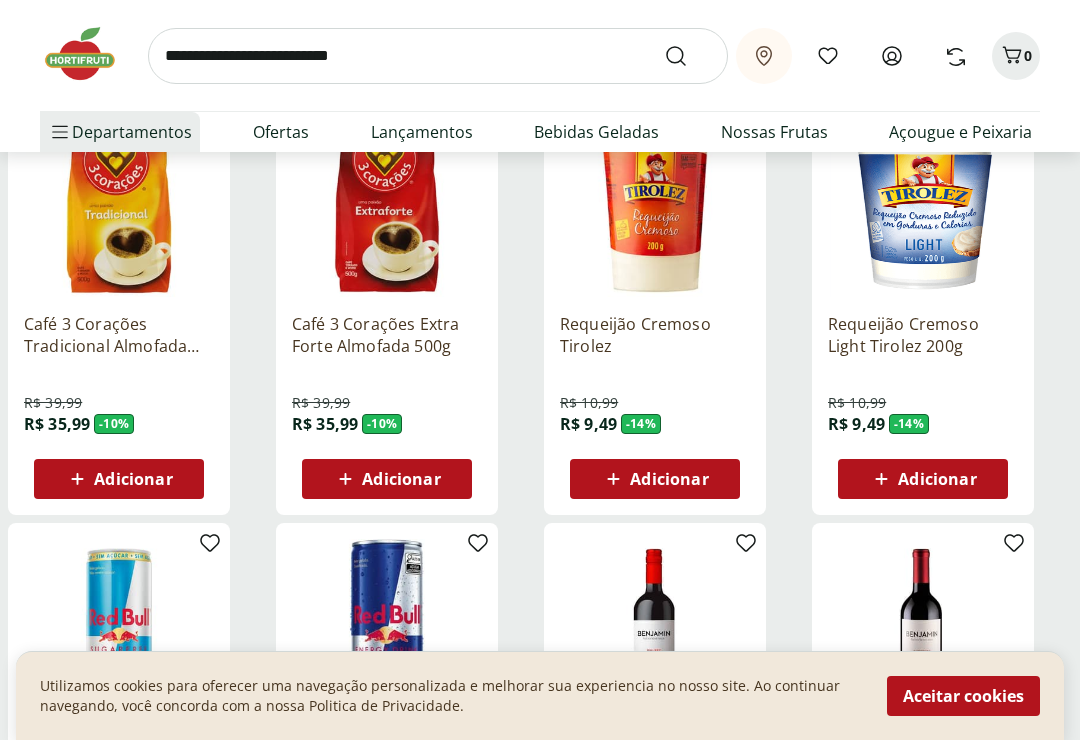 click on "Adicionar" at bounding box center [937, 479] 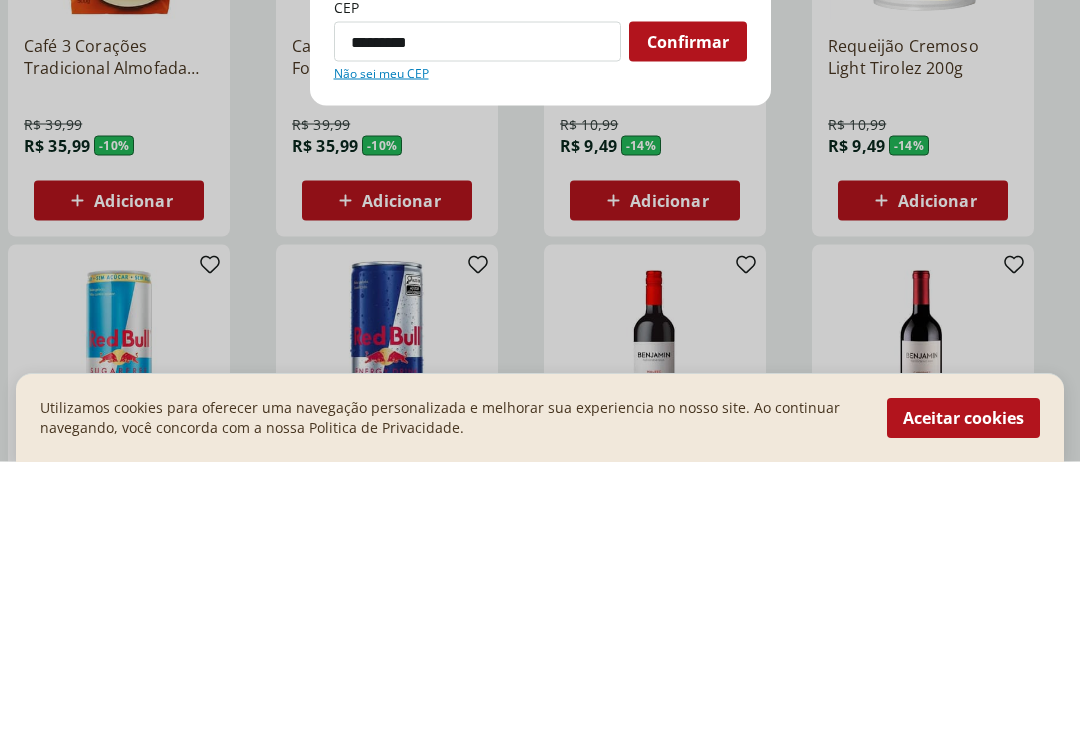 type on "*********" 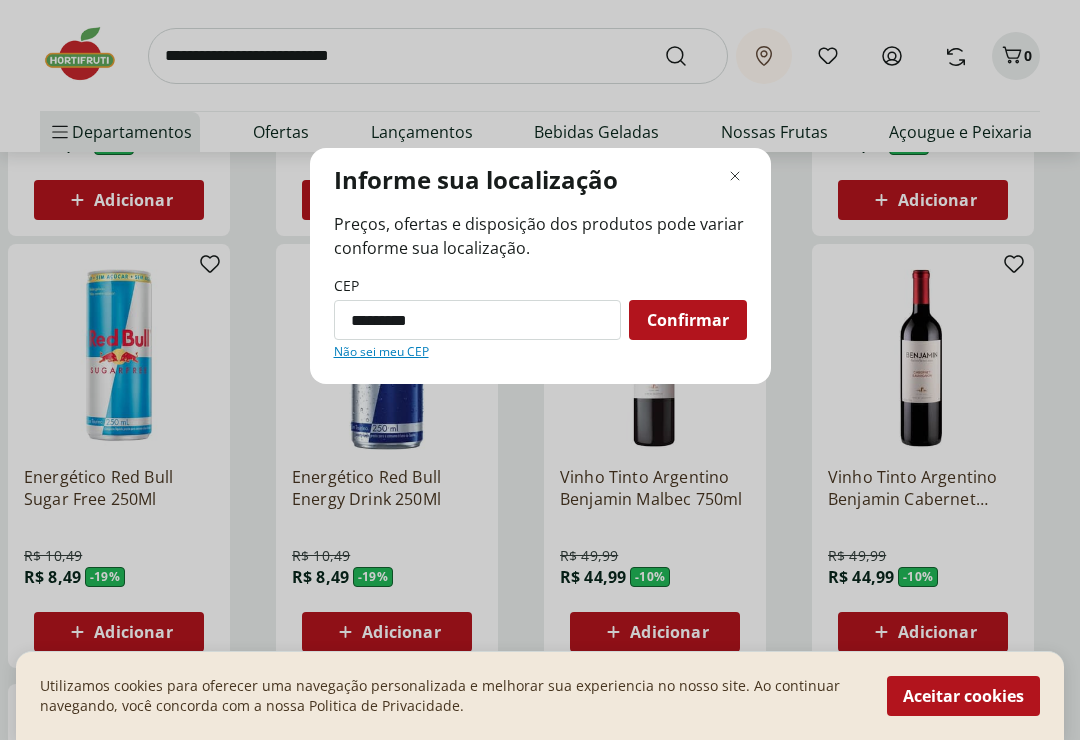click on "Confirmar" at bounding box center (688, 320) 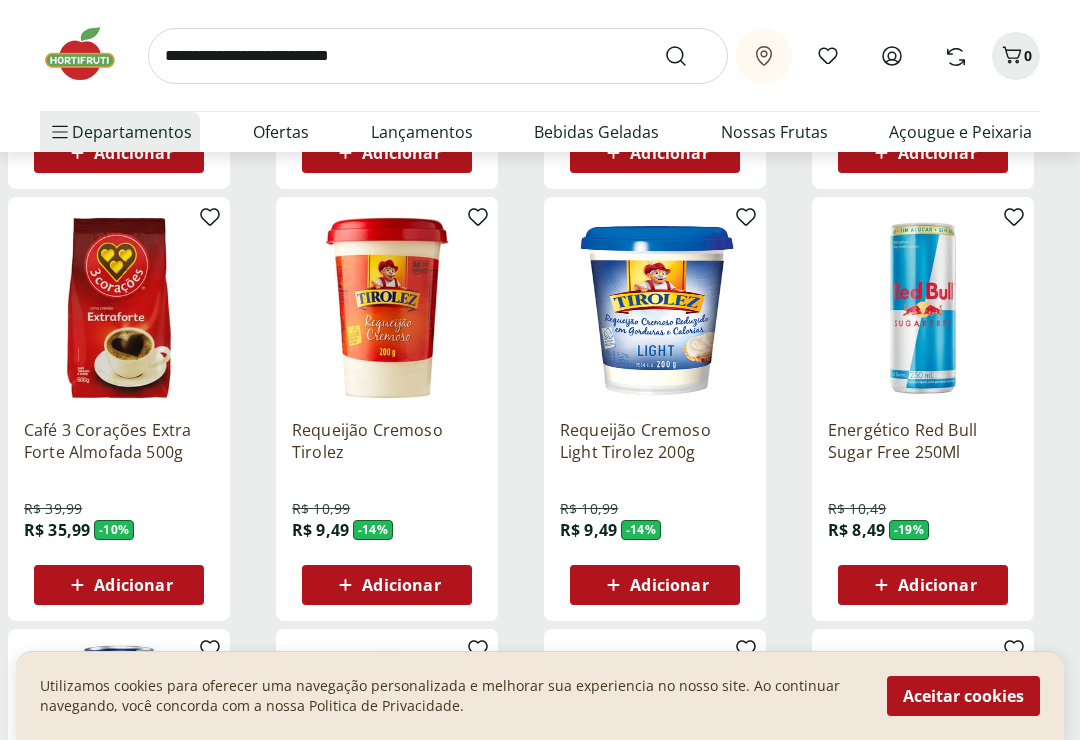 scroll, scrollTop: 1942, scrollLeft: 0, axis: vertical 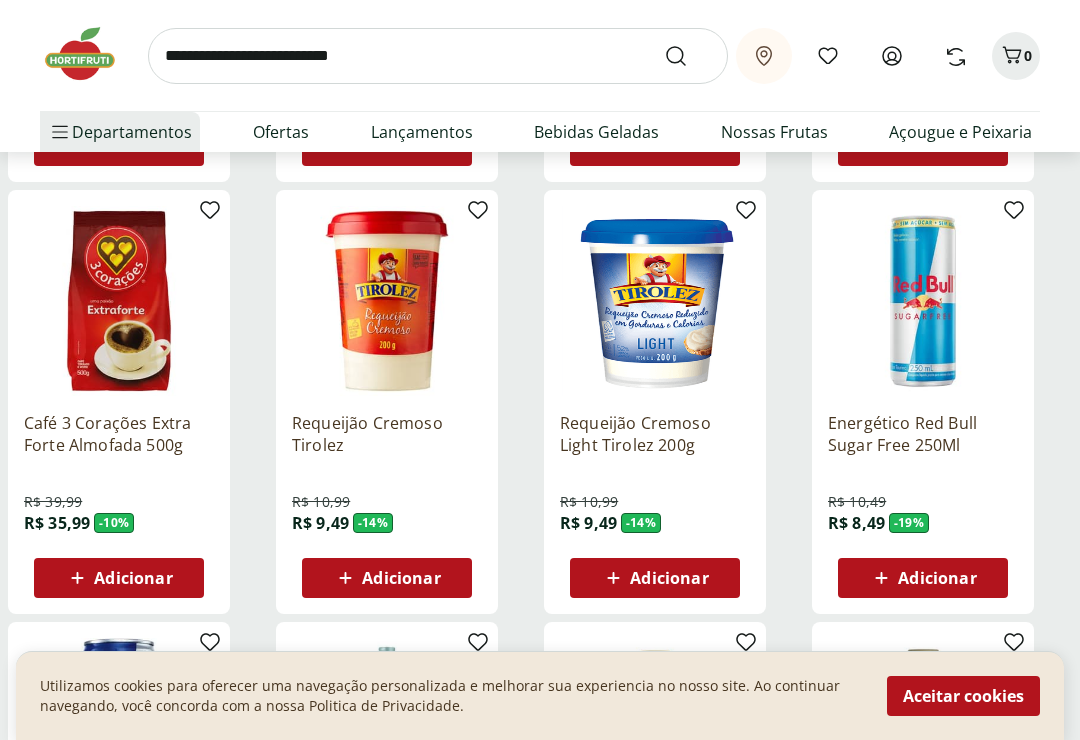 click on "Adicionar" at bounding box center (669, 578) 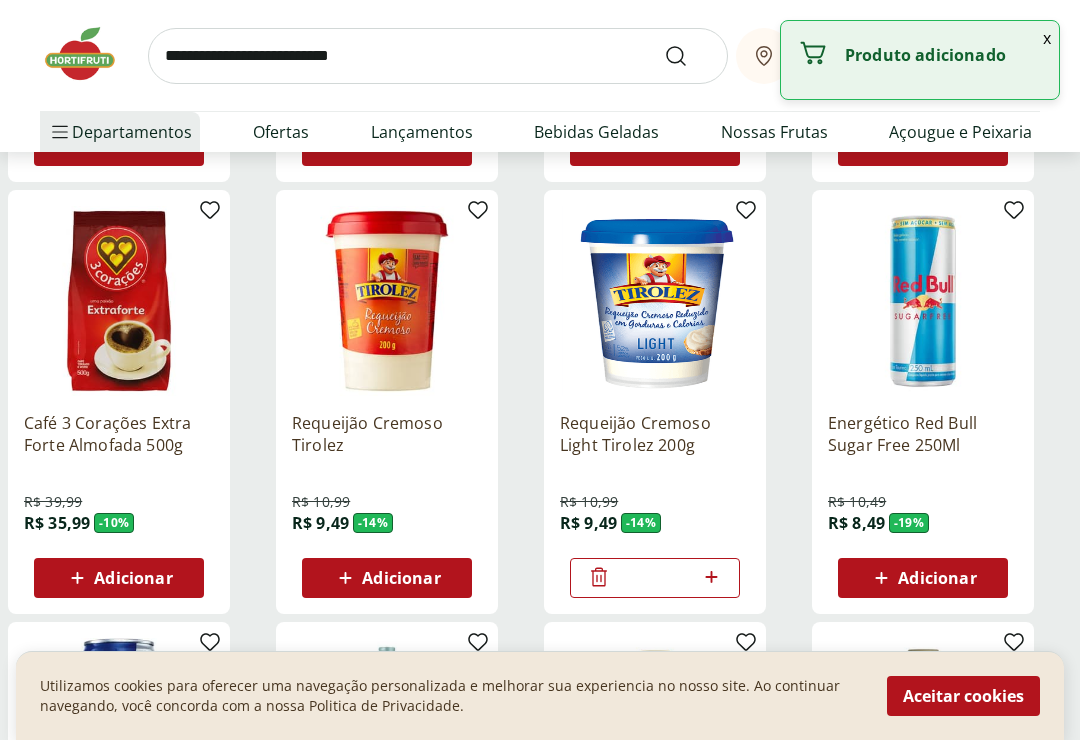 scroll, scrollTop: 1940, scrollLeft: 0, axis: vertical 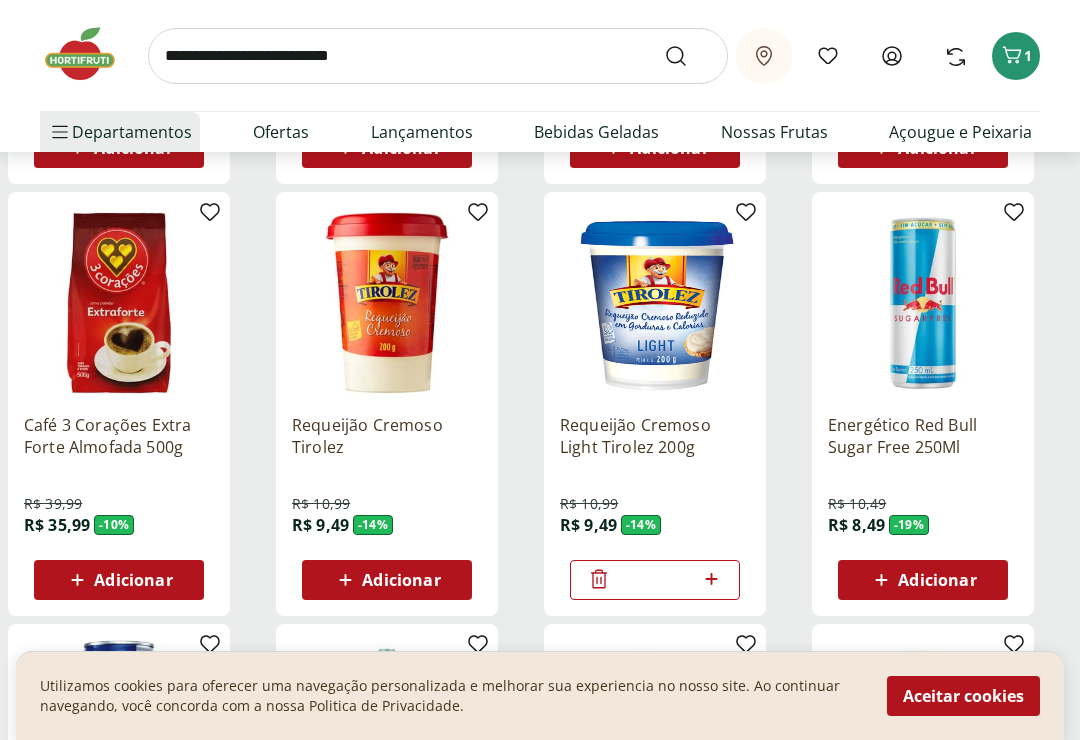click on "Aceitar cookies" at bounding box center [963, 696] 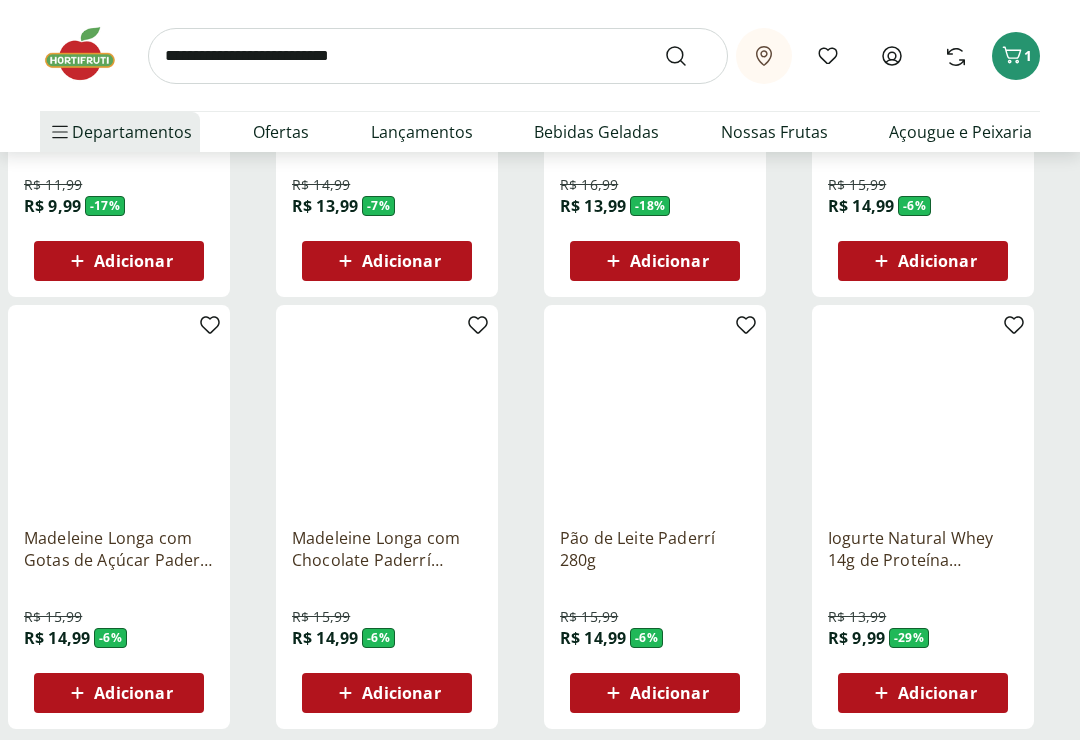 scroll, scrollTop: 3711, scrollLeft: 0, axis: vertical 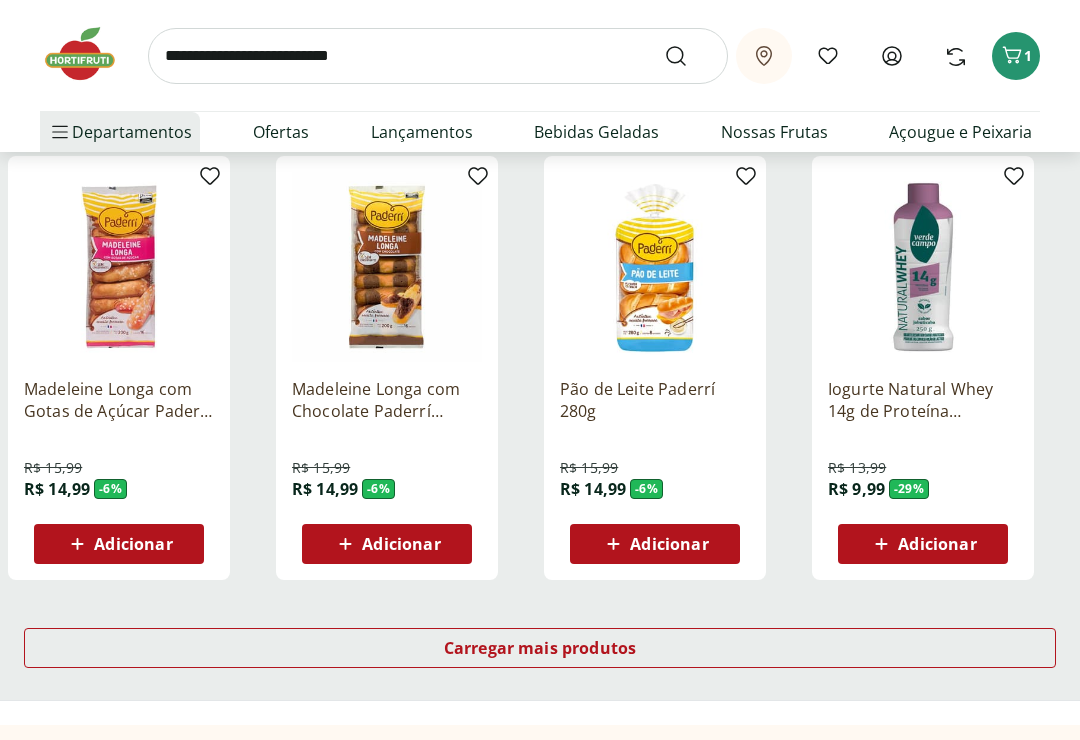 click on "Carregar mais produtos" at bounding box center [540, 649] 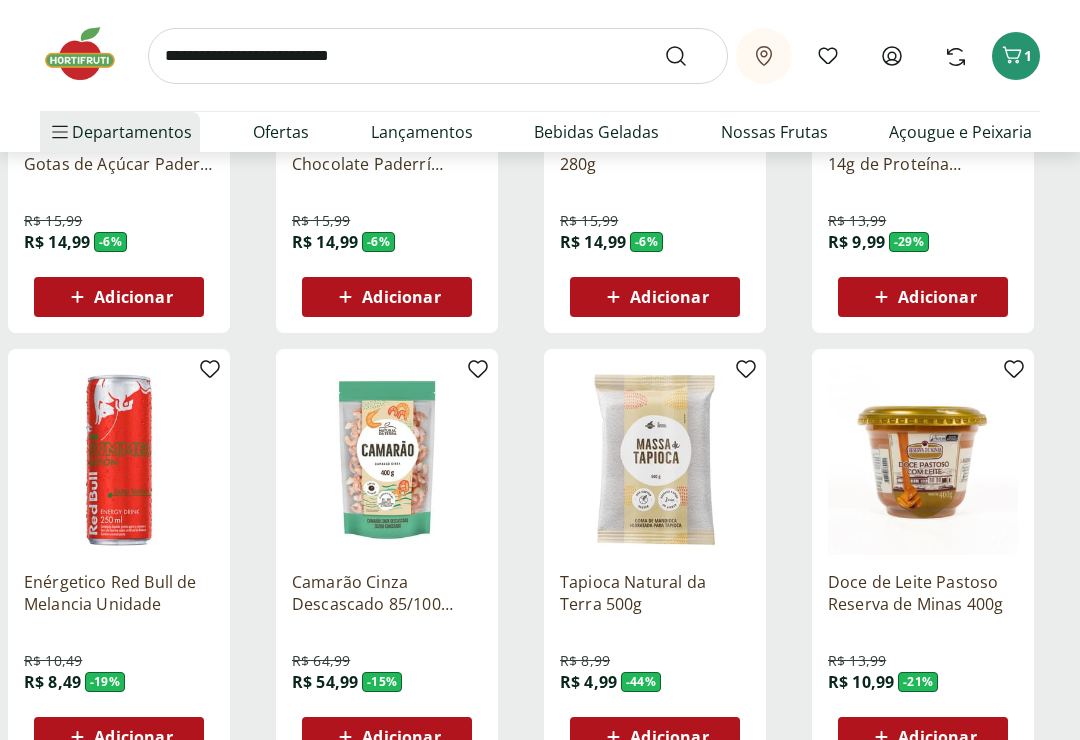 scroll, scrollTop: 4122, scrollLeft: 0, axis: vertical 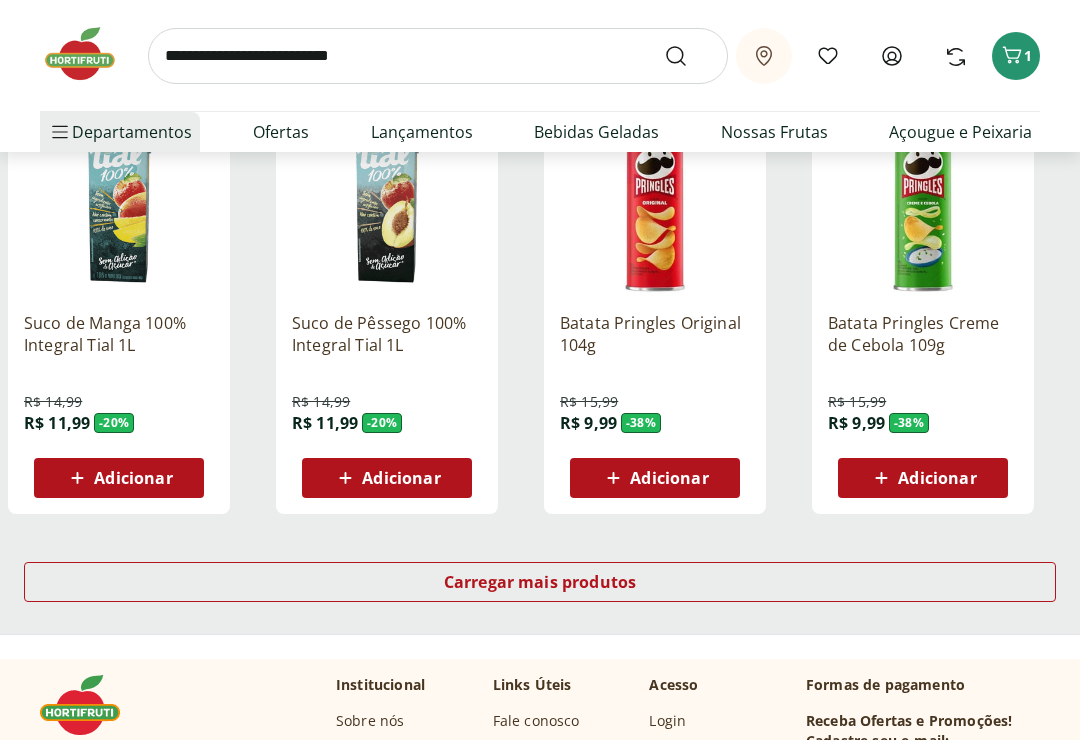 click on "Carregar mais produtos" at bounding box center [540, 582] 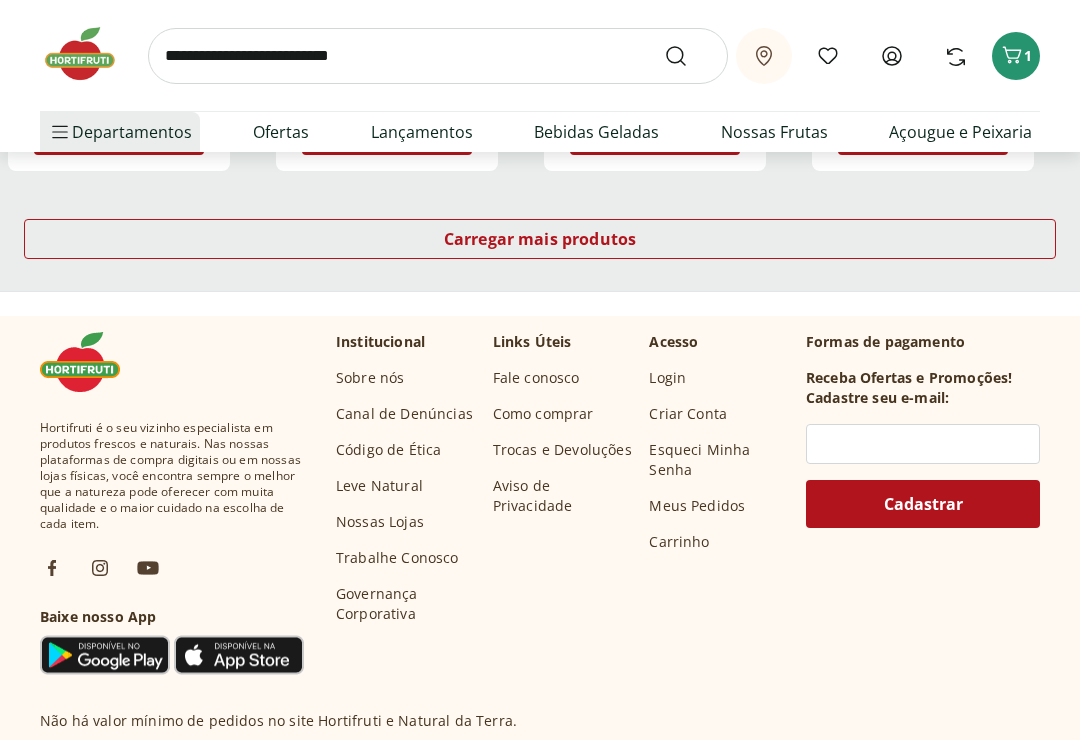 scroll, scrollTop: 6729, scrollLeft: 0, axis: vertical 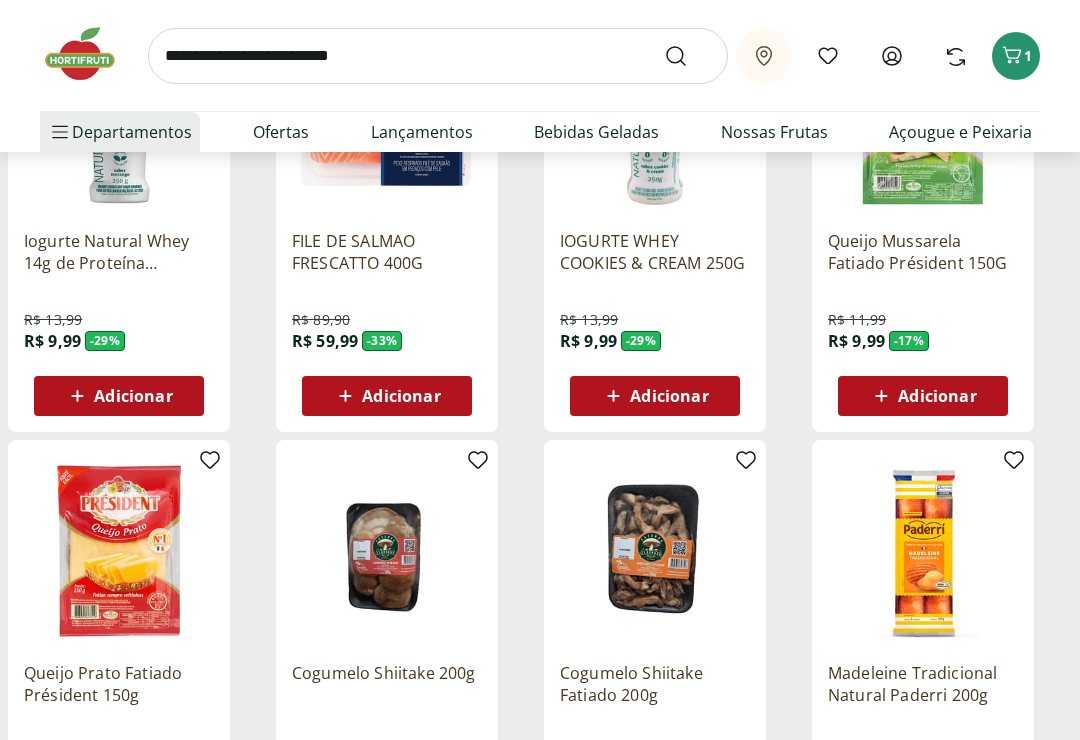 click at bounding box center (438, 56) 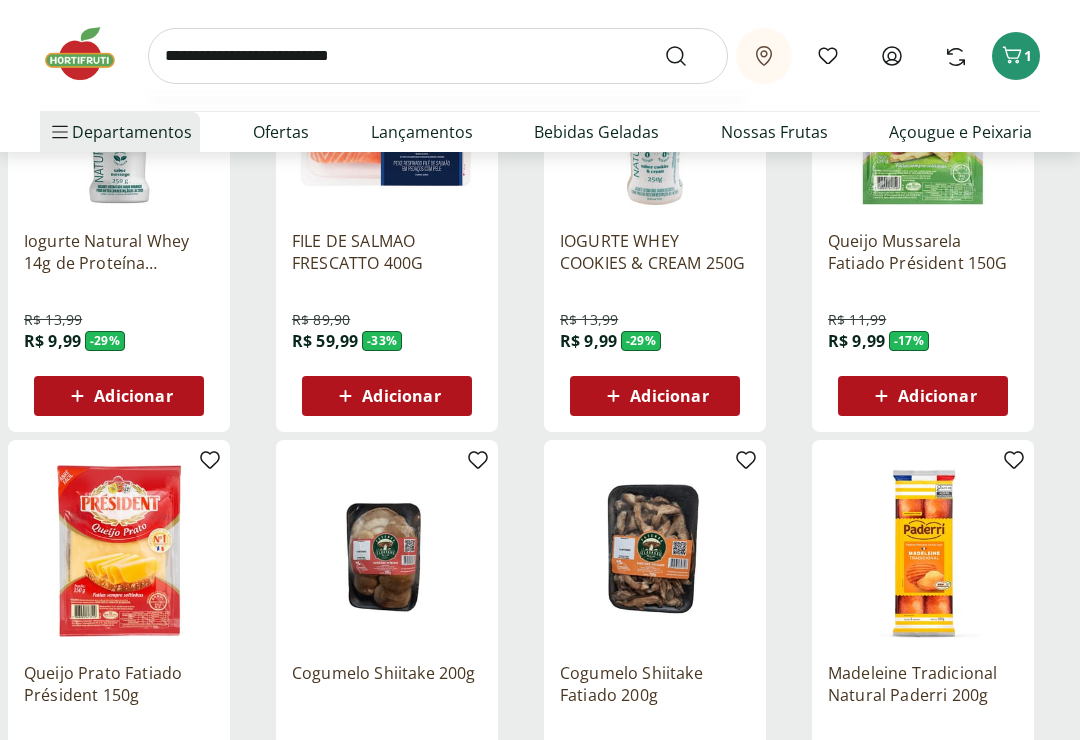 scroll, scrollTop: 2995, scrollLeft: 0, axis: vertical 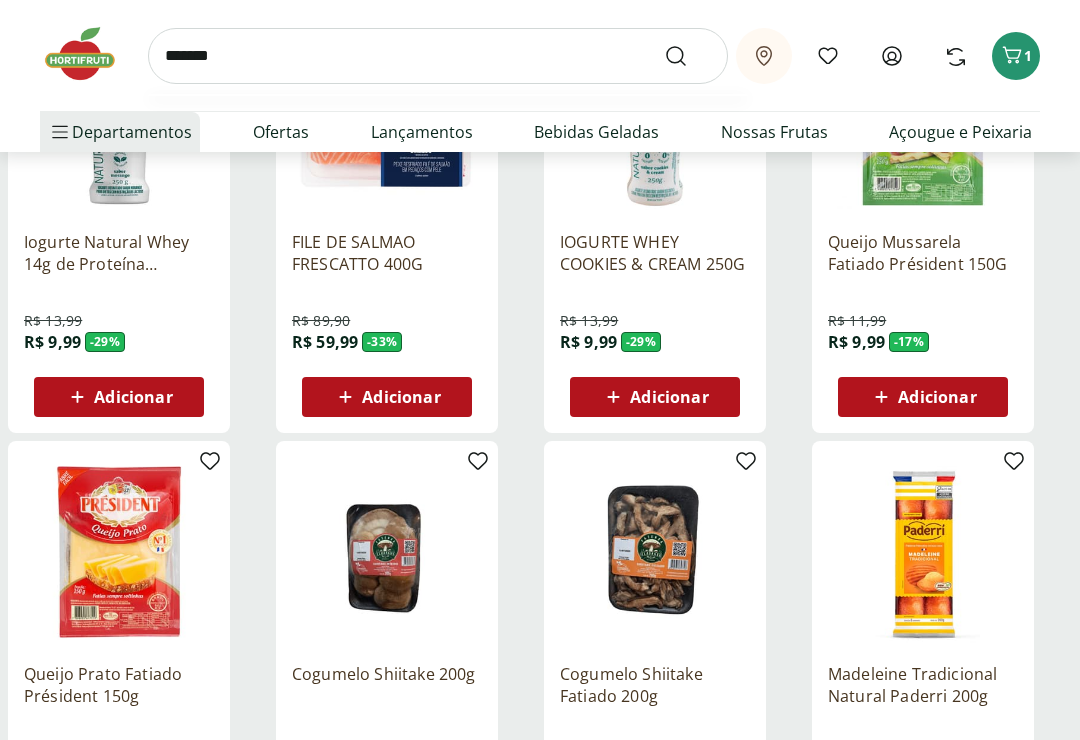 type on "*******" 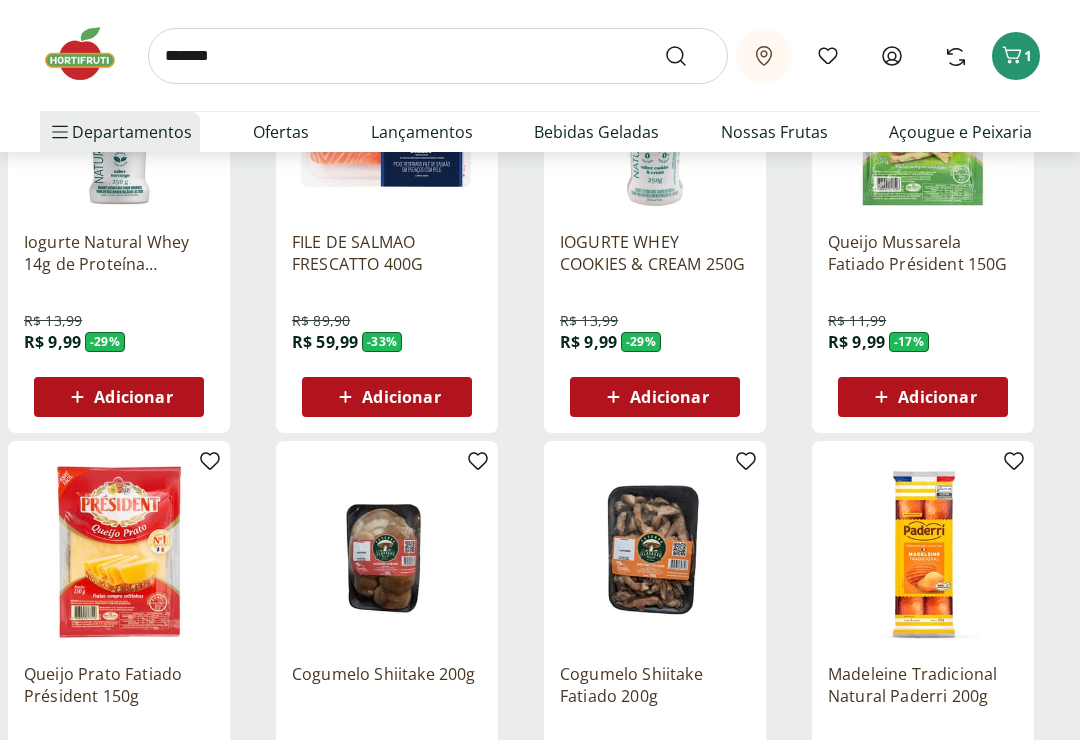 scroll, scrollTop: 2996, scrollLeft: 0, axis: vertical 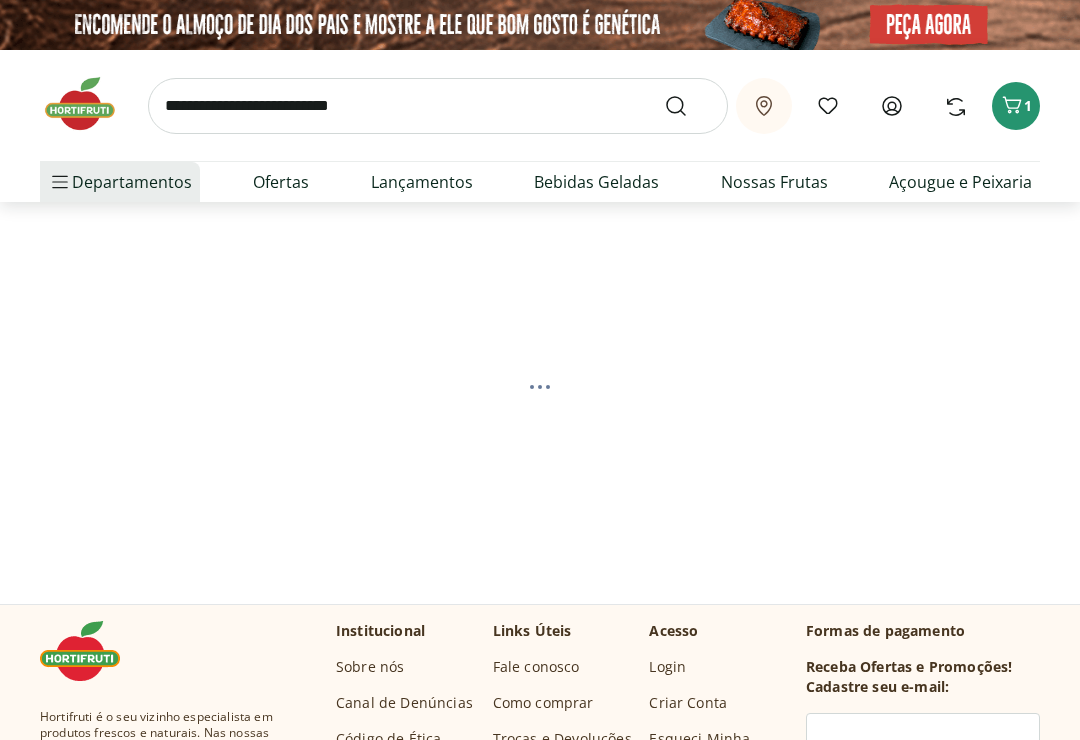select on "**********" 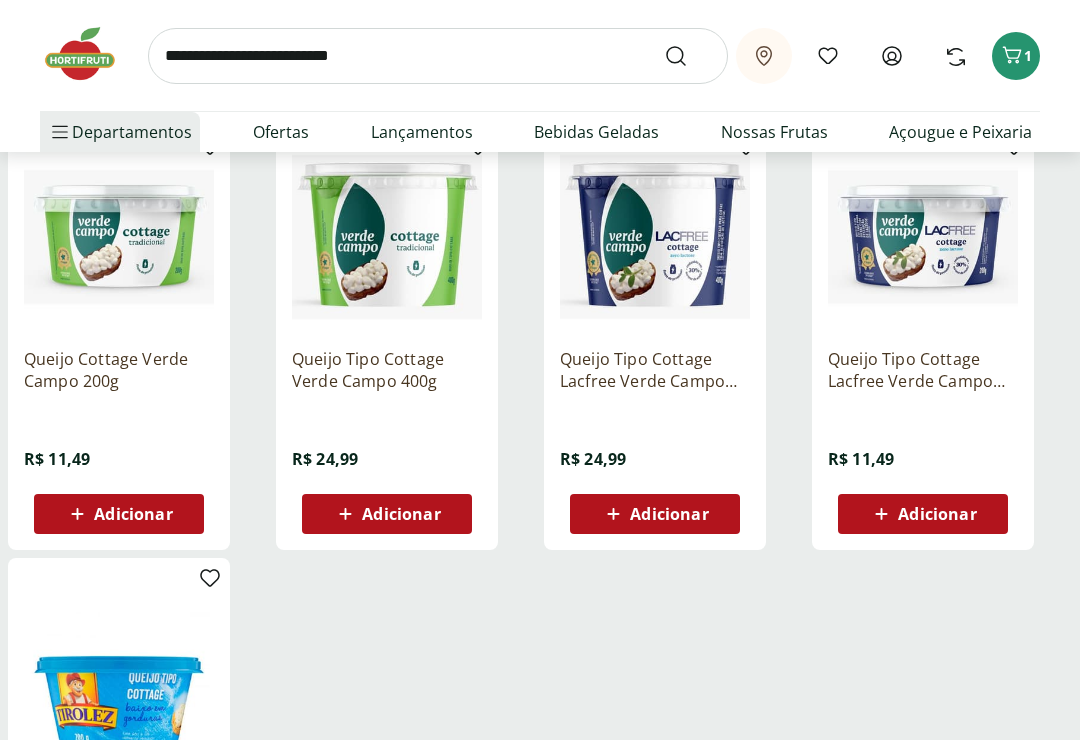 scroll, scrollTop: 267, scrollLeft: 0, axis: vertical 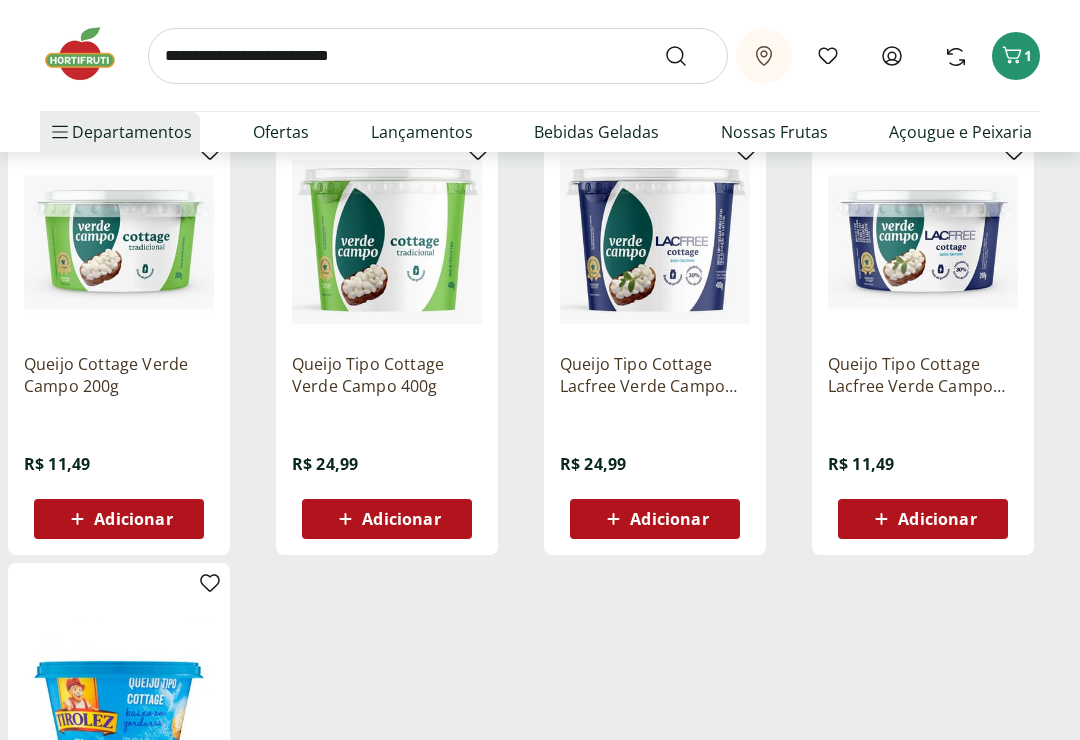 click on "Adicionar" at bounding box center [937, 519] 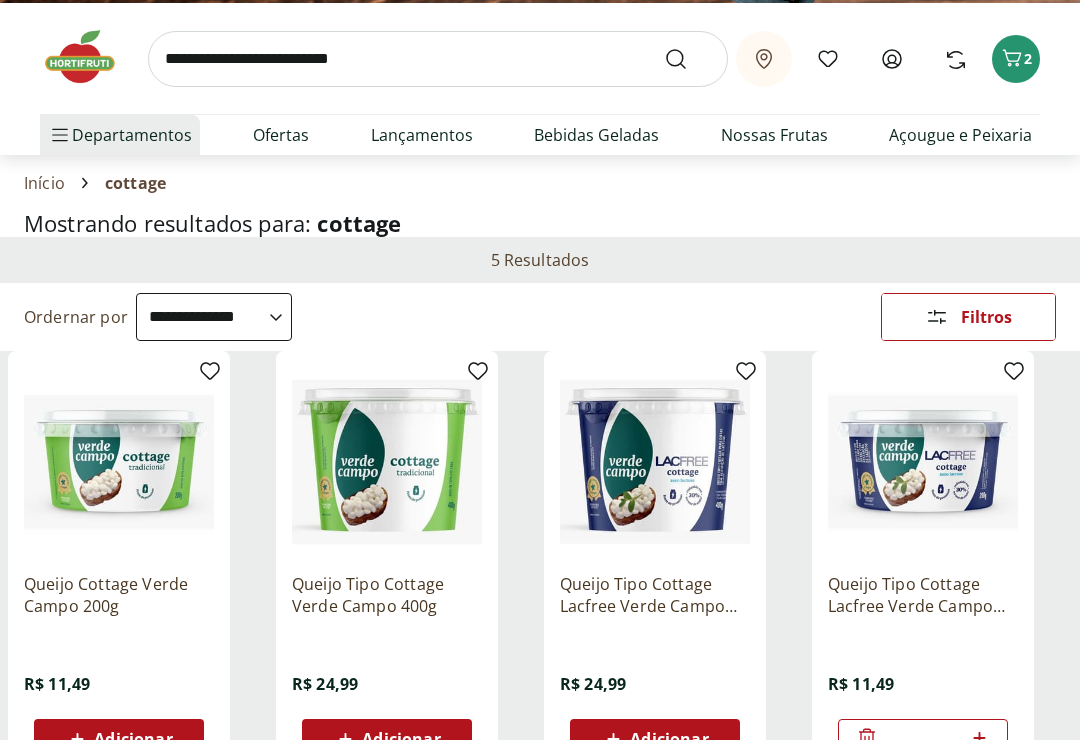scroll, scrollTop: 44, scrollLeft: 0, axis: vertical 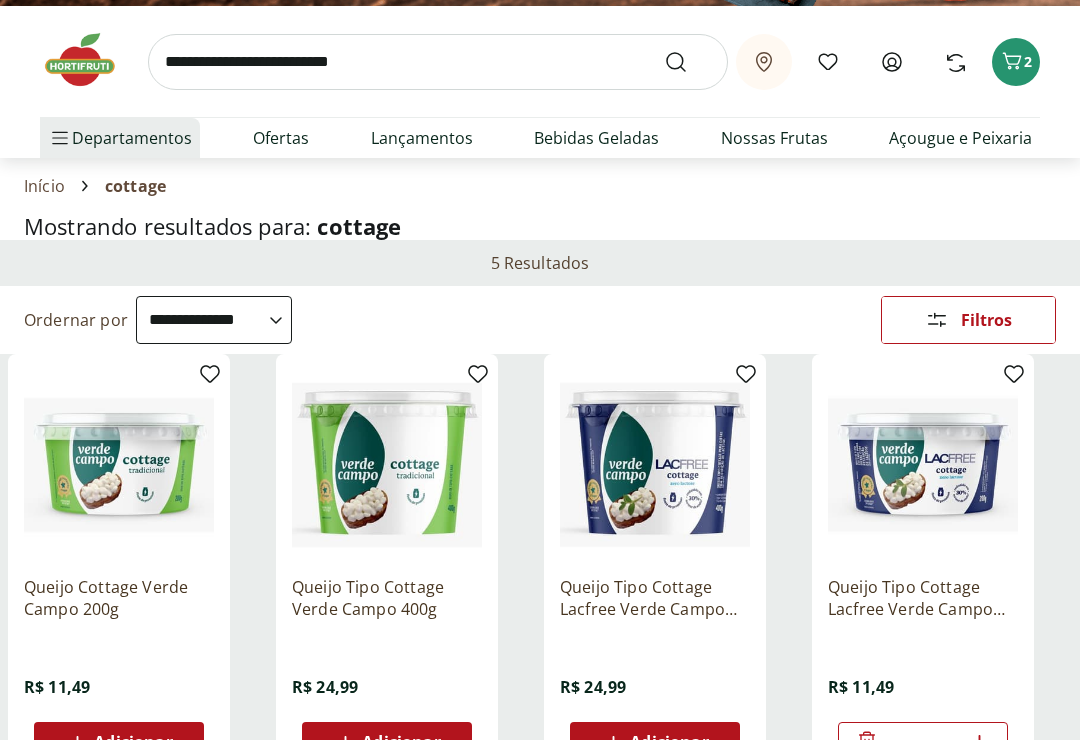 click at bounding box center (438, 62) 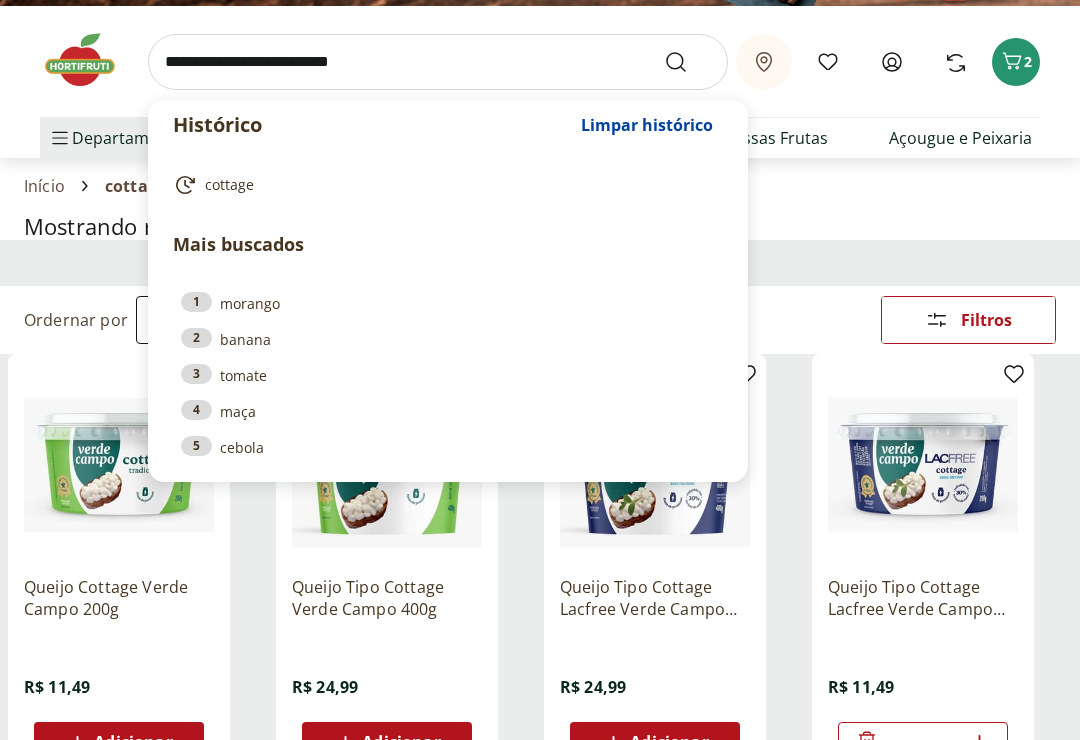 scroll, scrollTop: 43, scrollLeft: 0, axis: vertical 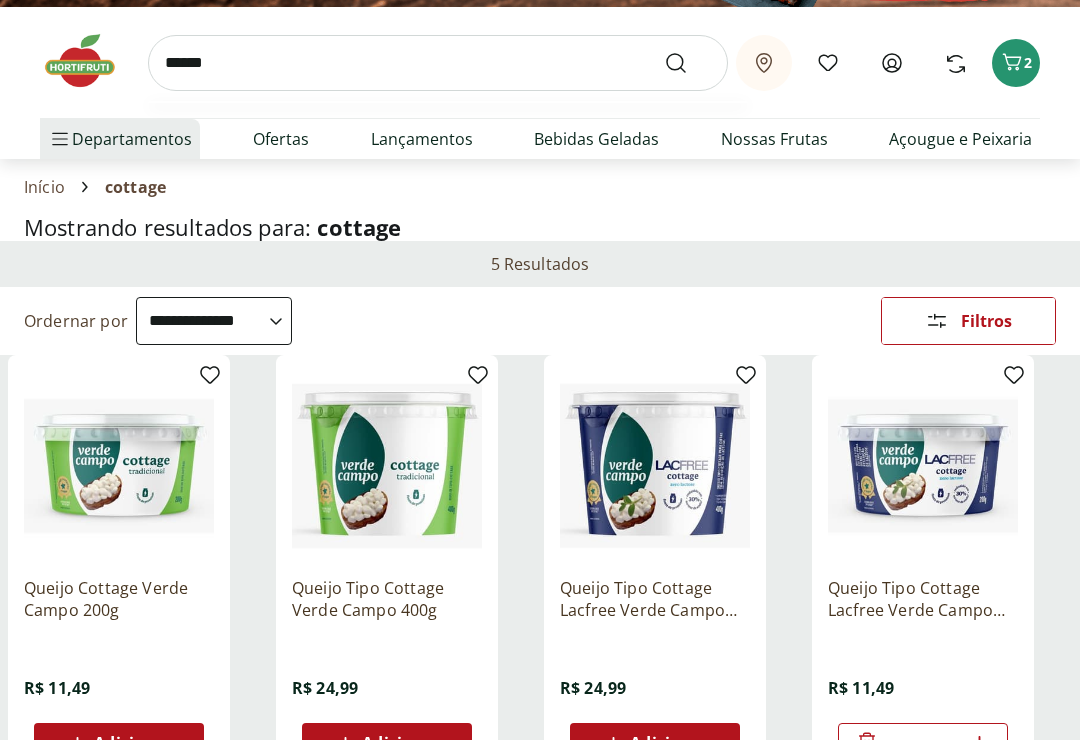 type on "******" 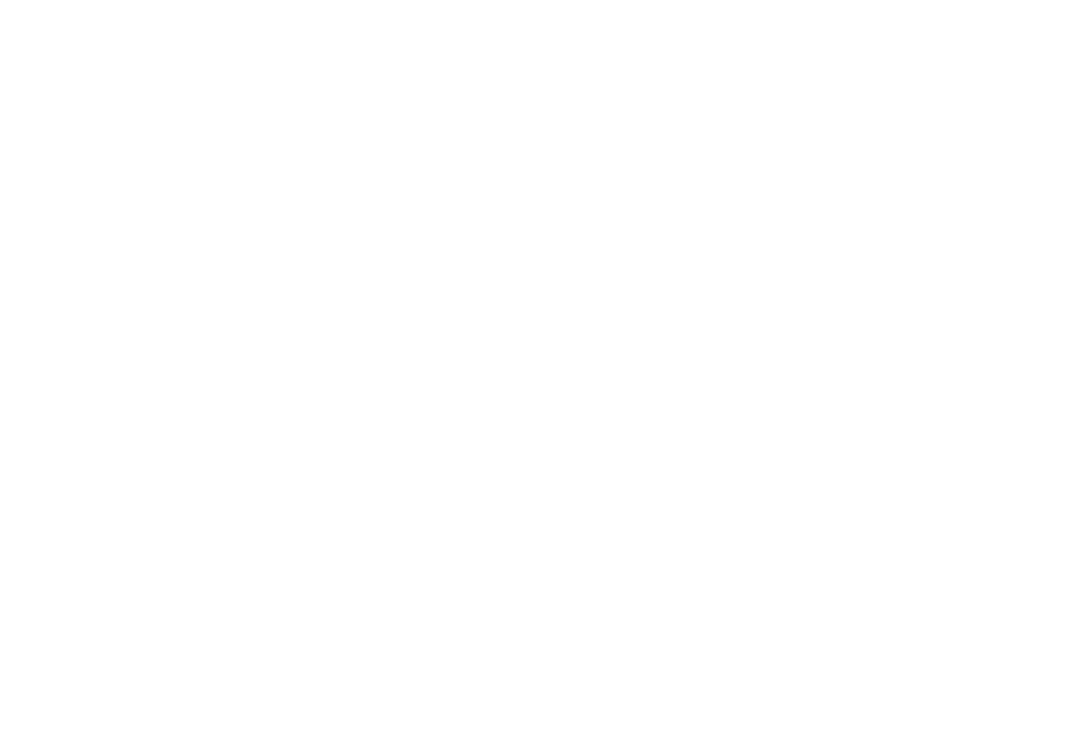 scroll, scrollTop: 0, scrollLeft: 0, axis: both 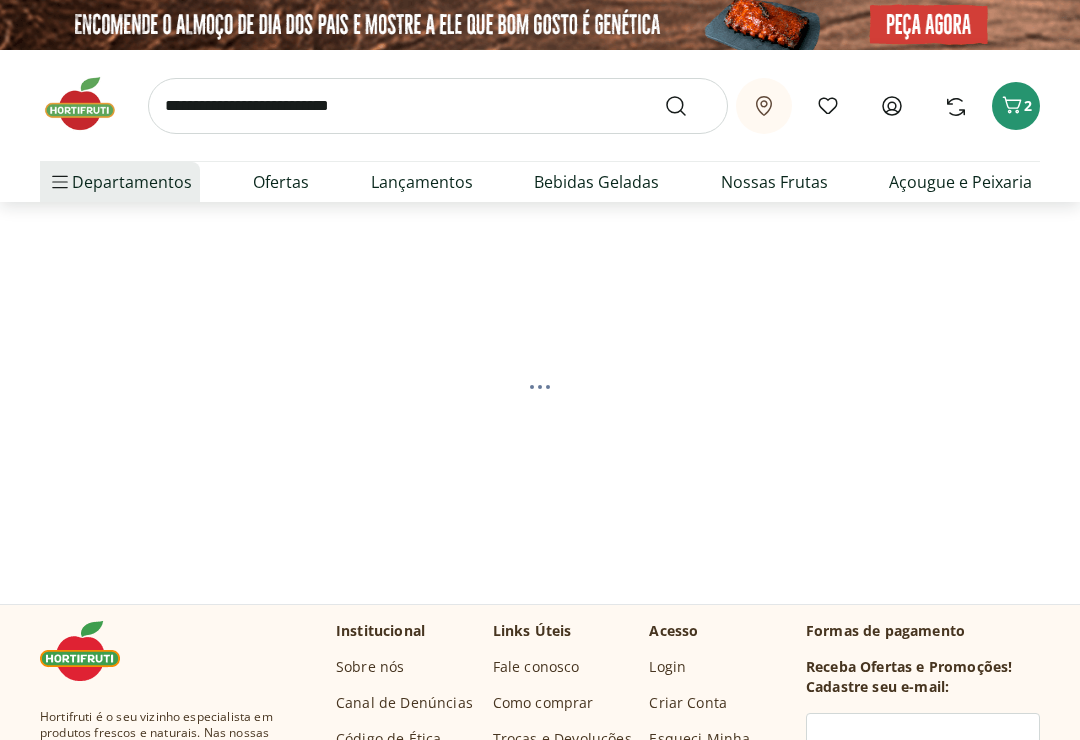 select on "**********" 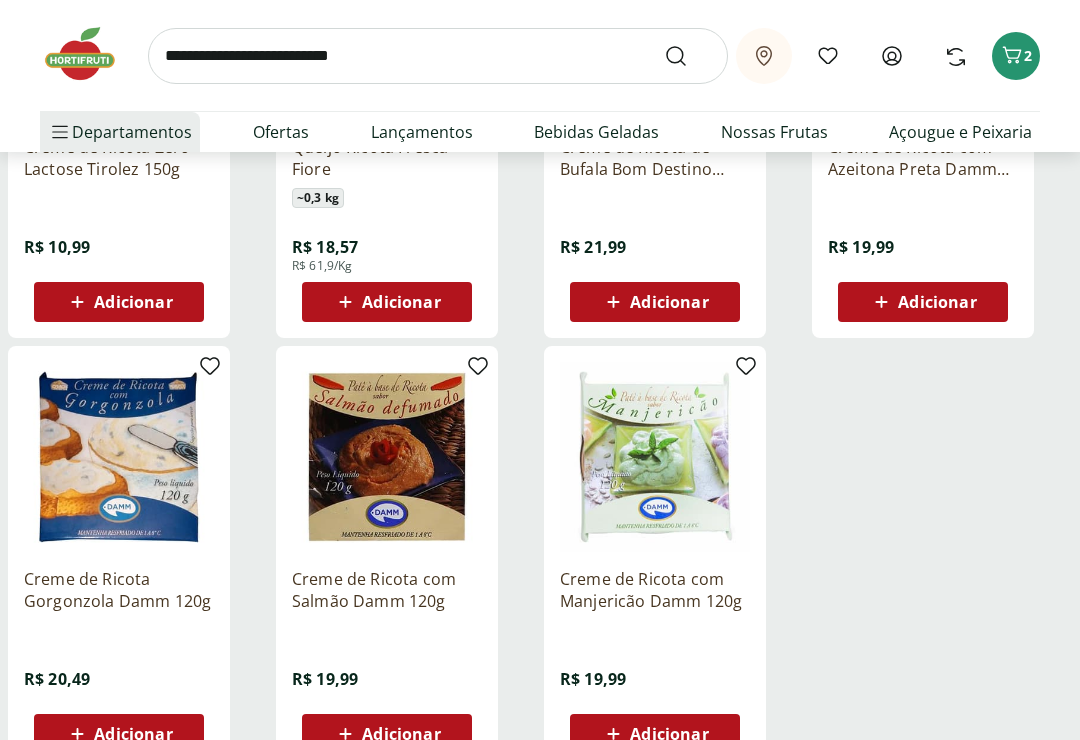 scroll, scrollTop: 916, scrollLeft: 0, axis: vertical 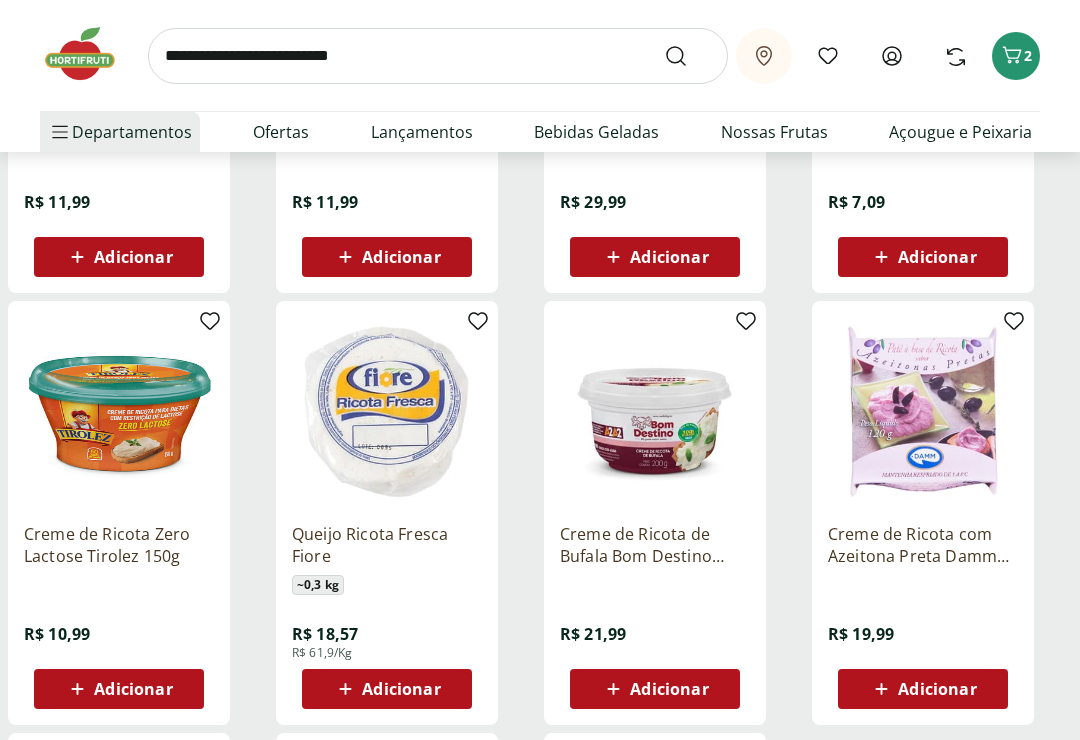 click at bounding box center [438, 56] 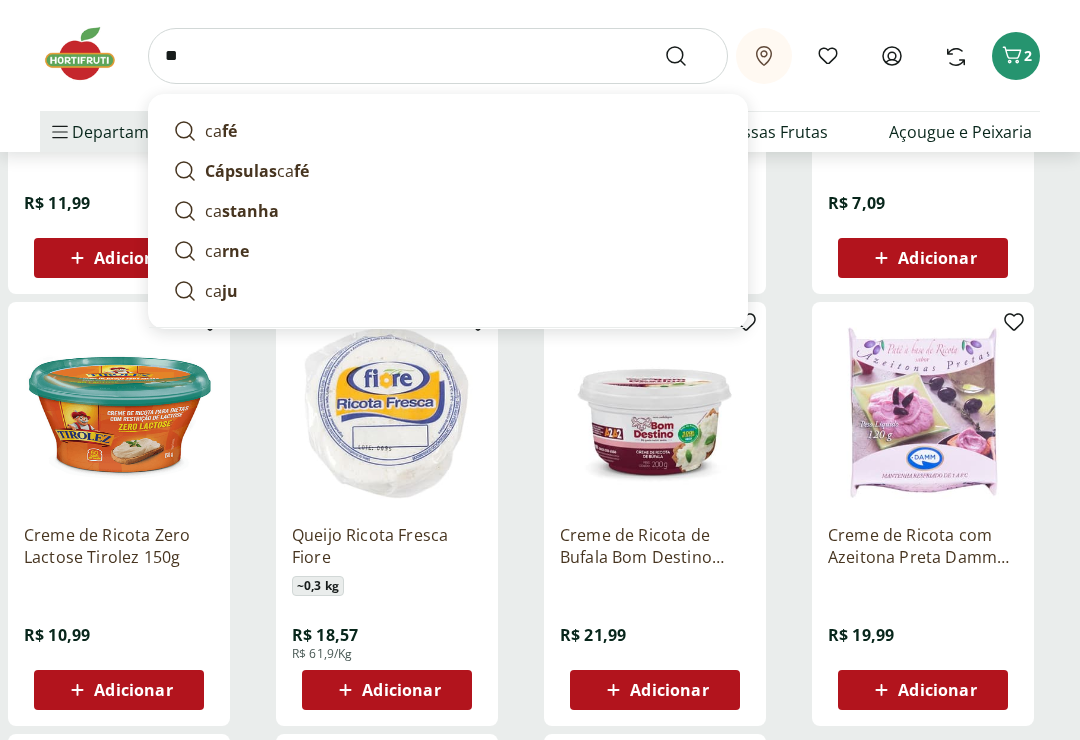type on "*" 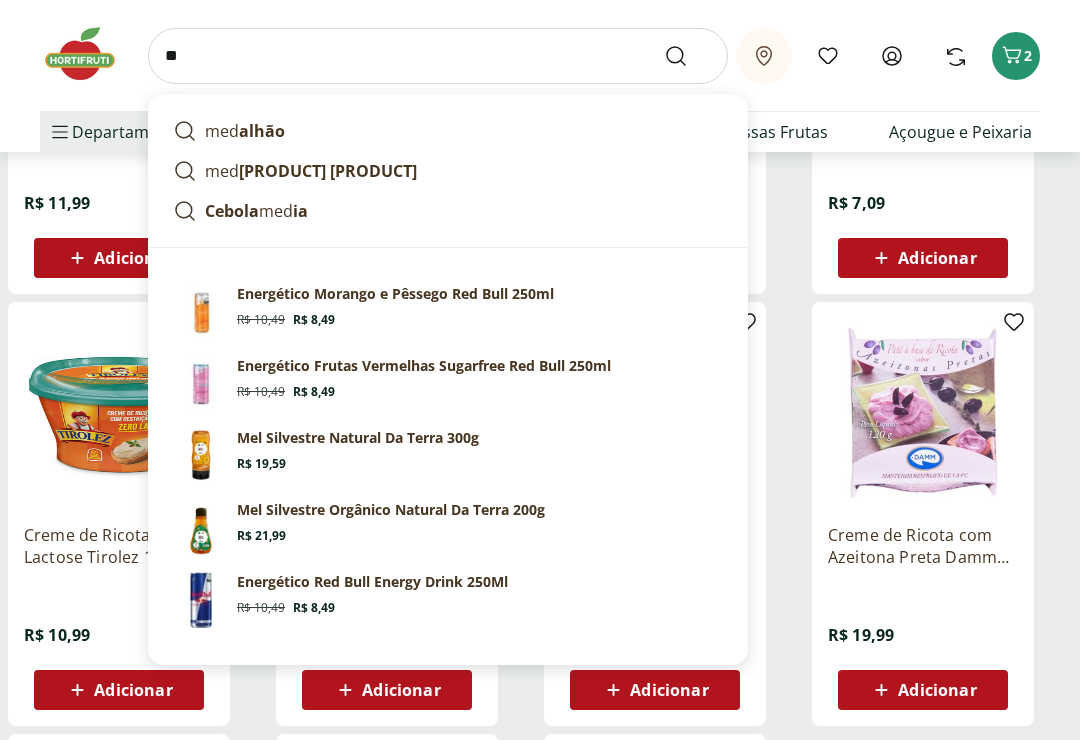 type on "*" 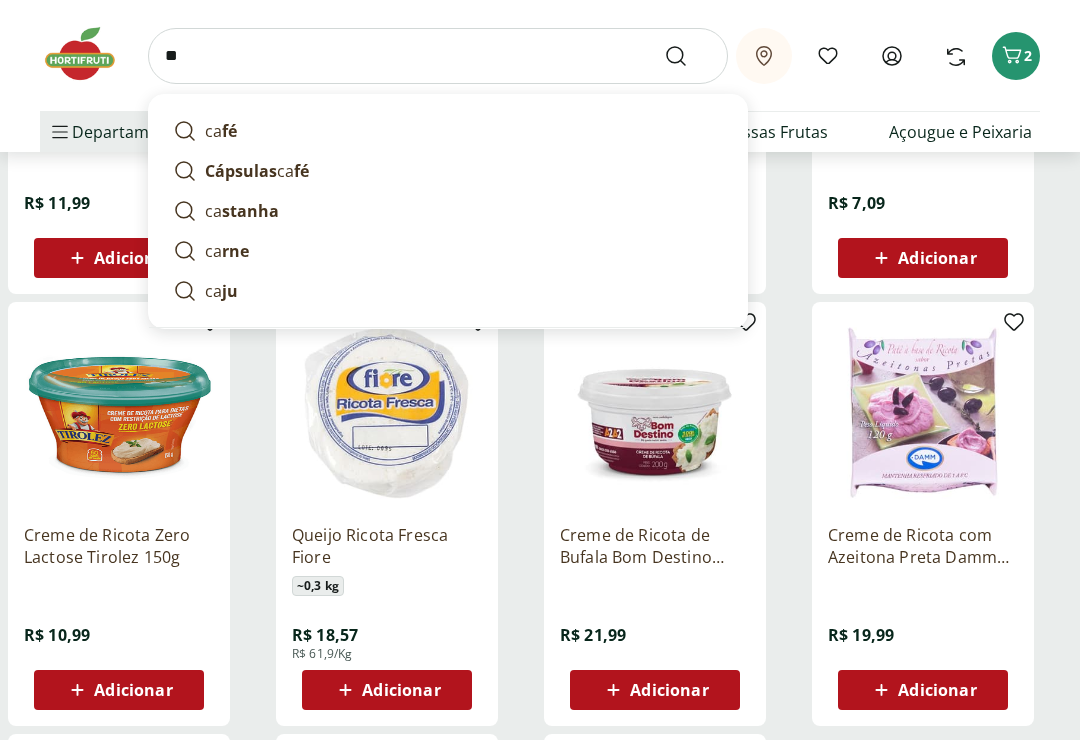 type on "*" 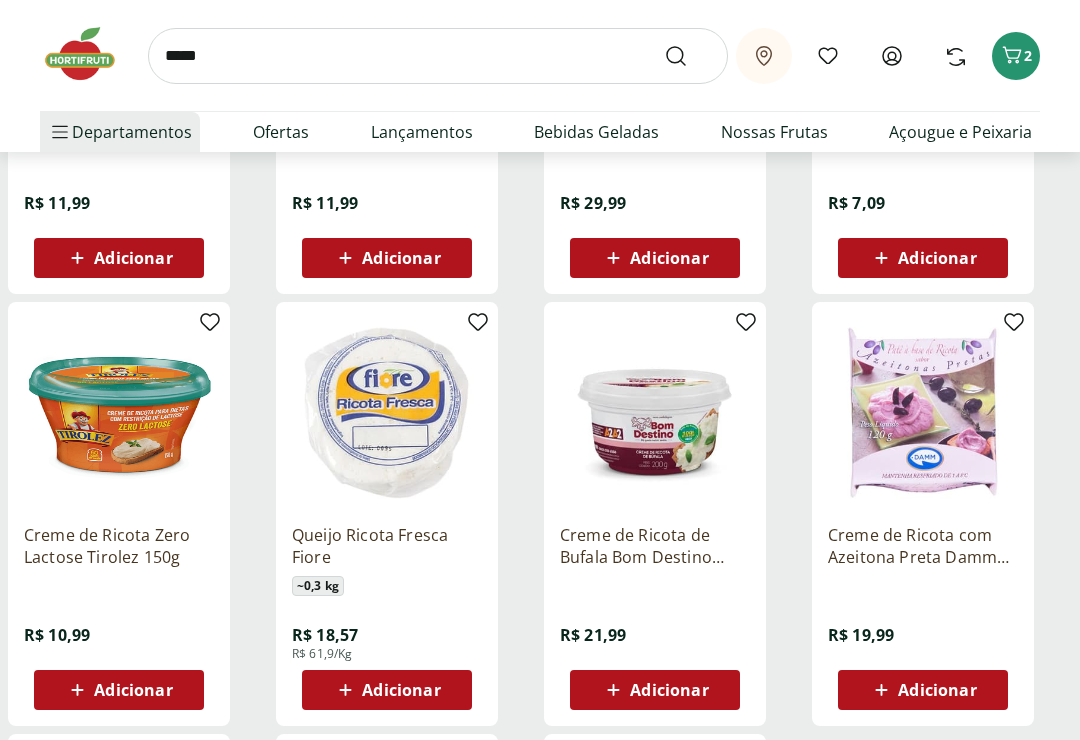 scroll, scrollTop: 89, scrollLeft: 0, axis: vertical 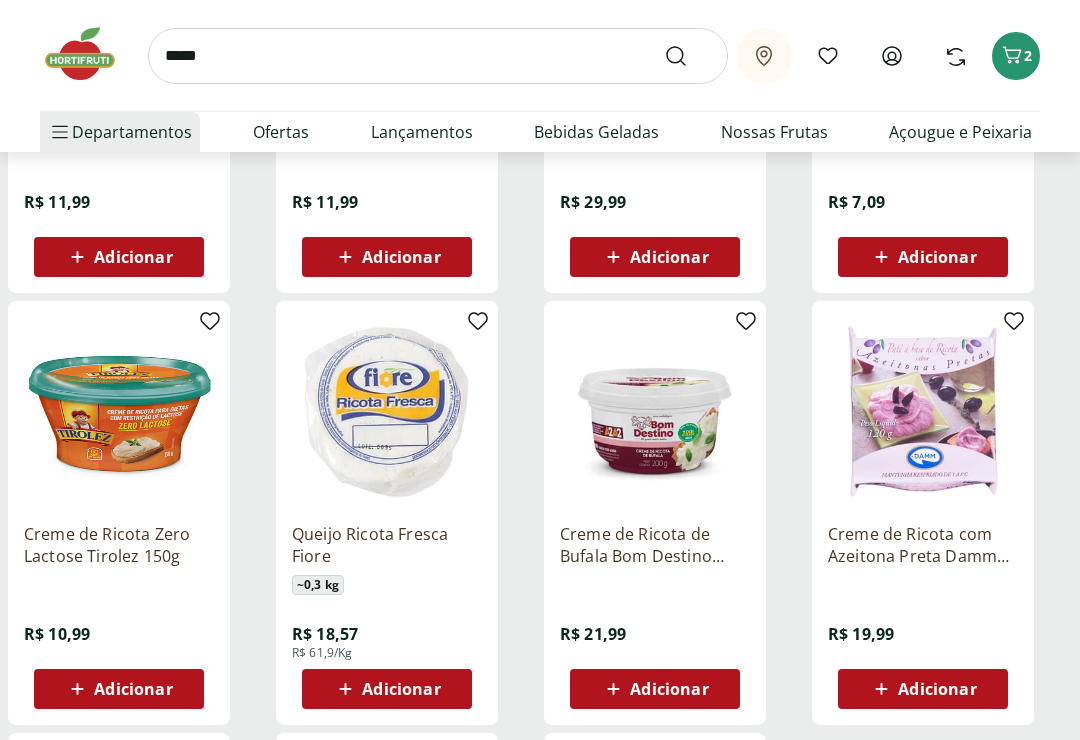 click at bounding box center (68, 203) 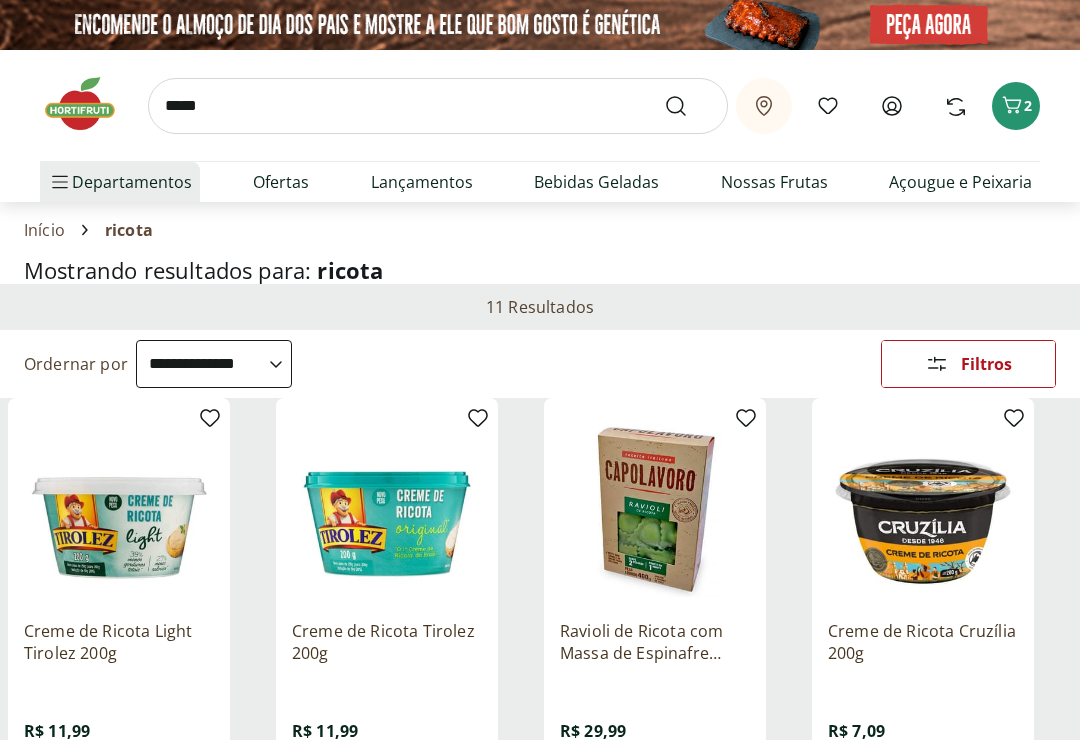 select on "**********" 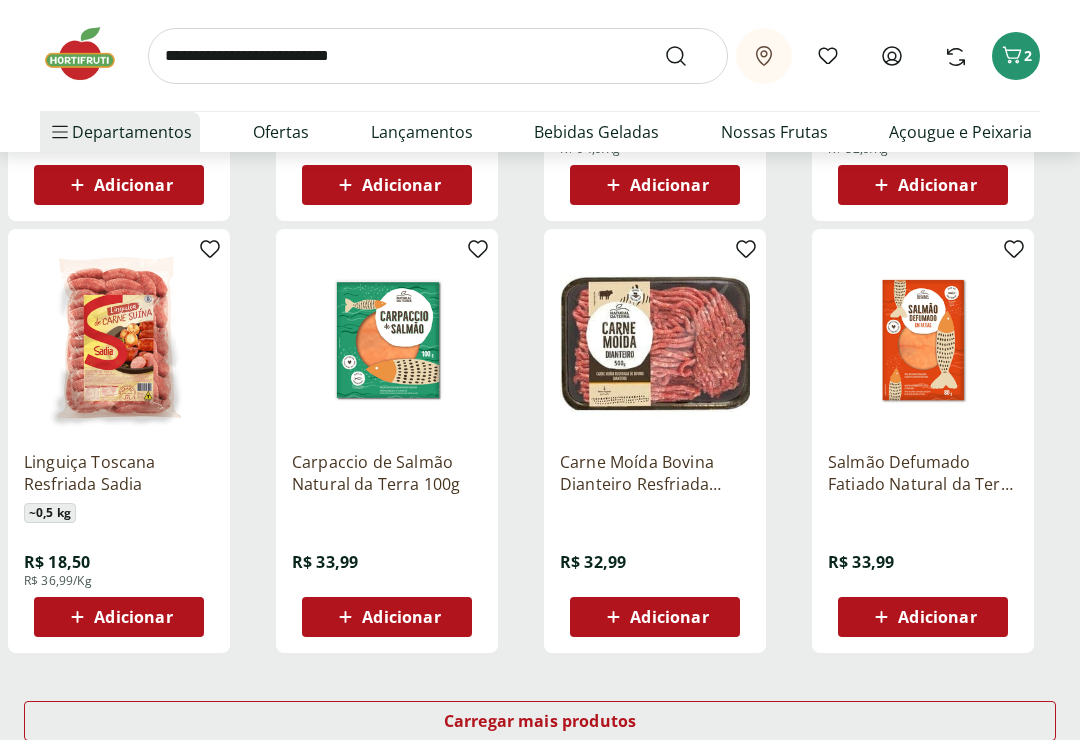 scroll, scrollTop: 1033, scrollLeft: 0, axis: vertical 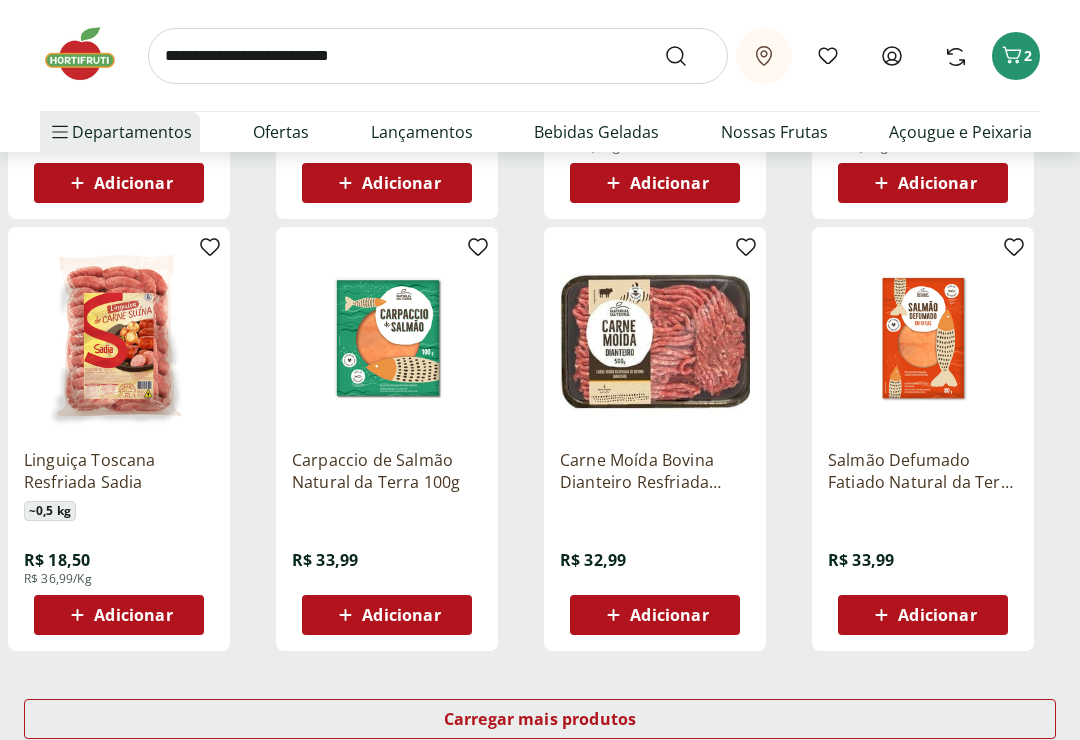 click on "Carregar mais produtos" at bounding box center [540, 719] 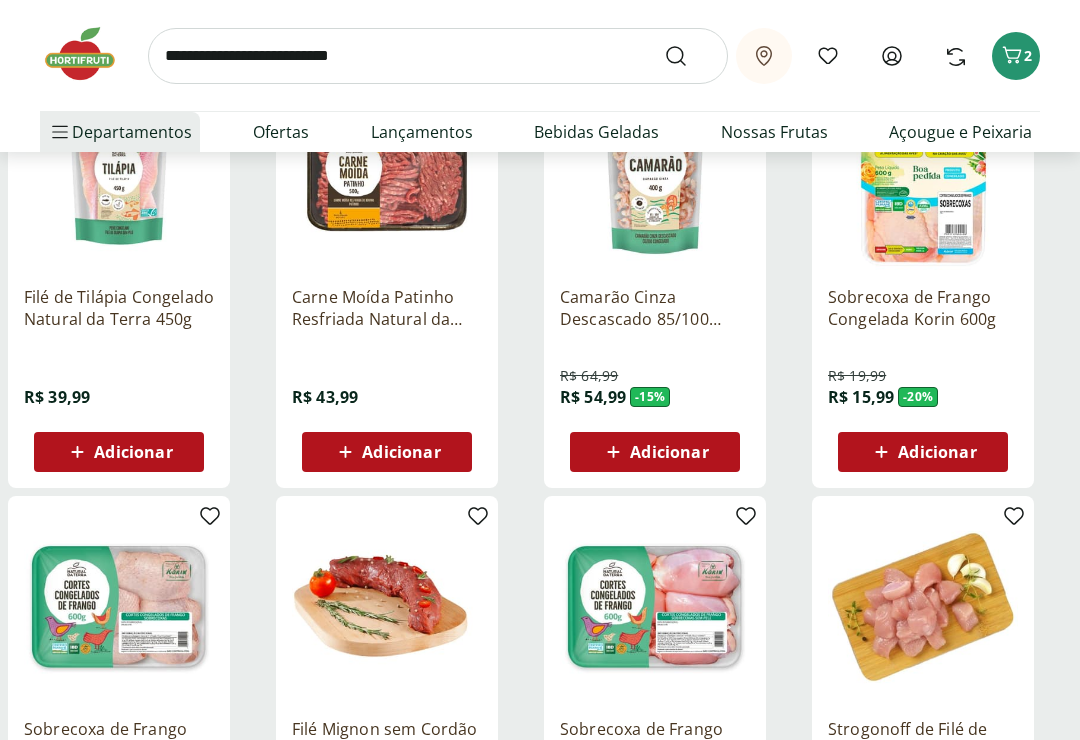 scroll, scrollTop: 2068, scrollLeft: 0, axis: vertical 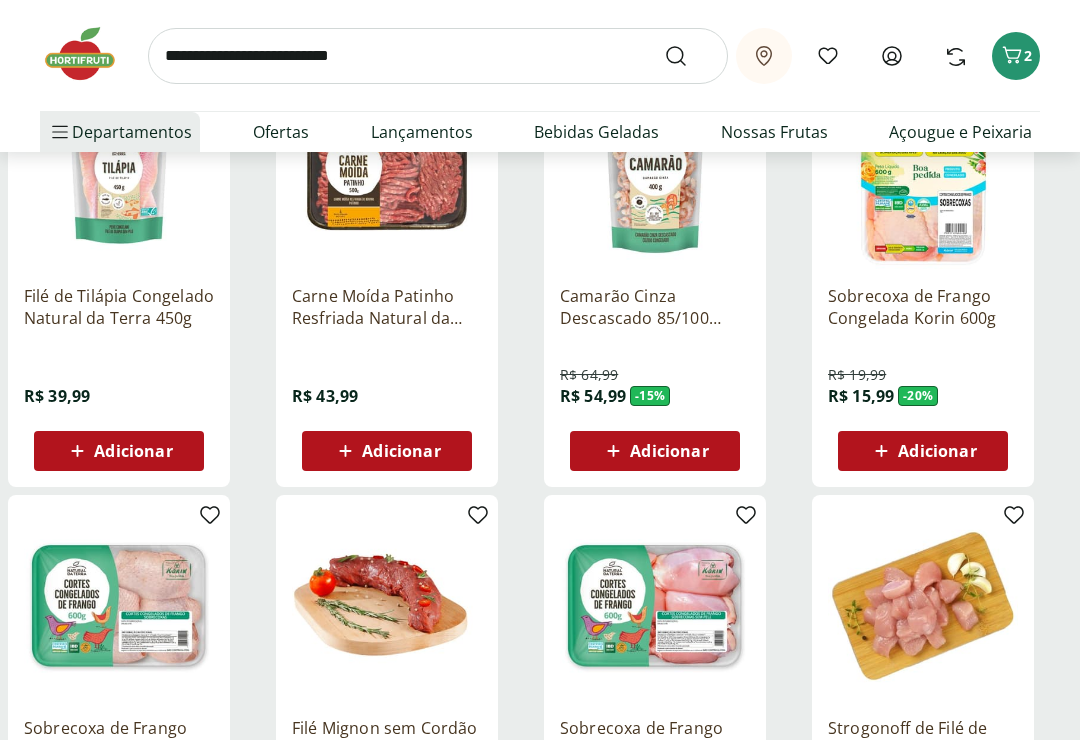 click on "Adicionar" at bounding box center (401, 452) 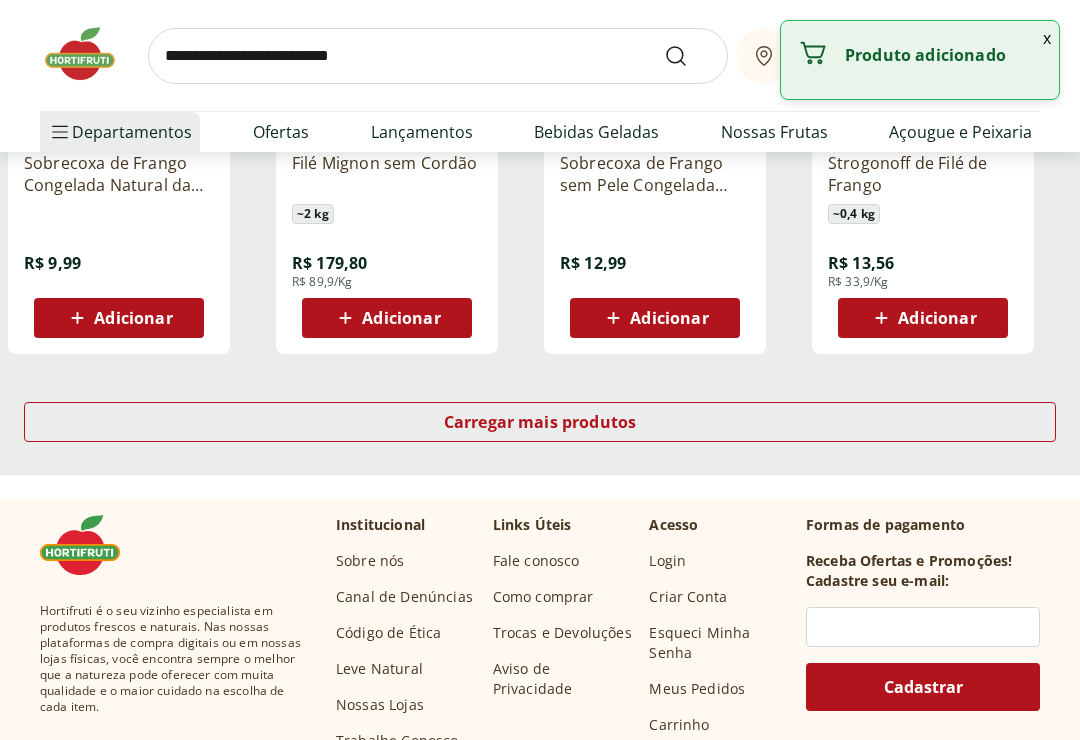 scroll, scrollTop: 2646, scrollLeft: 0, axis: vertical 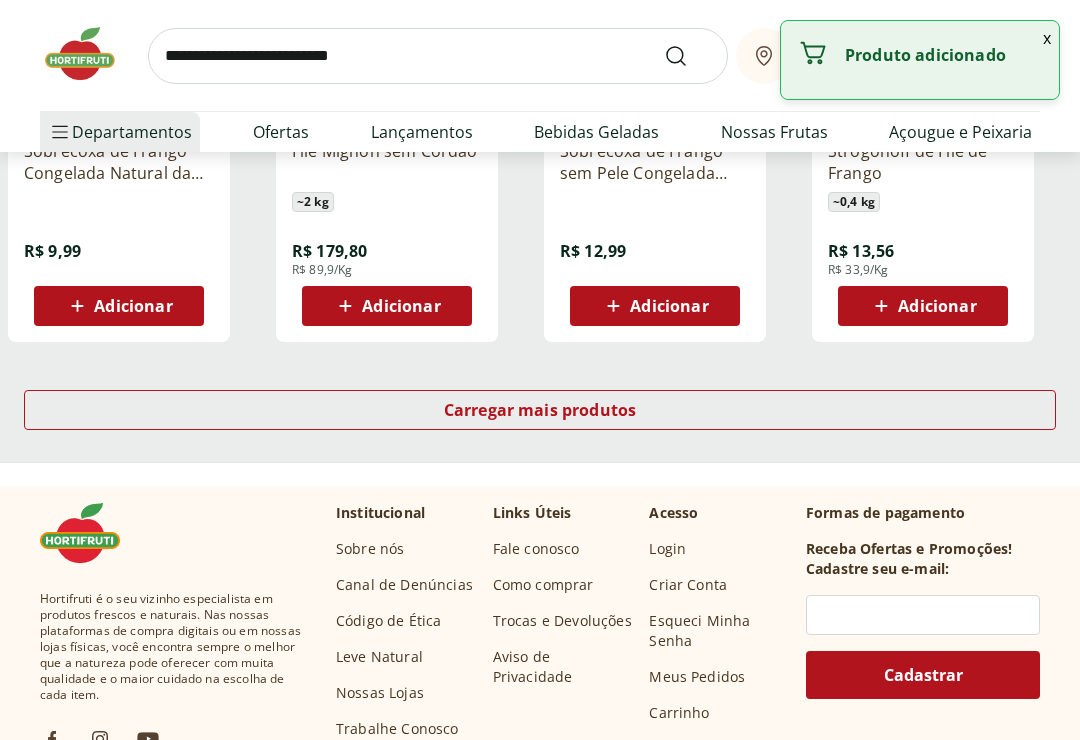 click on "Carregar mais produtos" at bounding box center (540, 410) 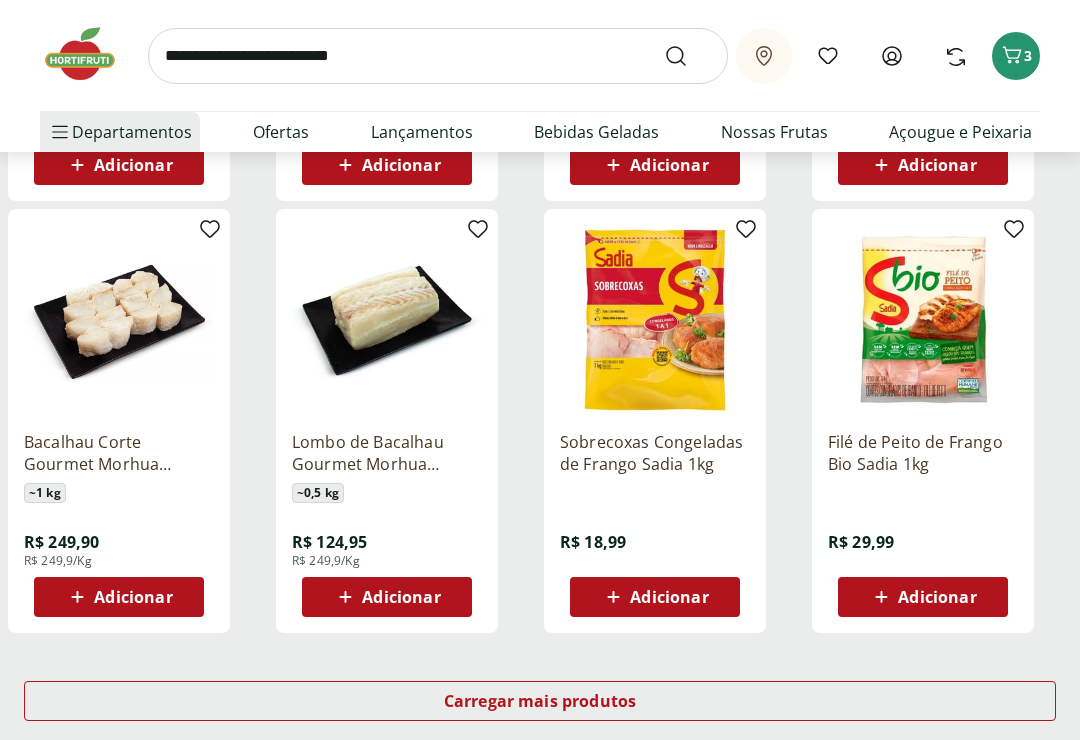 scroll, scrollTop: 3659, scrollLeft: 0, axis: vertical 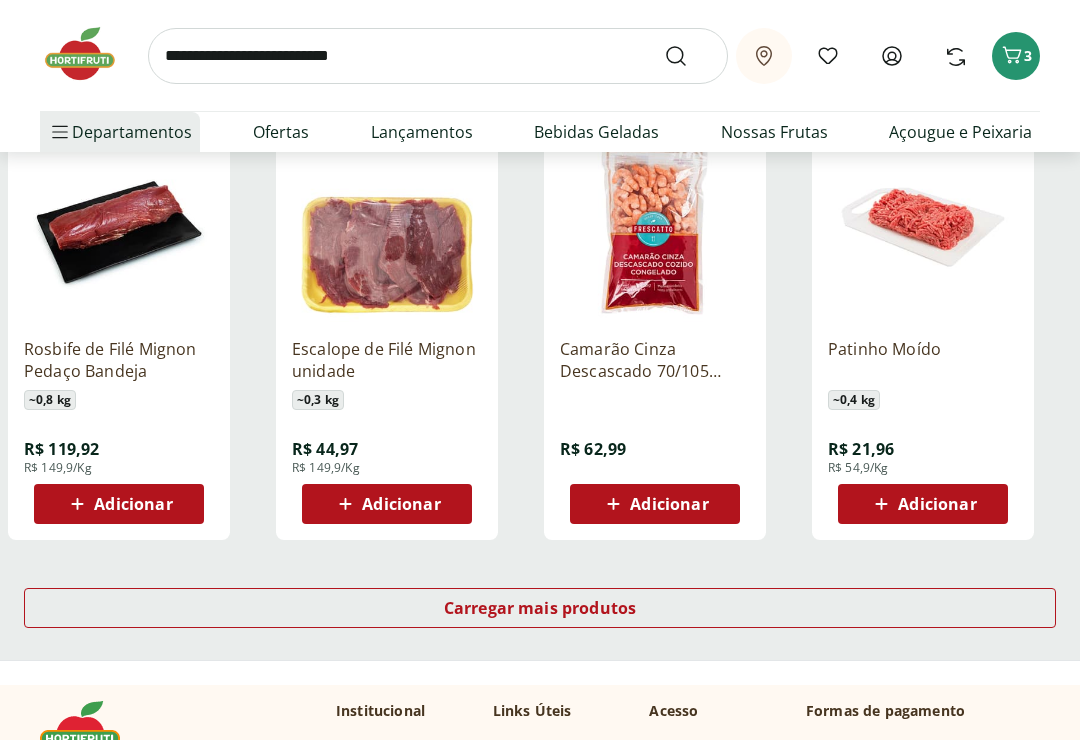 click on "Carregar mais produtos" at bounding box center [540, 608] 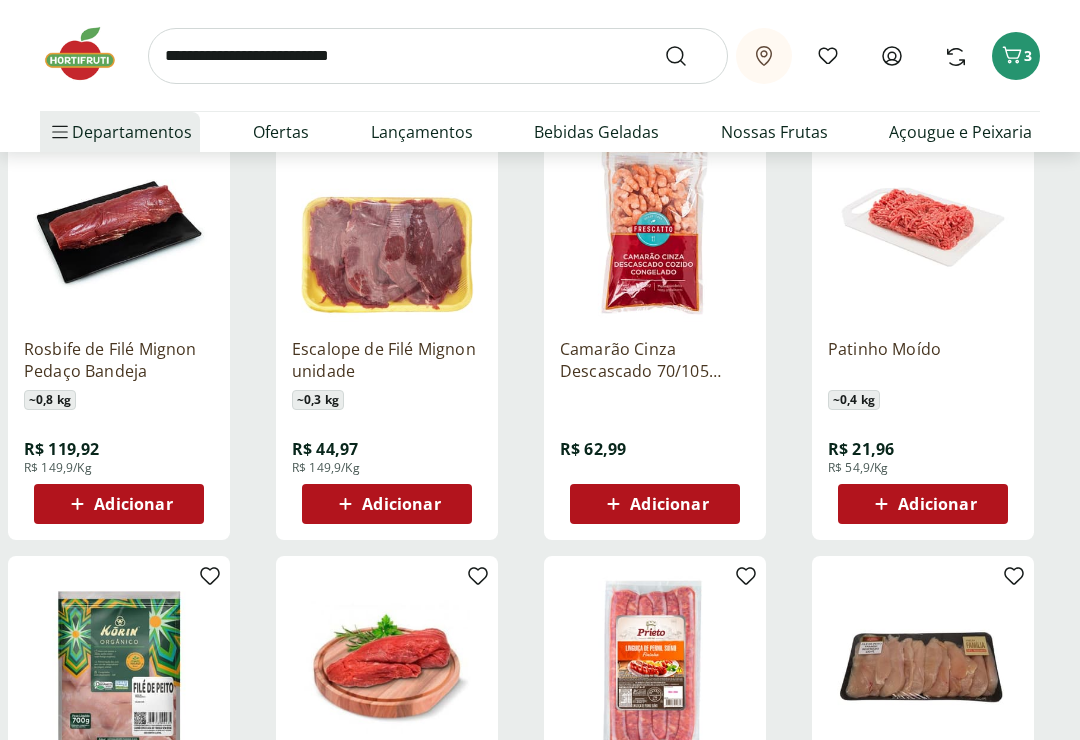 click on "Adicionar" at bounding box center (937, 504) 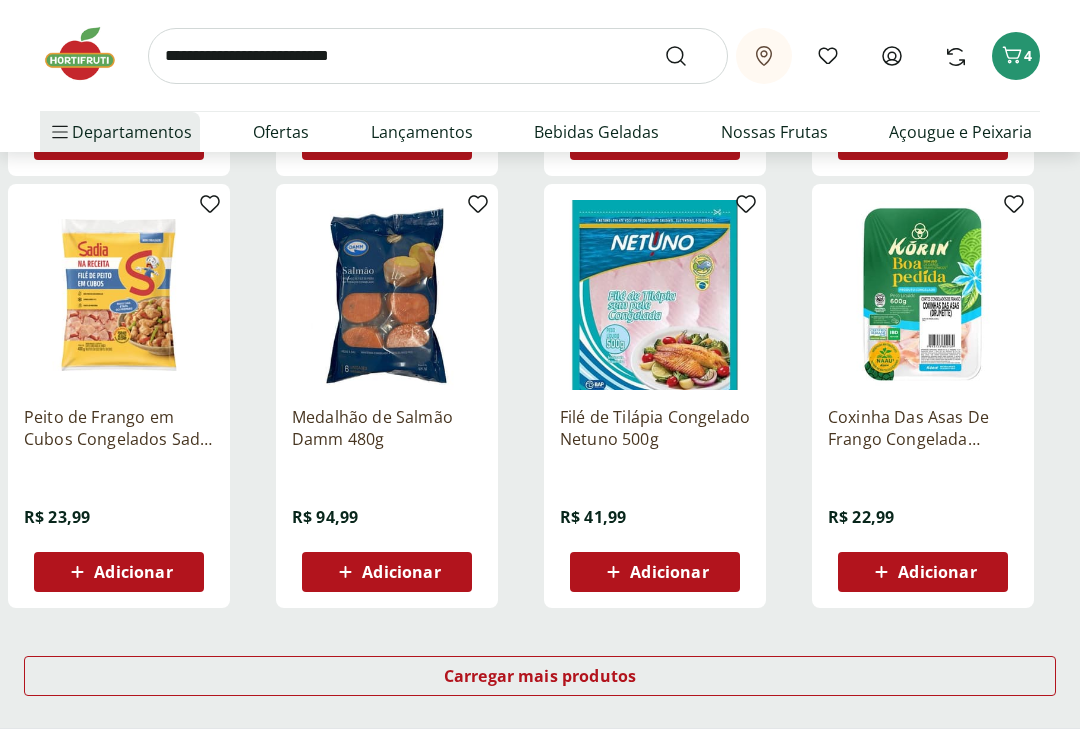 scroll, scrollTop: 6298, scrollLeft: 0, axis: vertical 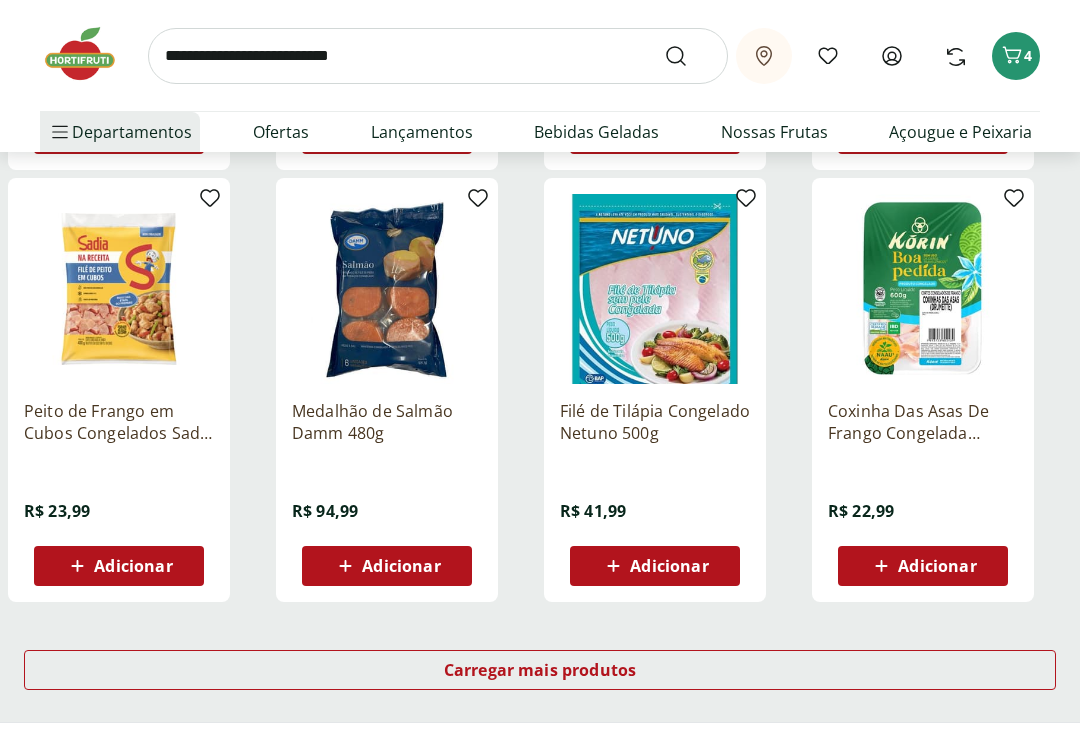 click on "Carregar mais produtos" at bounding box center [540, 670] 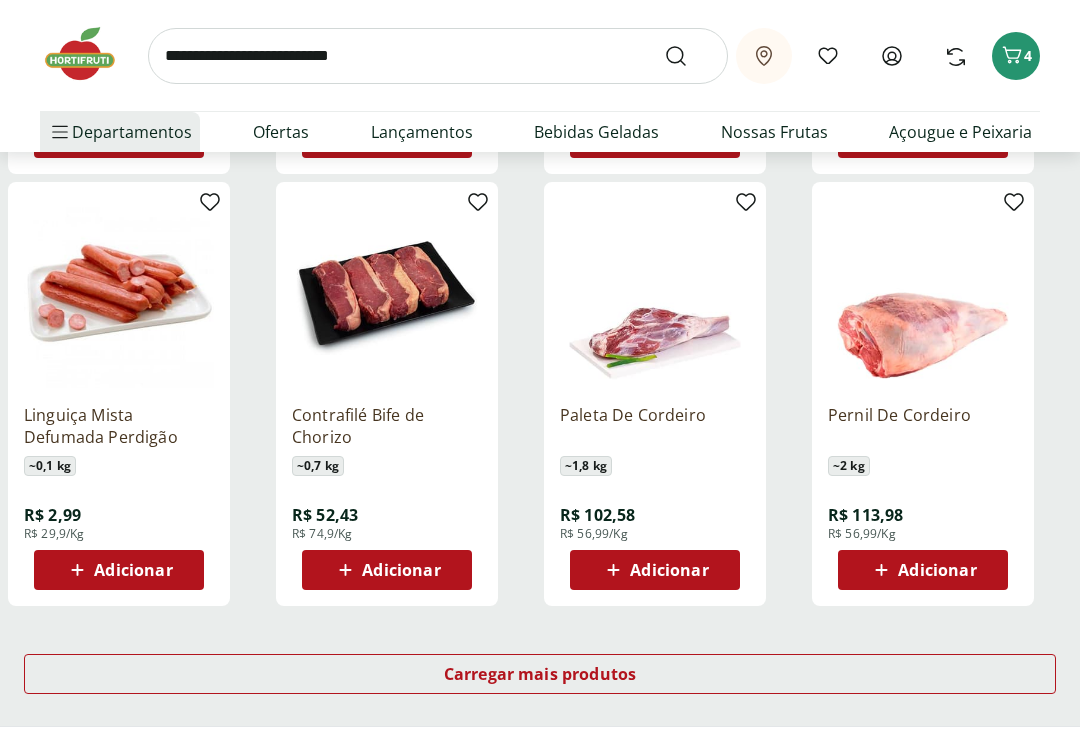 click on "Carregar mais produtos" at bounding box center [540, 674] 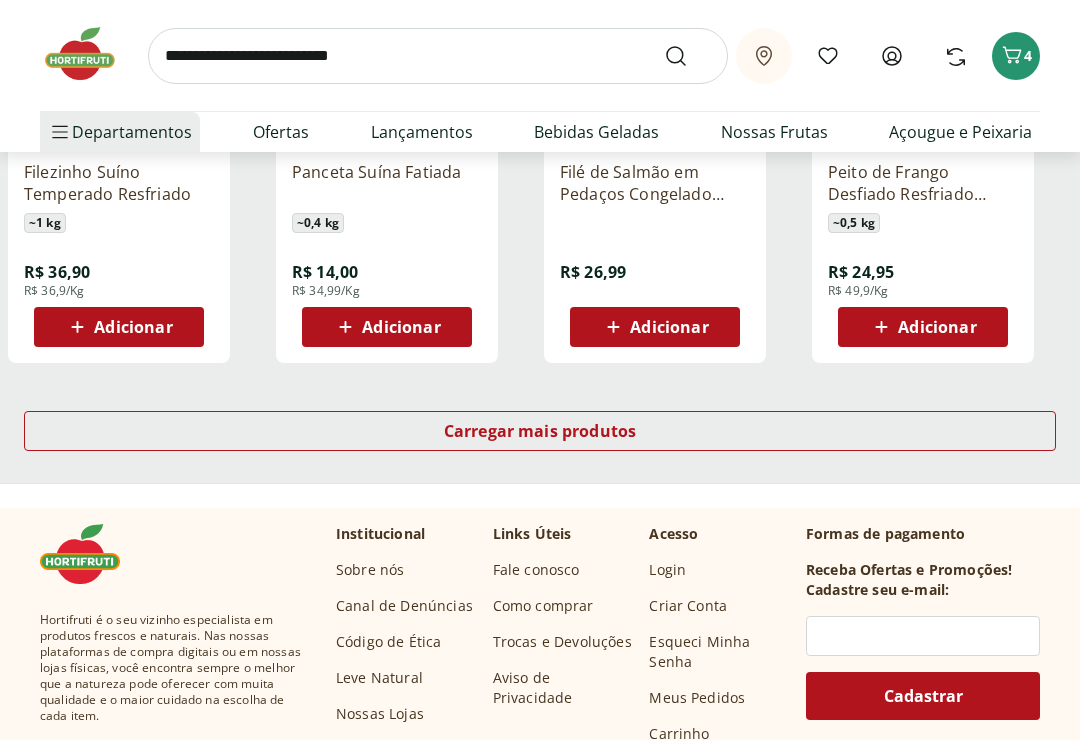 scroll, scrollTop: 9172, scrollLeft: 0, axis: vertical 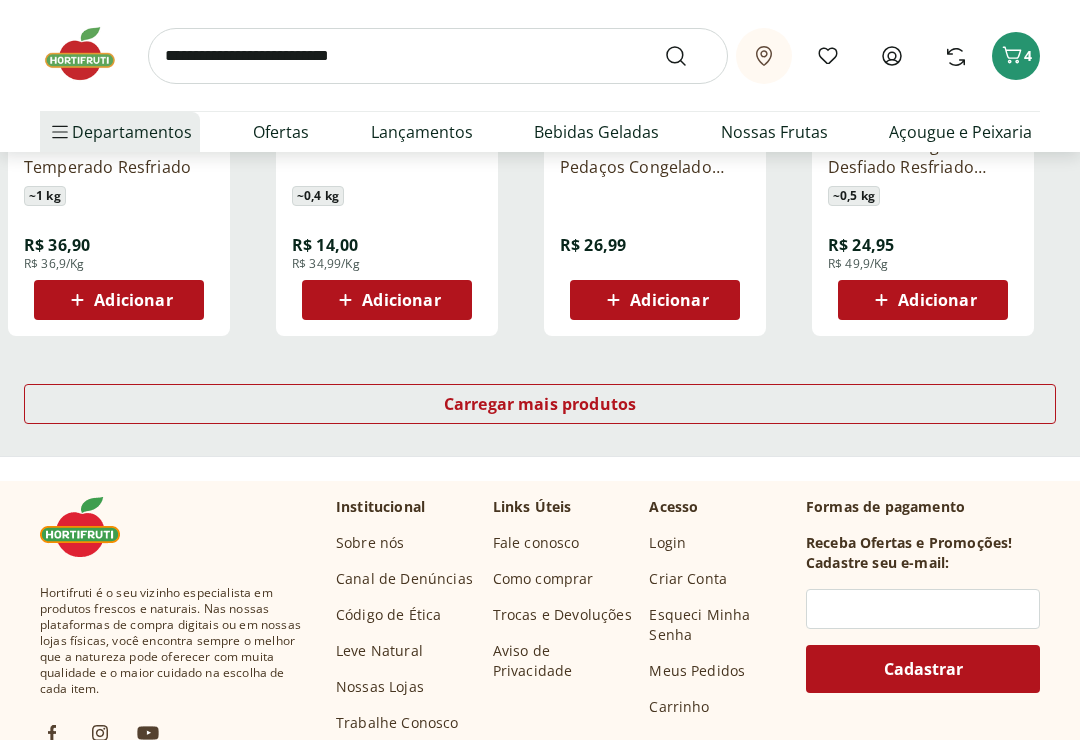 click on "Lançamentos" at bounding box center (422, 132) 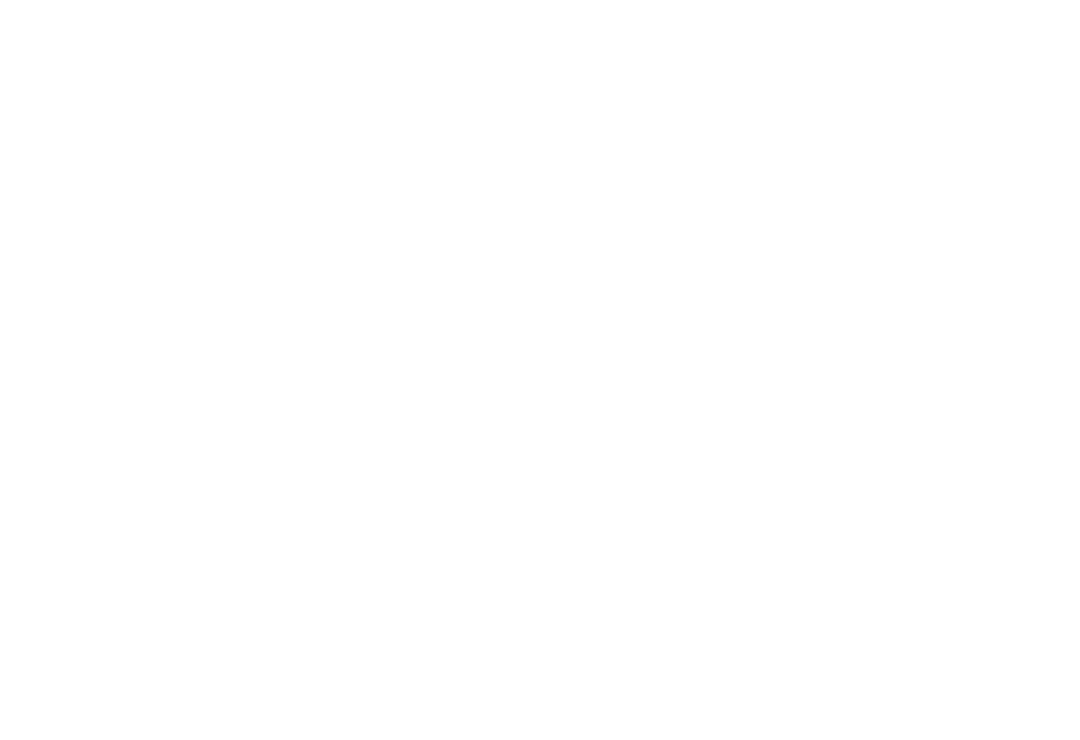 scroll, scrollTop: 0, scrollLeft: 0, axis: both 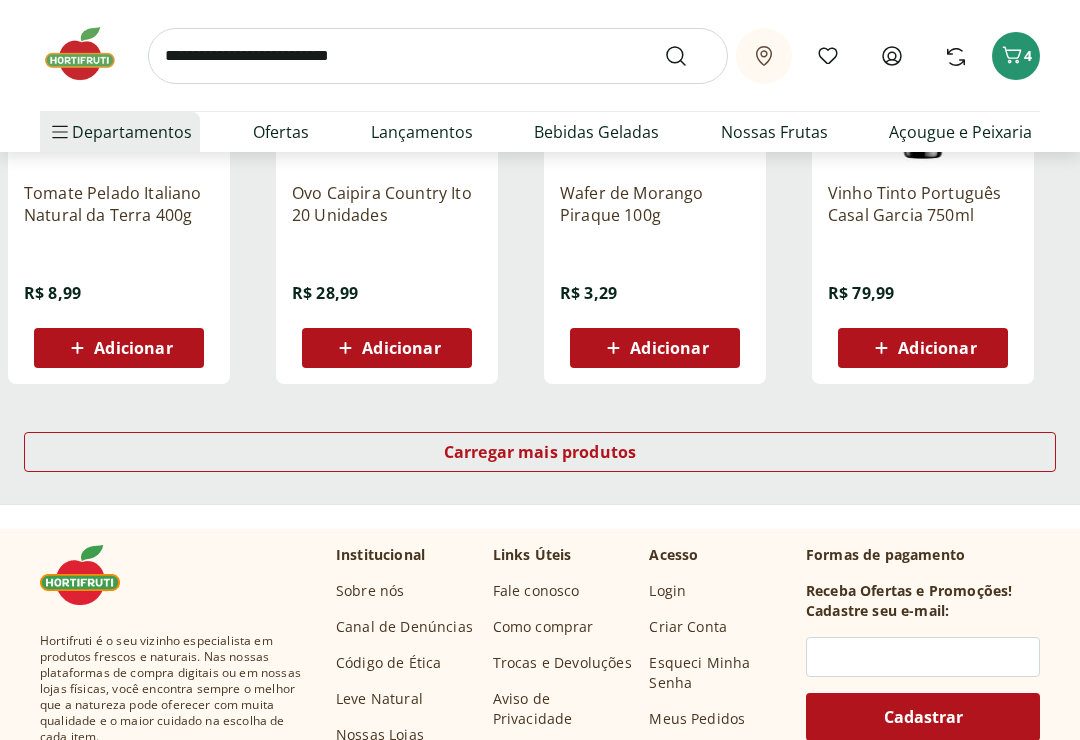 click on "Carregar mais produtos" at bounding box center [540, 452] 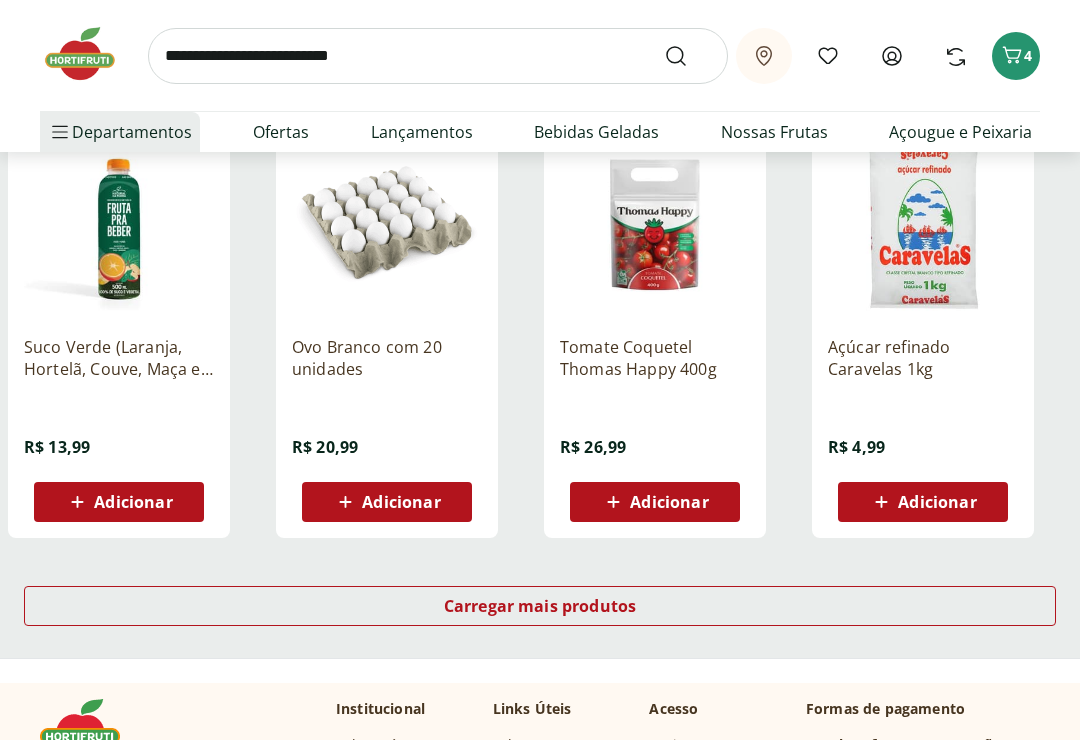 scroll, scrollTop: 2464, scrollLeft: 0, axis: vertical 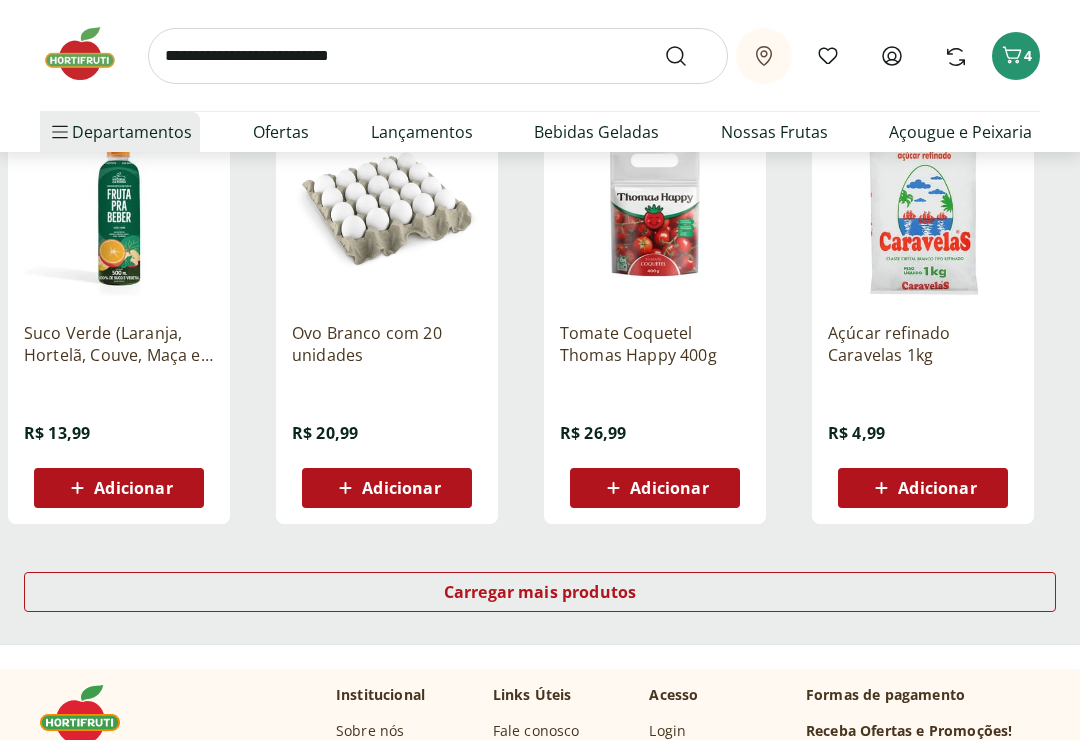 click on "Carregar mais produtos" at bounding box center (540, 592) 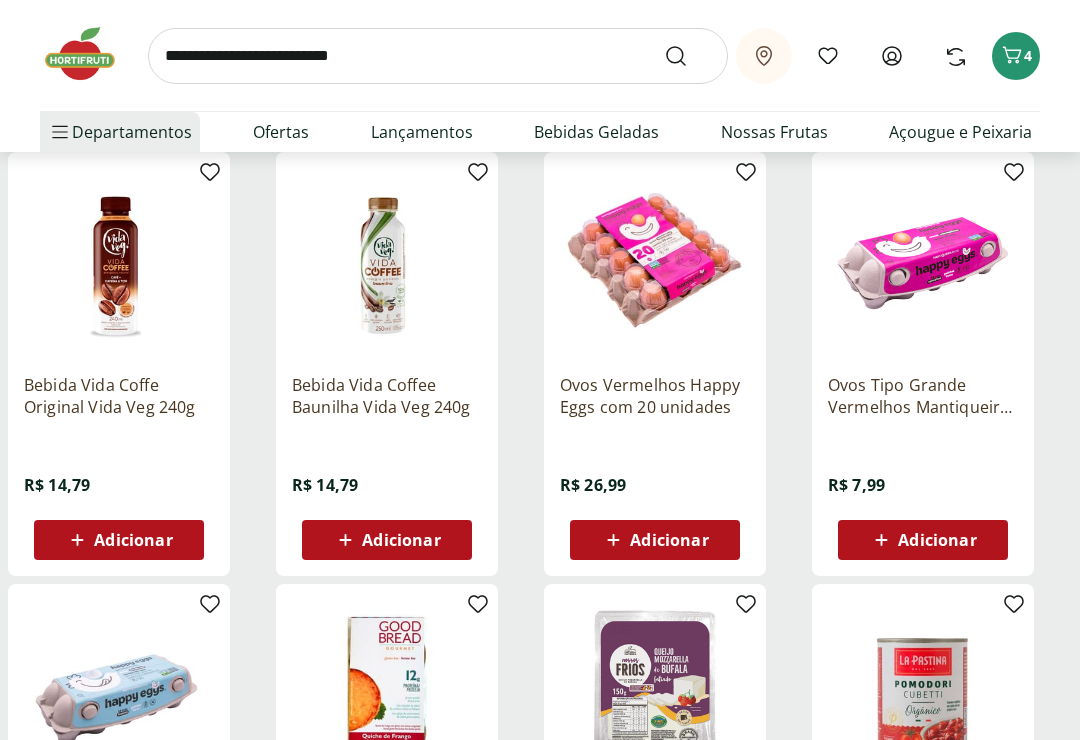 scroll, scrollTop: 2854, scrollLeft: 0, axis: vertical 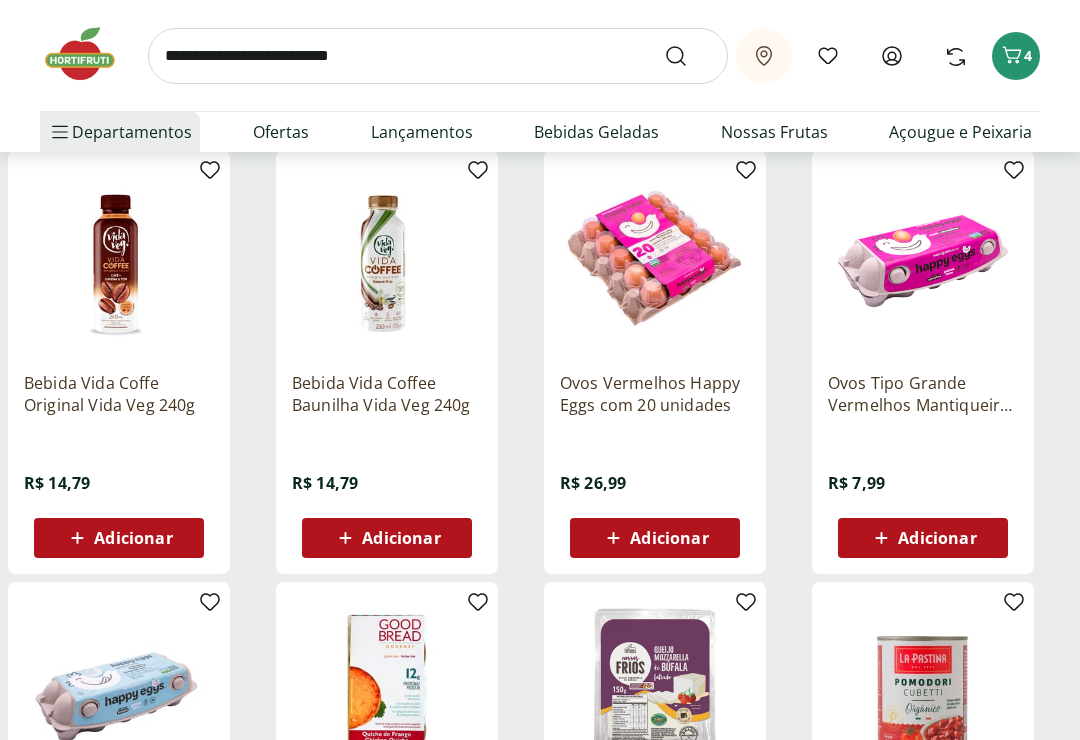 click on "Adicionar" at bounding box center [937, 538] 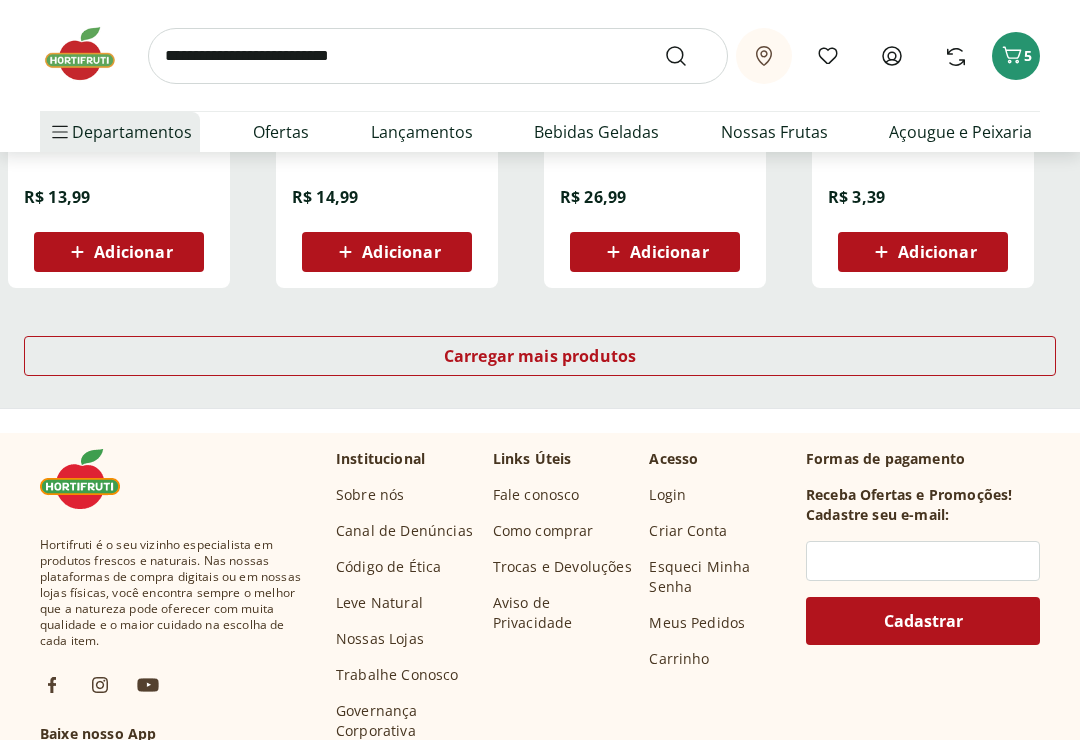 scroll, scrollTop: 4001, scrollLeft: 0, axis: vertical 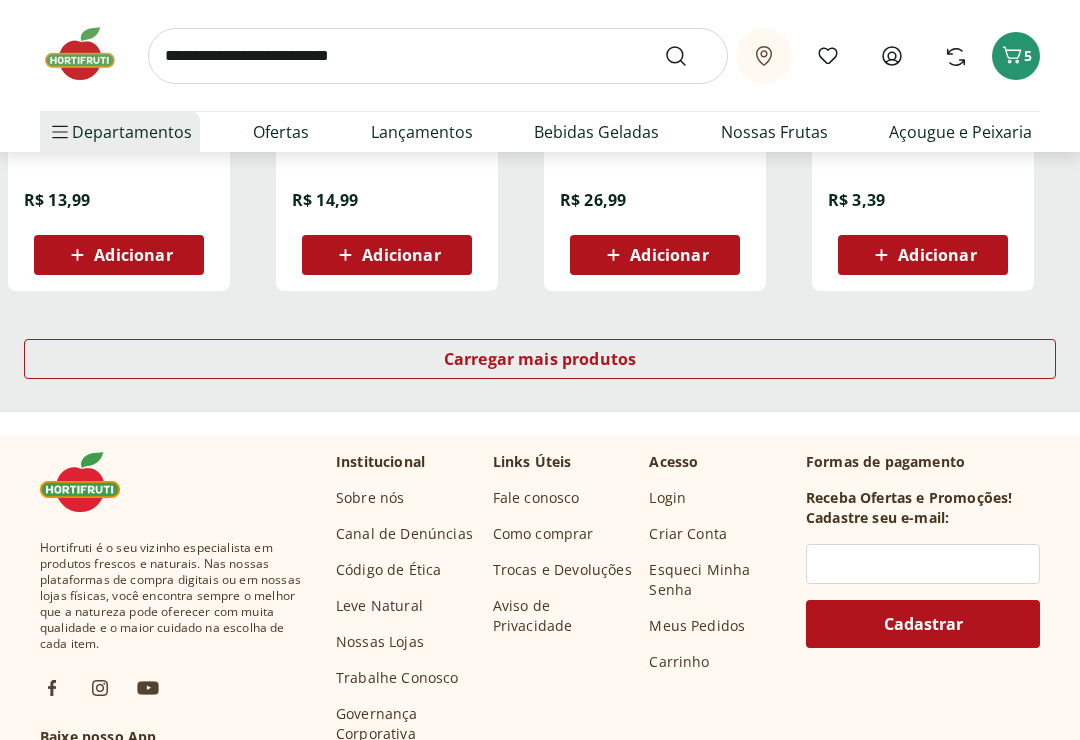 click on "Carregar mais produtos" at bounding box center (540, 359) 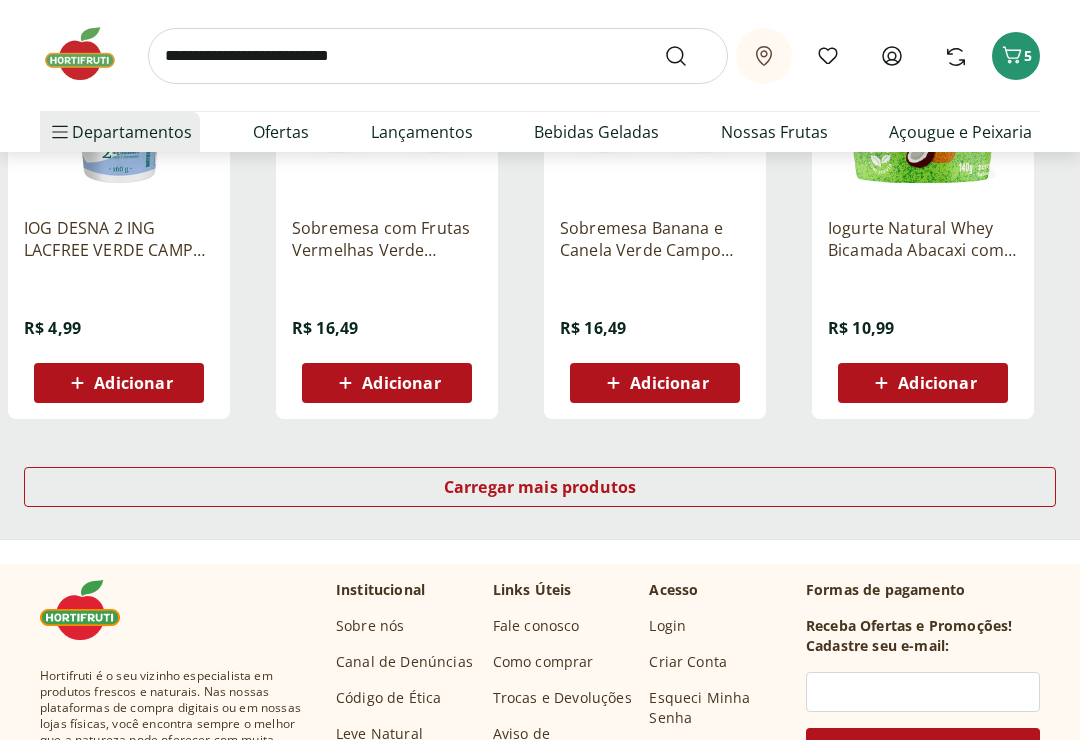 scroll, scrollTop: 5185, scrollLeft: 0, axis: vertical 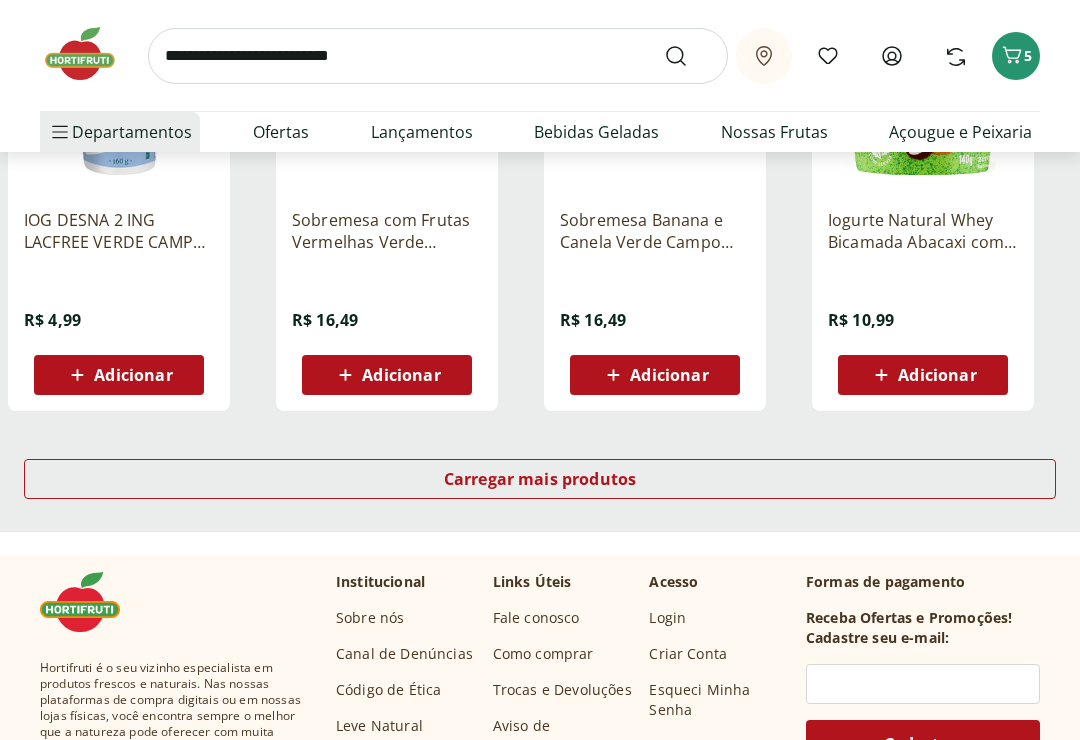 click on "Nossas Frutas" at bounding box center [774, 132] 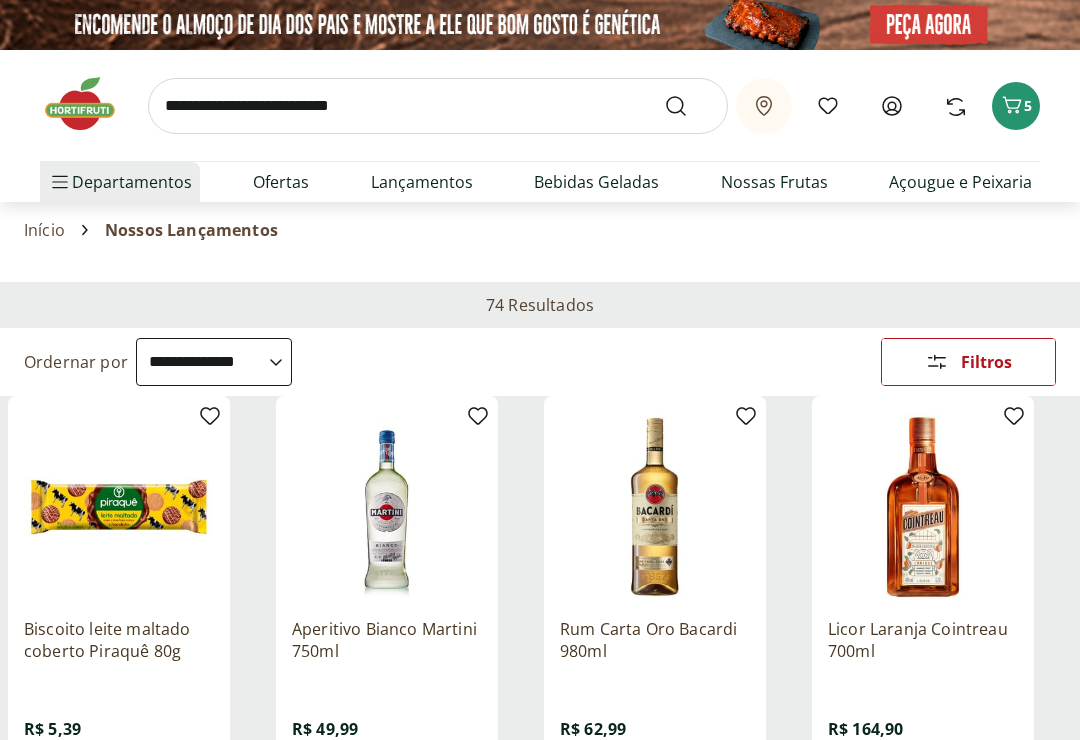 select on "**********" 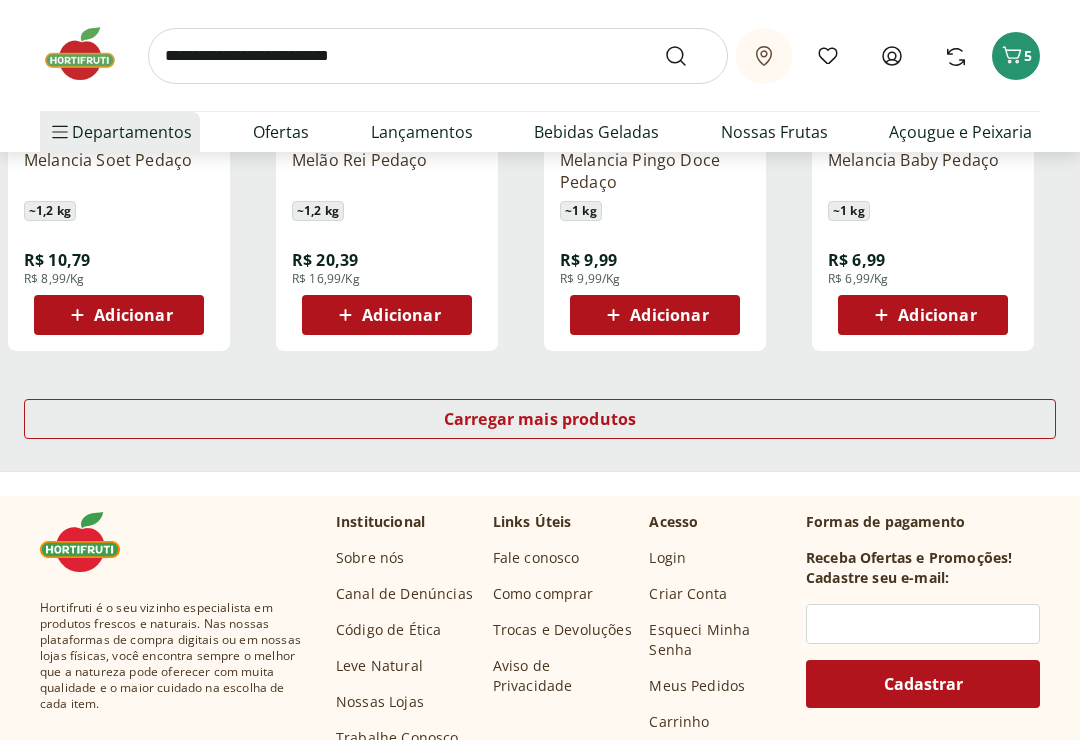 click on "Carregar mais produtos" at bounding box center (540, 420) 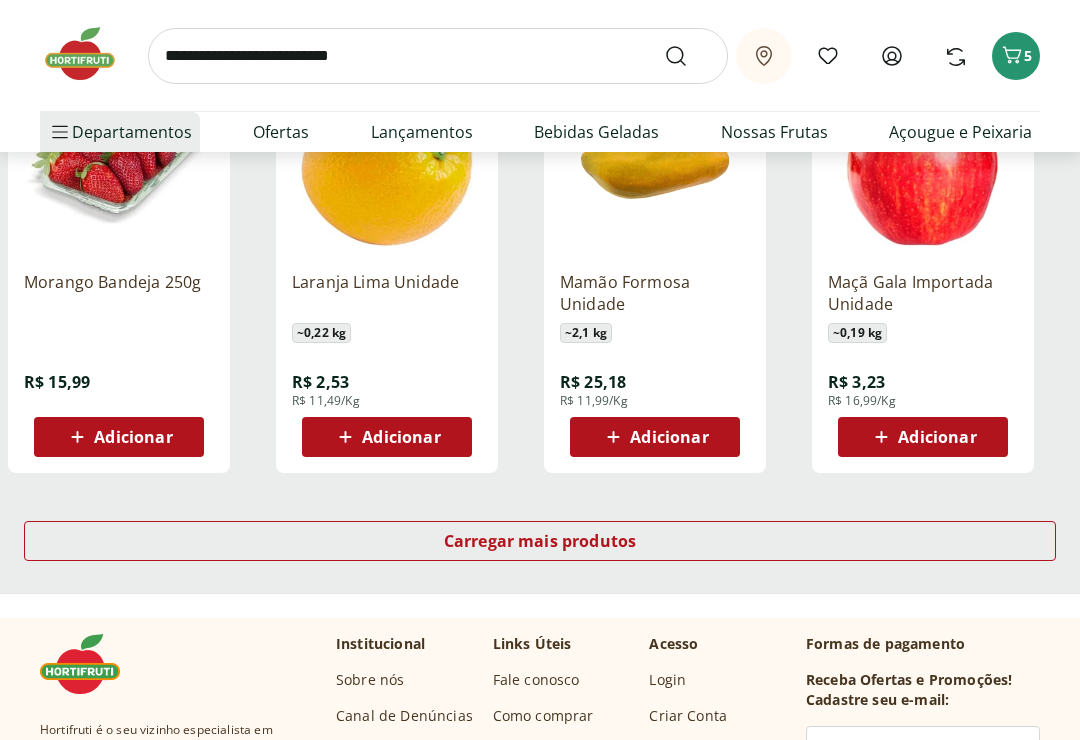 scroll, scrollTop: 2638, scrollLeft: 0, axis: vertical 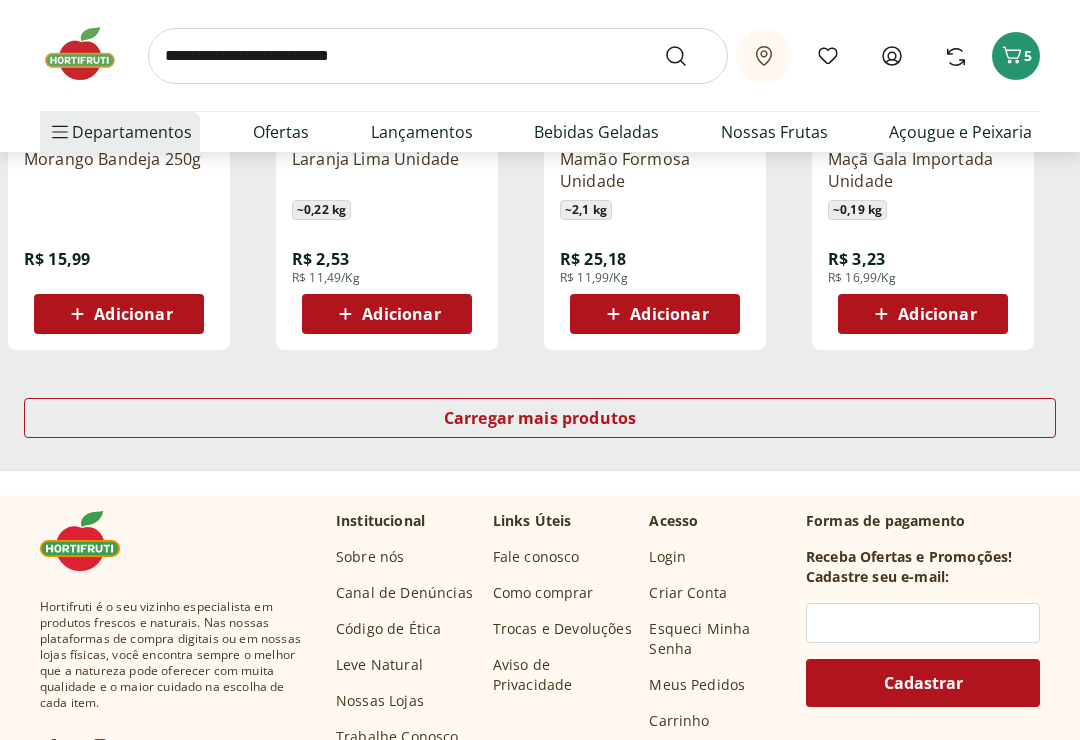 click on "Carregar mais produtos" at bounding box center (540, 418) 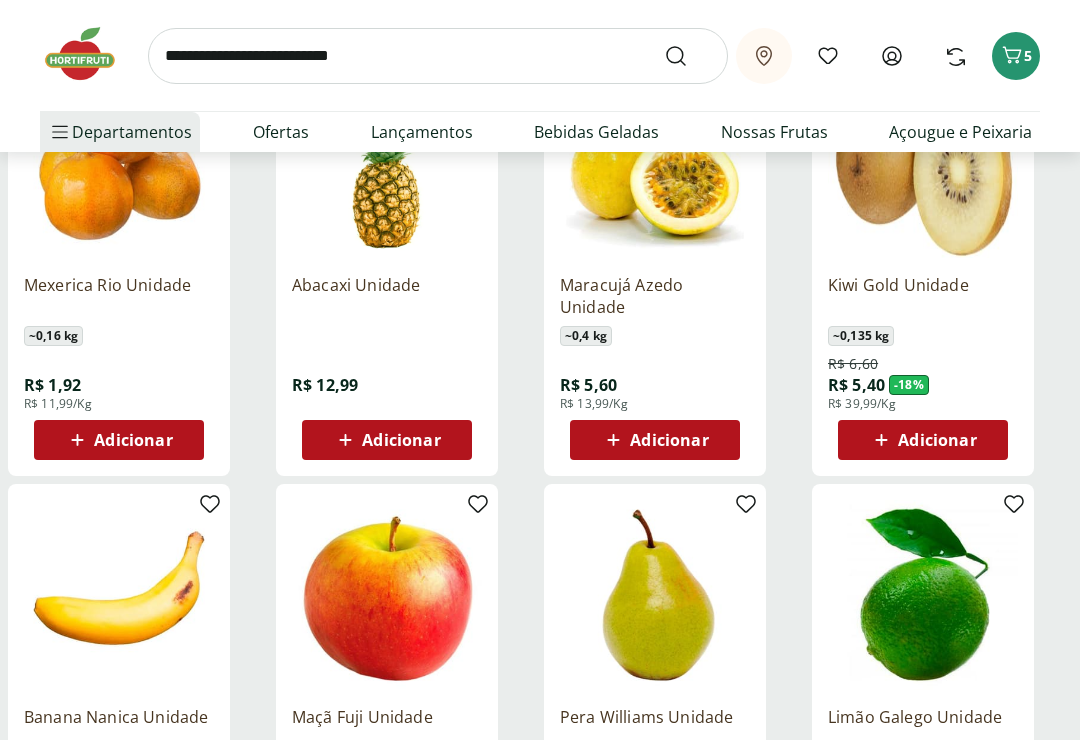 scroll, scrollTop: 2953, scrollLeft: 0, axis: vertical 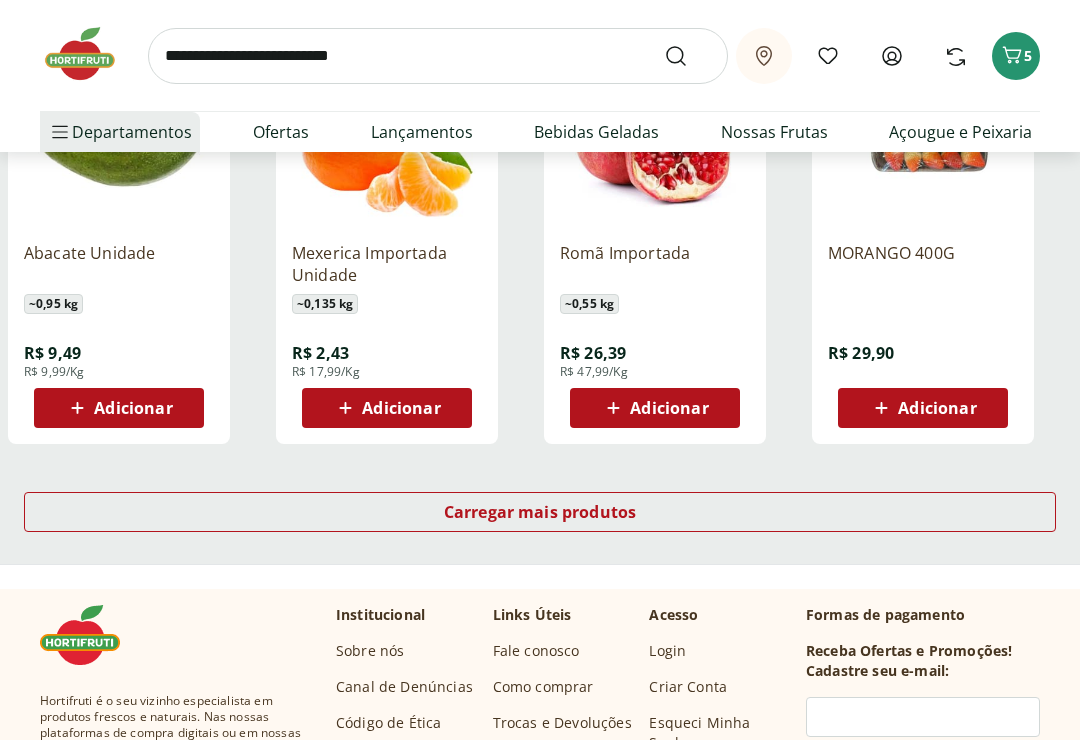click on "Carregar mais produtos" at bounding box center [540, 513] 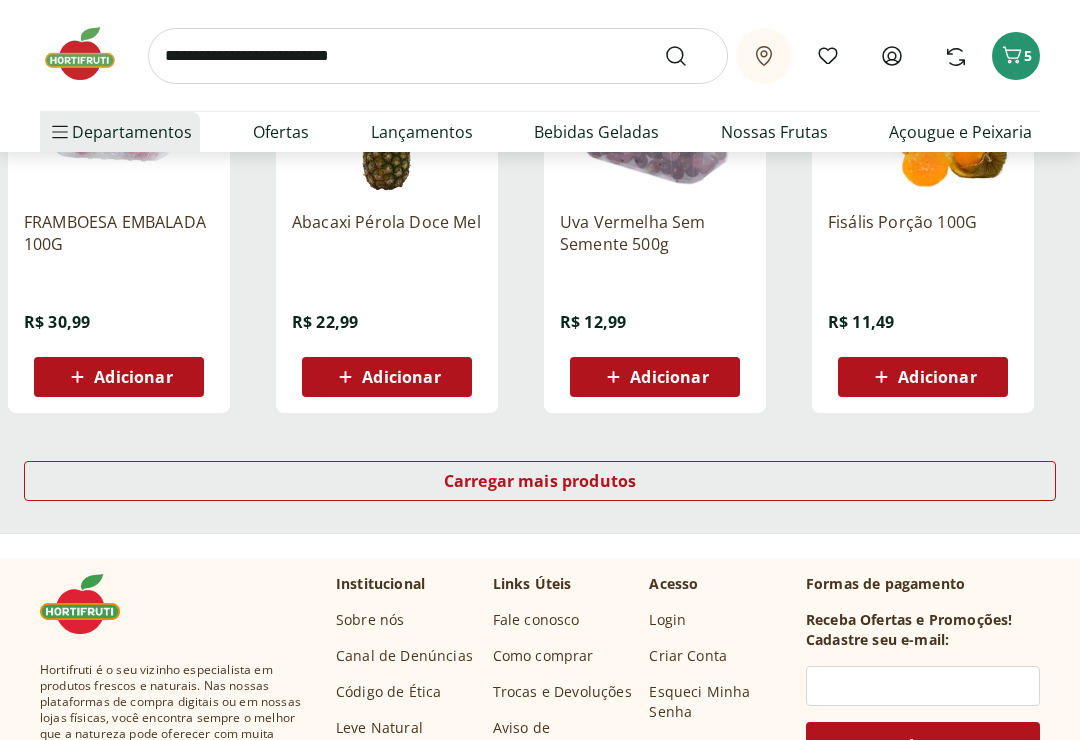 scroll, scrollTop: 5241, scrollLeft: 0, axis: vertical 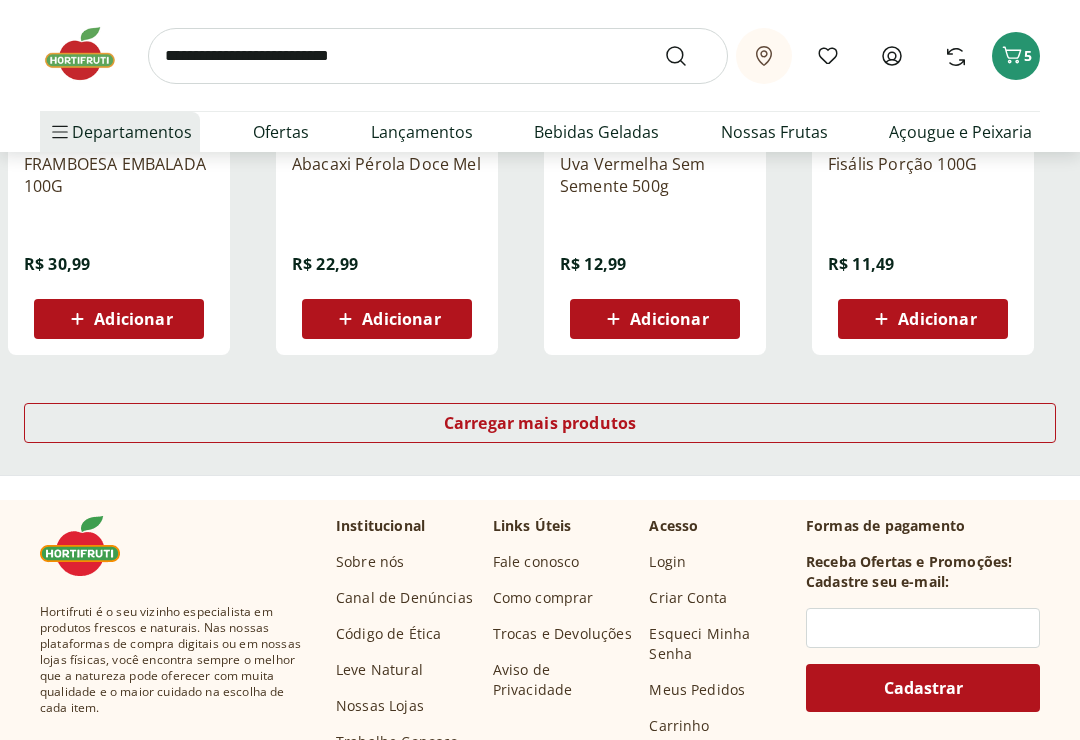 click on "Carregar mais produtos" at bounding box center (540, 427) 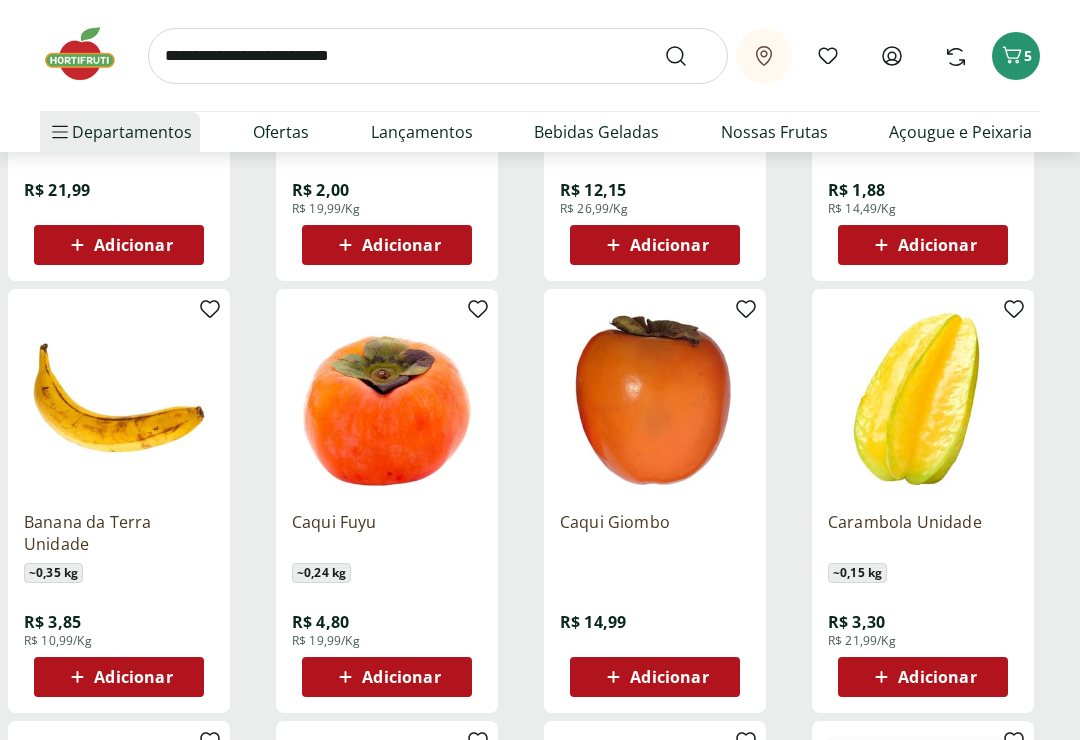 scroll, scrollTop: 5755, scrollLeft: 0, axis: vertical 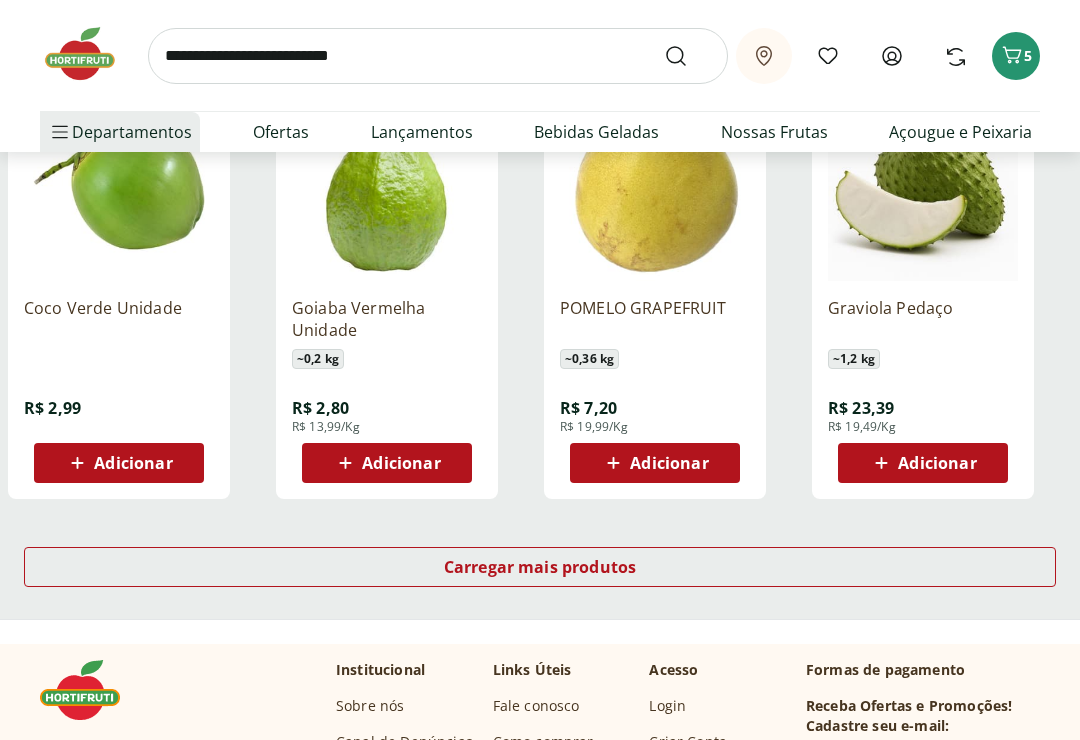 click on "Carregar mais produtos" at bounding box center (540, 567) 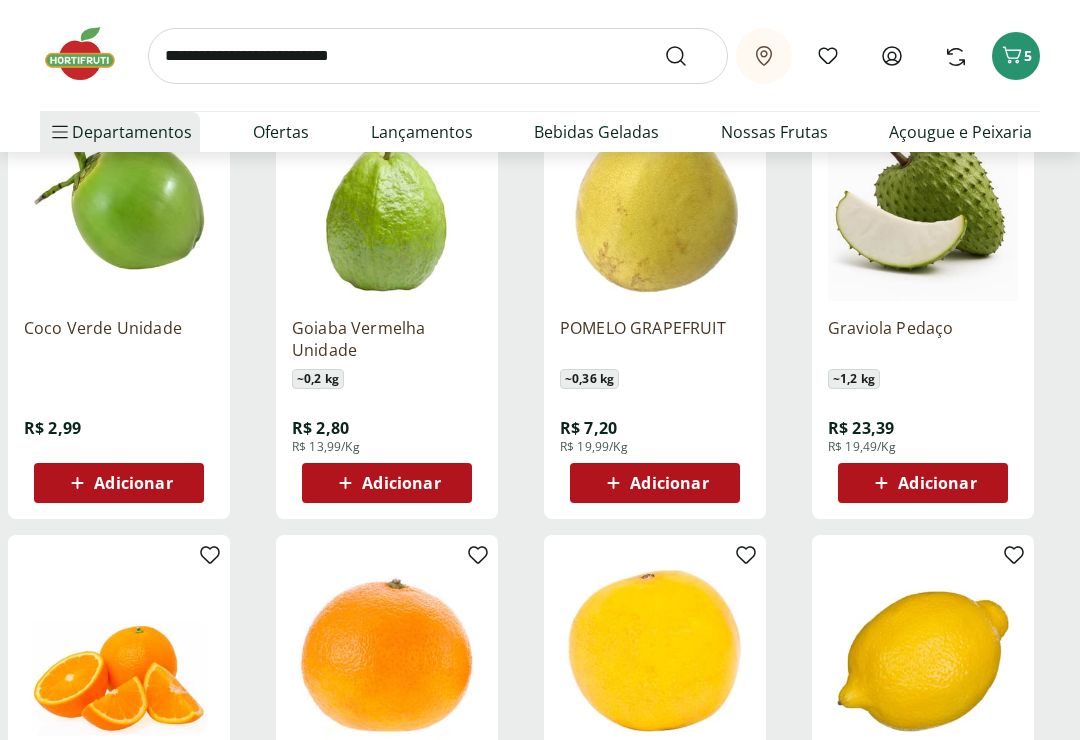 scroll, scrollTop: 6374, scrollLeft: 0, axis: vertical 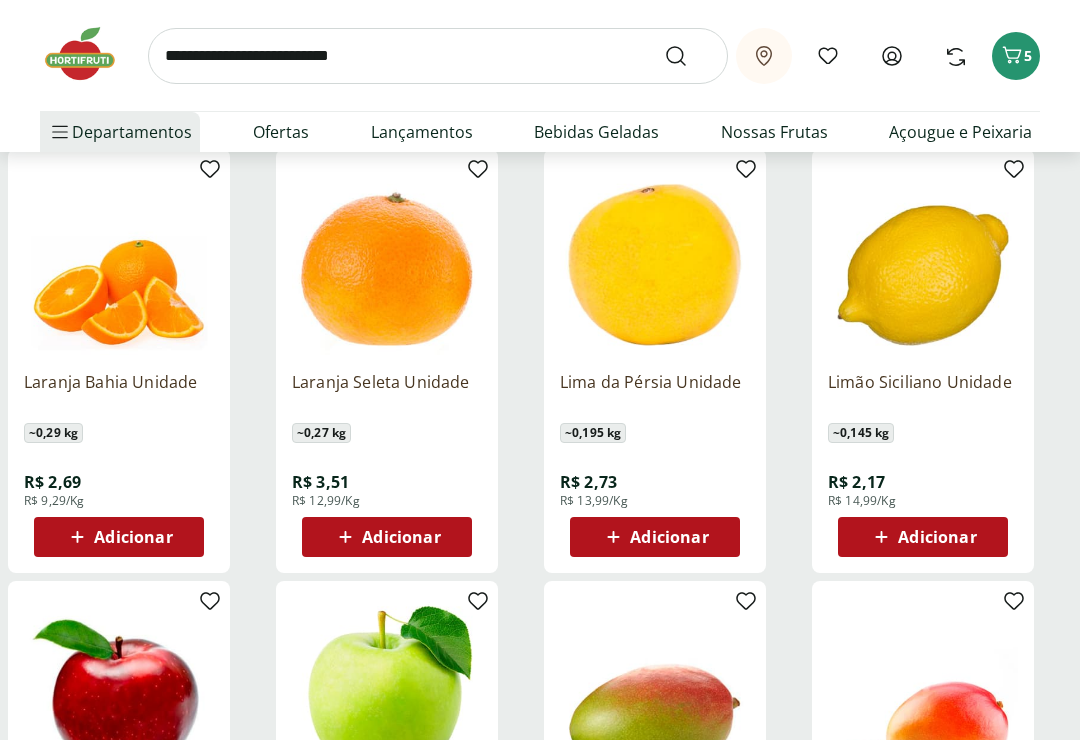 click on "Prontinhos" at bounding box center [114, 266] 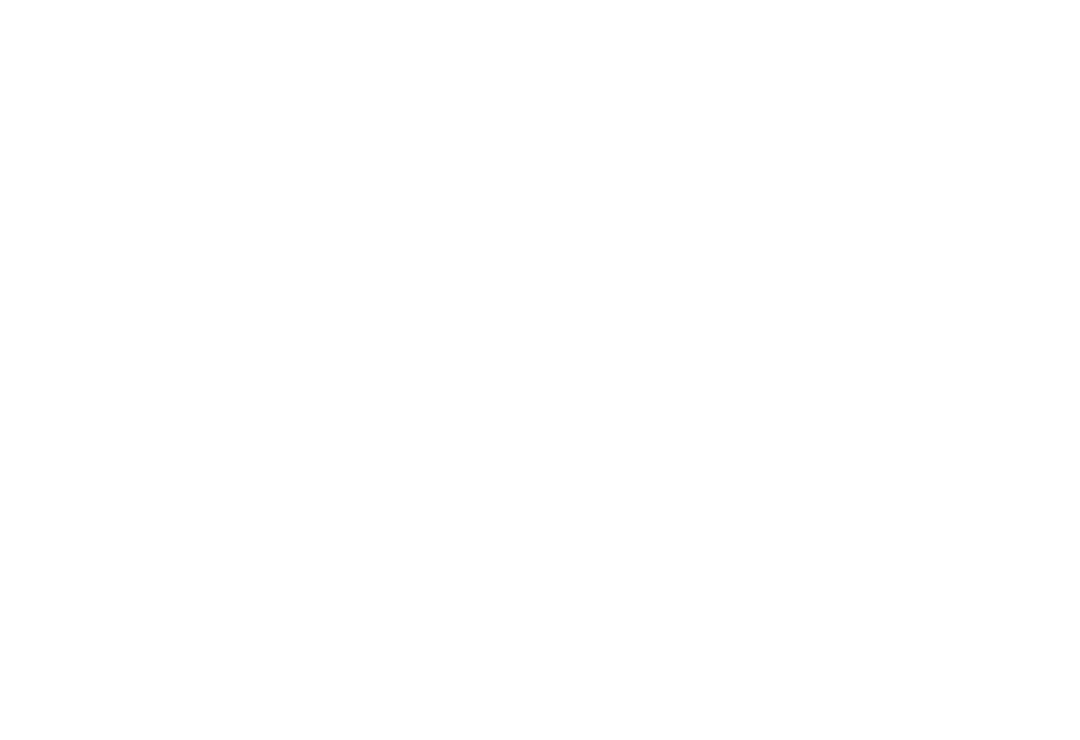 scroll, scrollTop: 0, scrollLeft: 0, axis: both 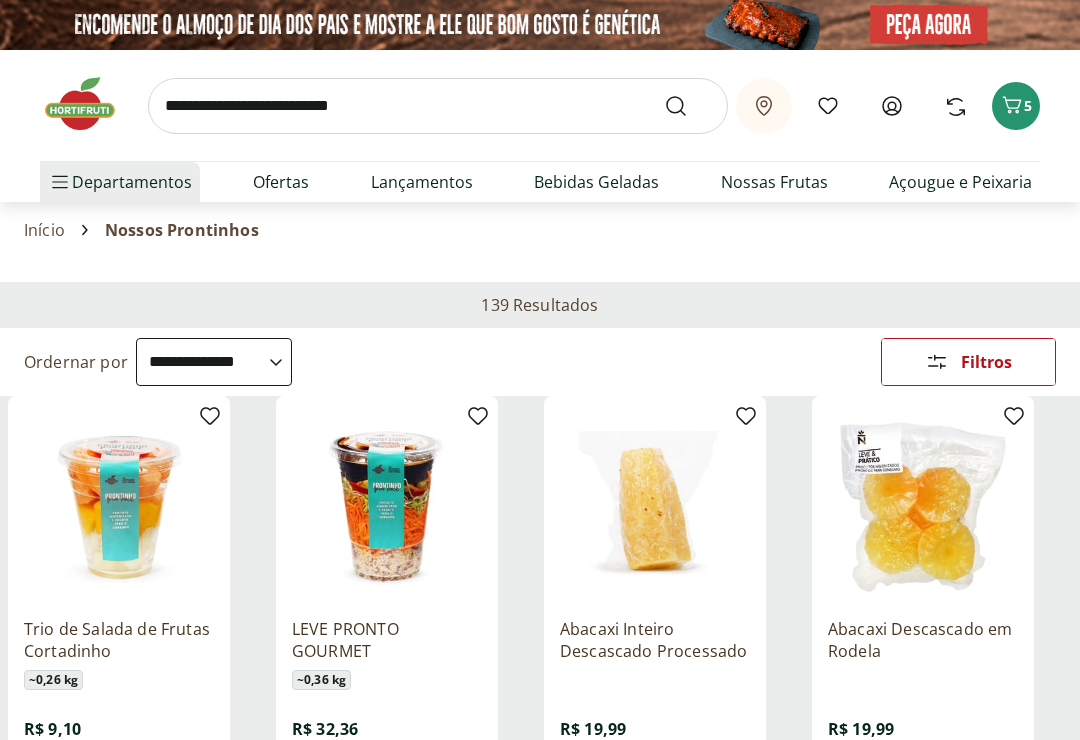 select on "**********" 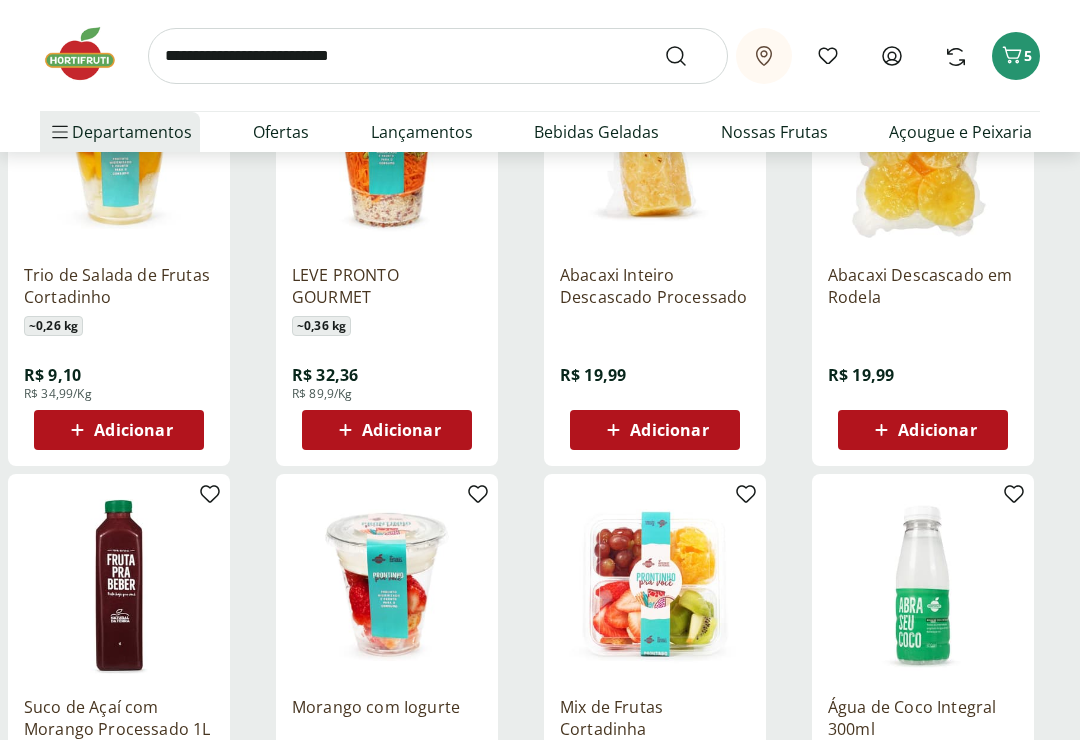 scroll, scrollTop: 0, scrollLeft: 0, axis: both 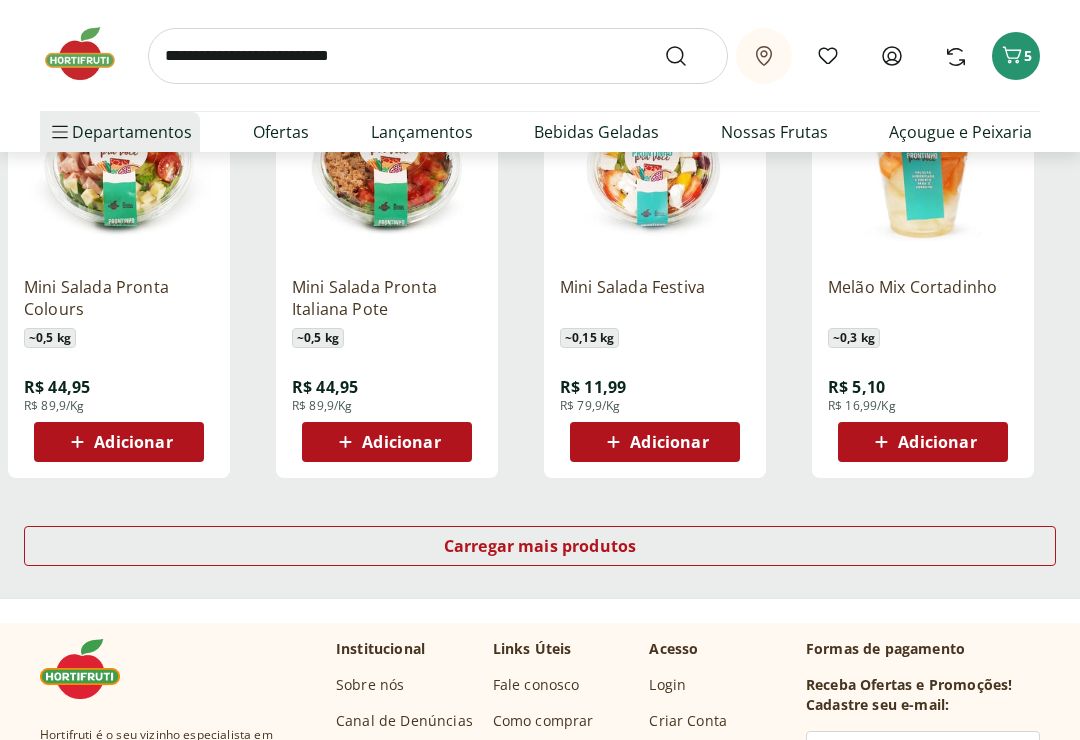 click on "Carregar mais produtos" at bounding box center [540, 547] 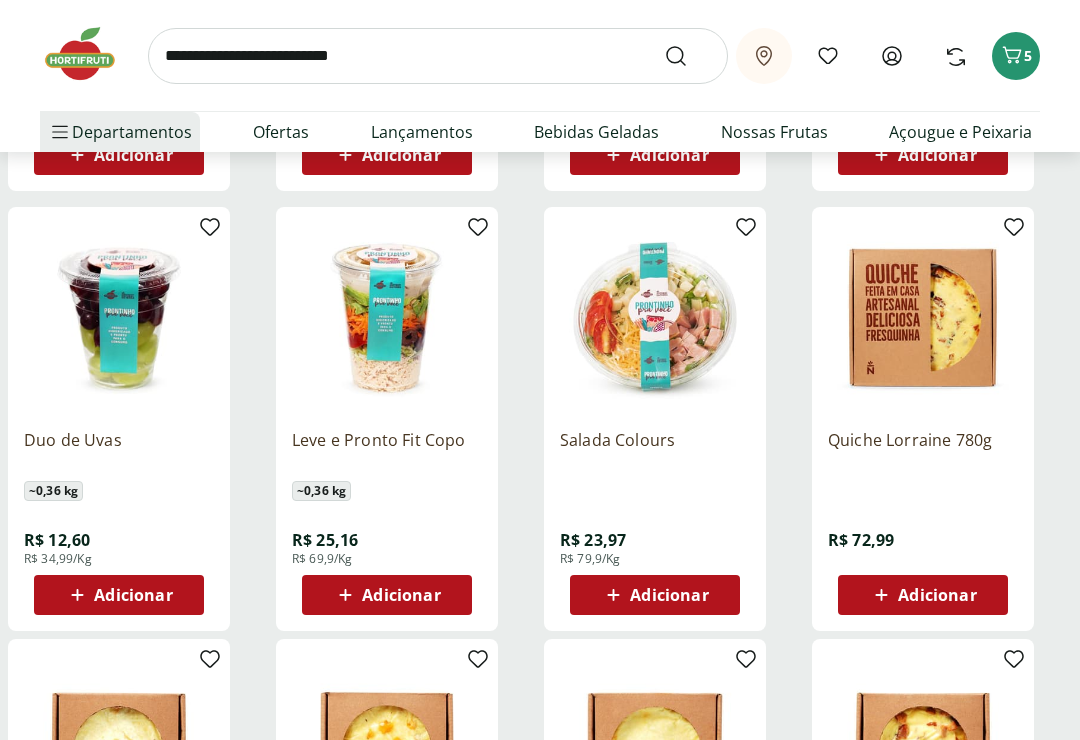 scroll, scrollTop: 1513, scrollLeft: 0, axis: vertical 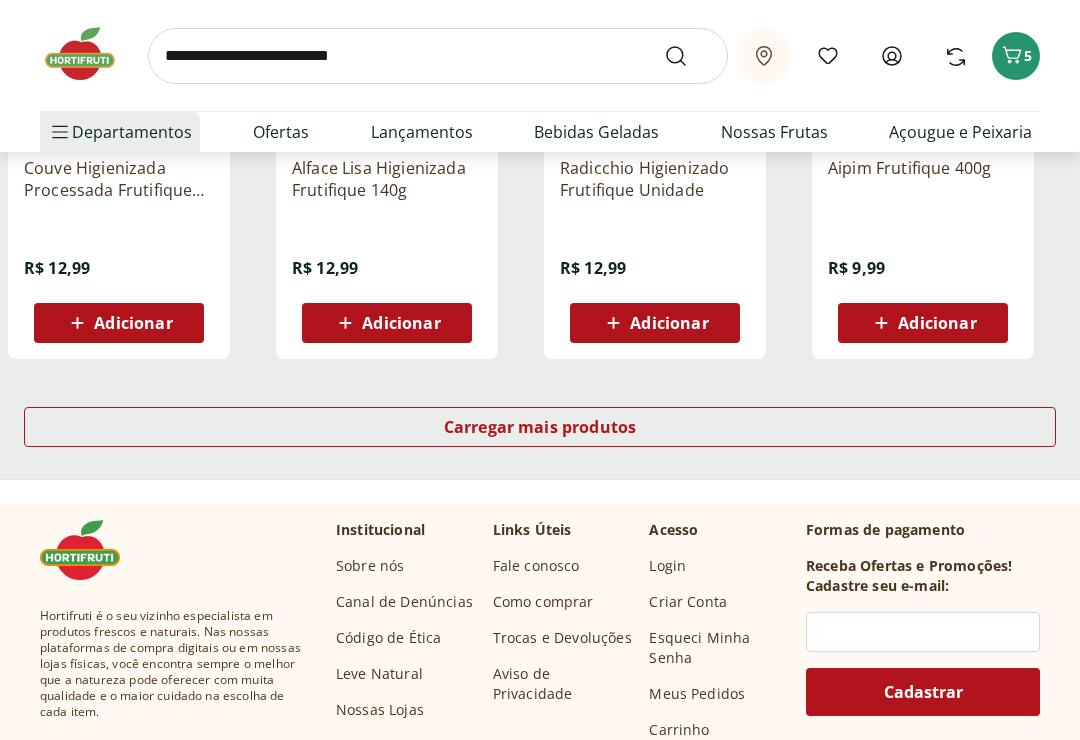 click on "Carregar mais produtos" at bounding box center (540, 427) 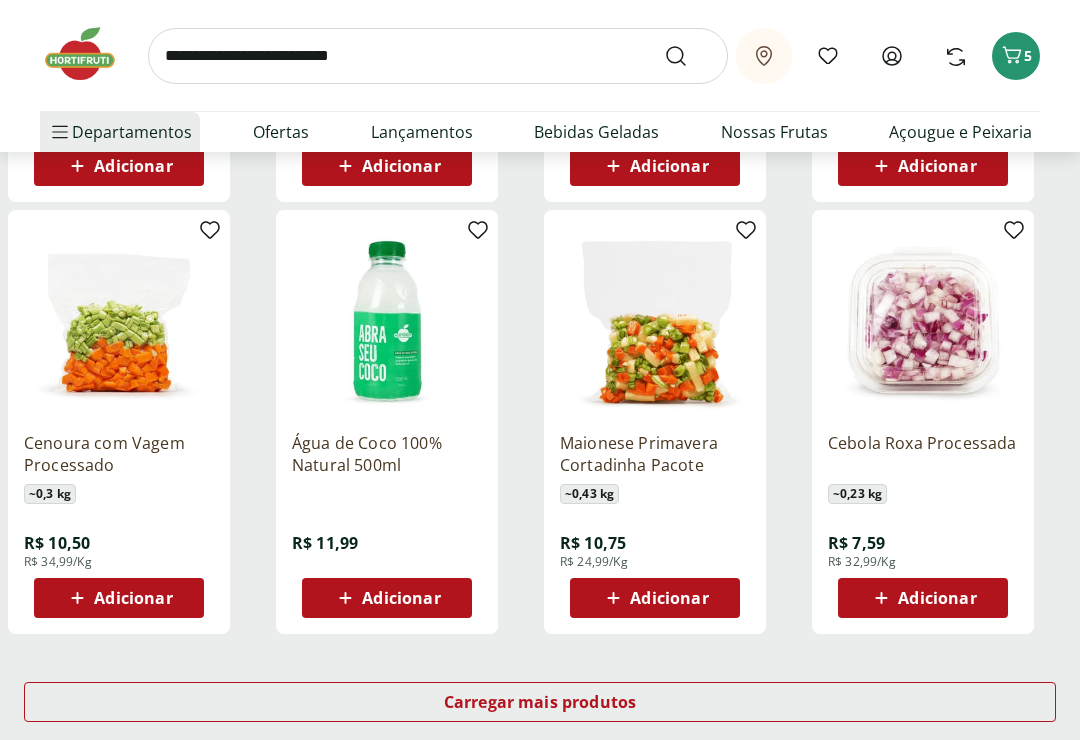scroll, scrollTop: 3868, scrollLeft: 0, axis: vertical 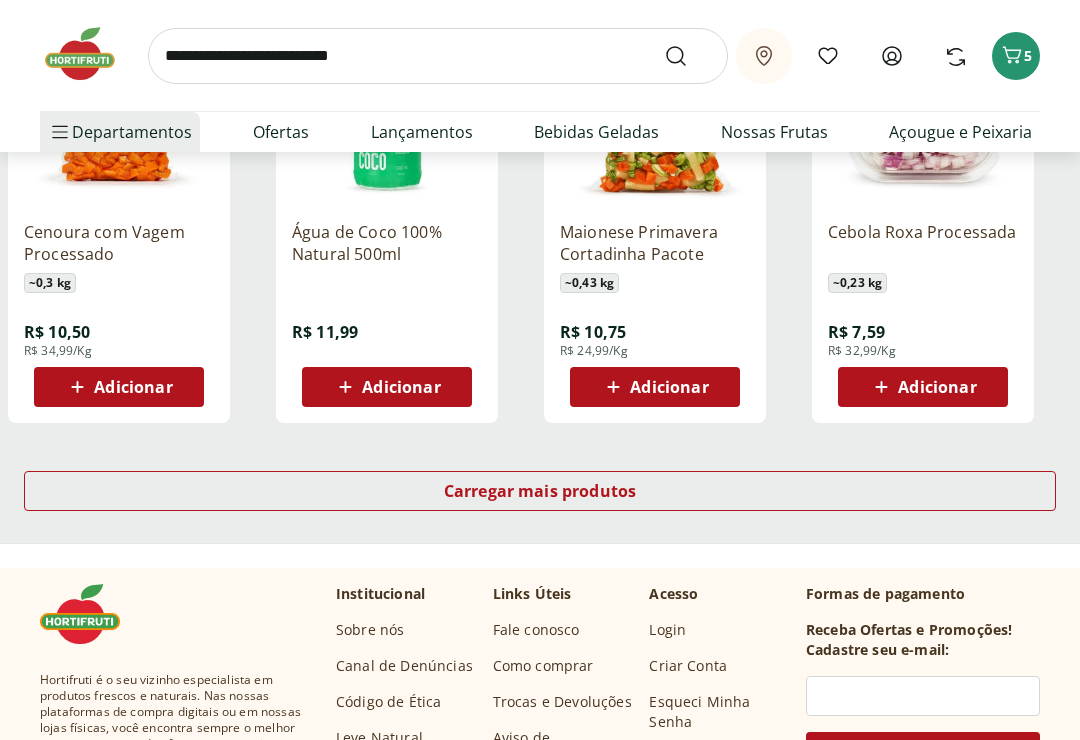 click on "Carregar mais produtos" at bounding box center [540, 496] 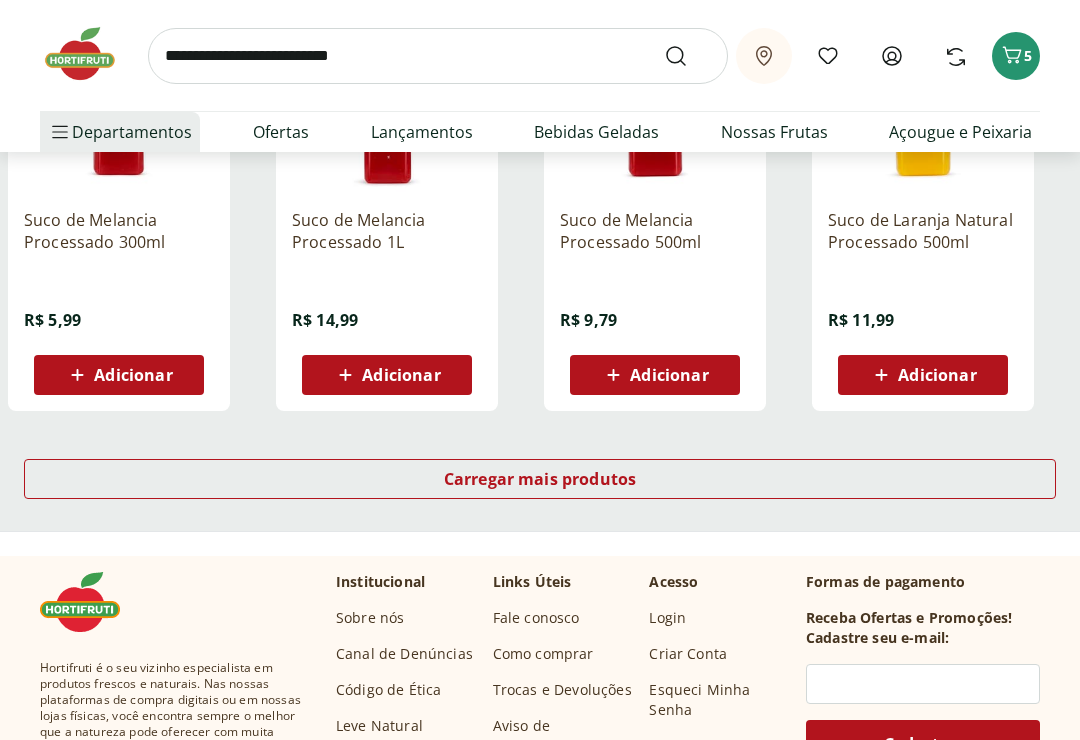 click on "Carregar mais produtos" at bounding box center [540, 480] 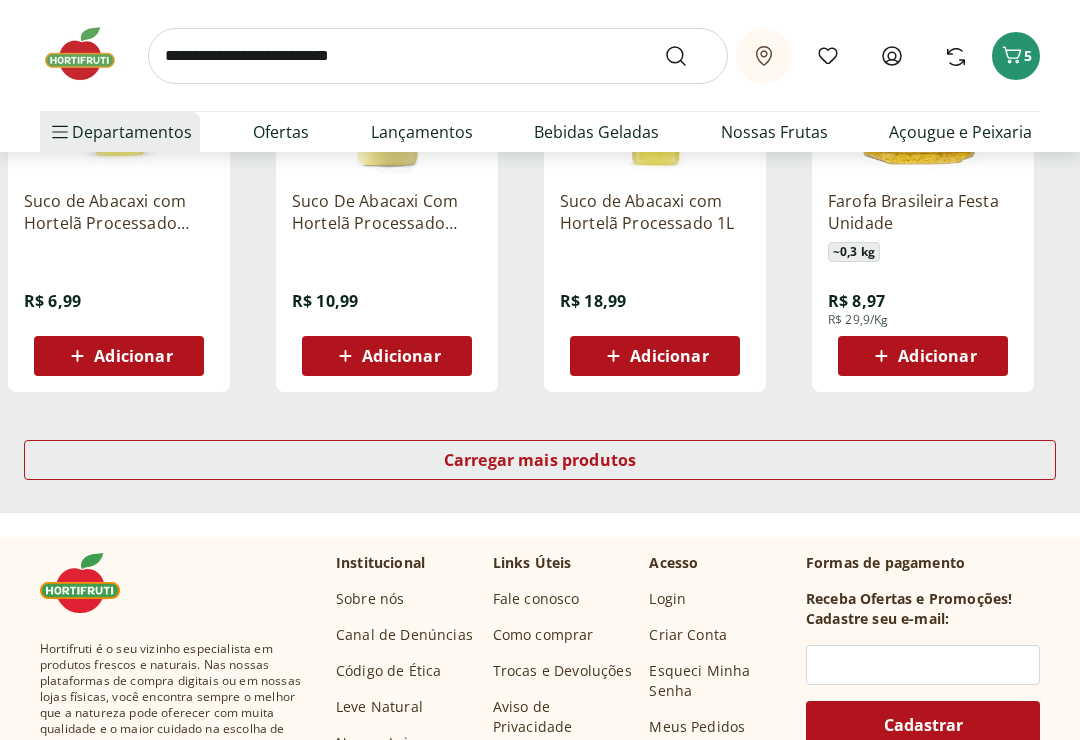 click on "Carregar mais produtos" at bounding box center [540, 461] 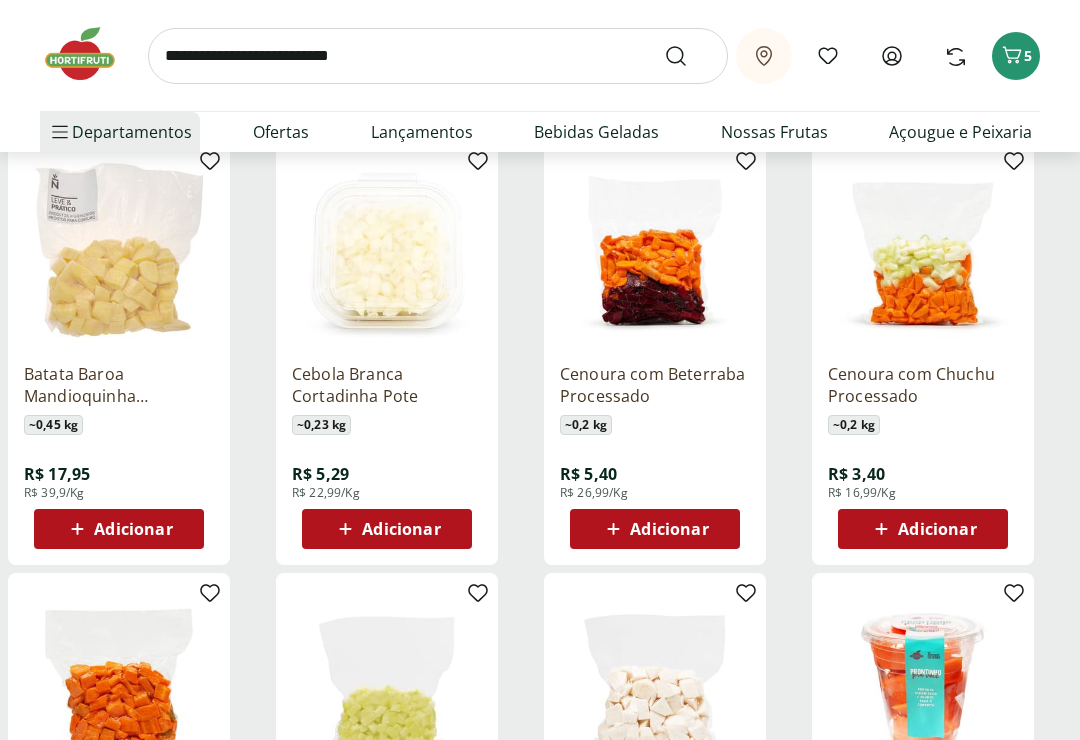 scroll, scrollTop: 6775, scrollLeft: 0, axis: vertical 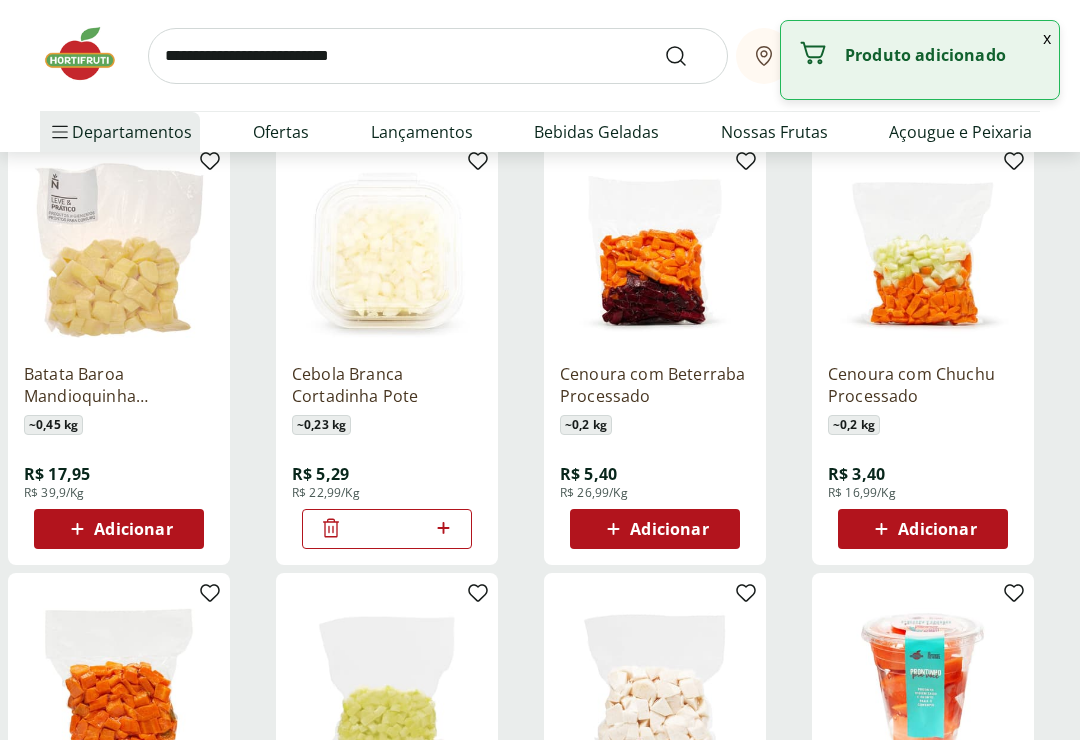 click on "Padaria" at bounding box center [101, 372] 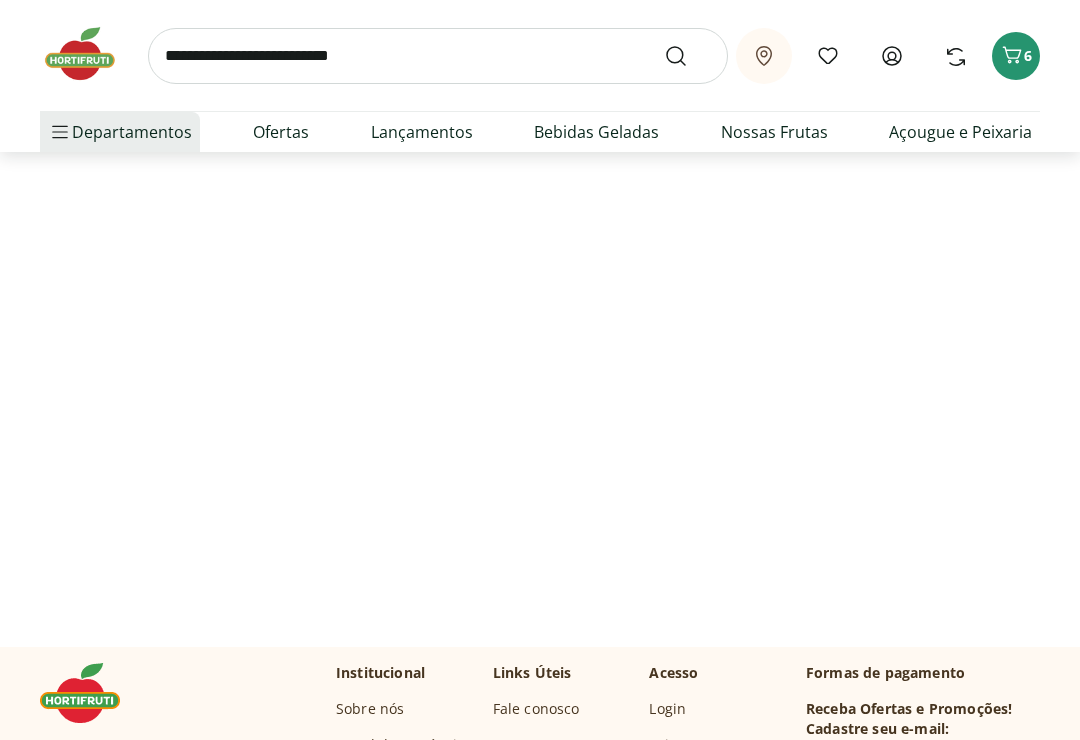 scroll, scrollTop: 0, scrollLeft: 0, axis: both 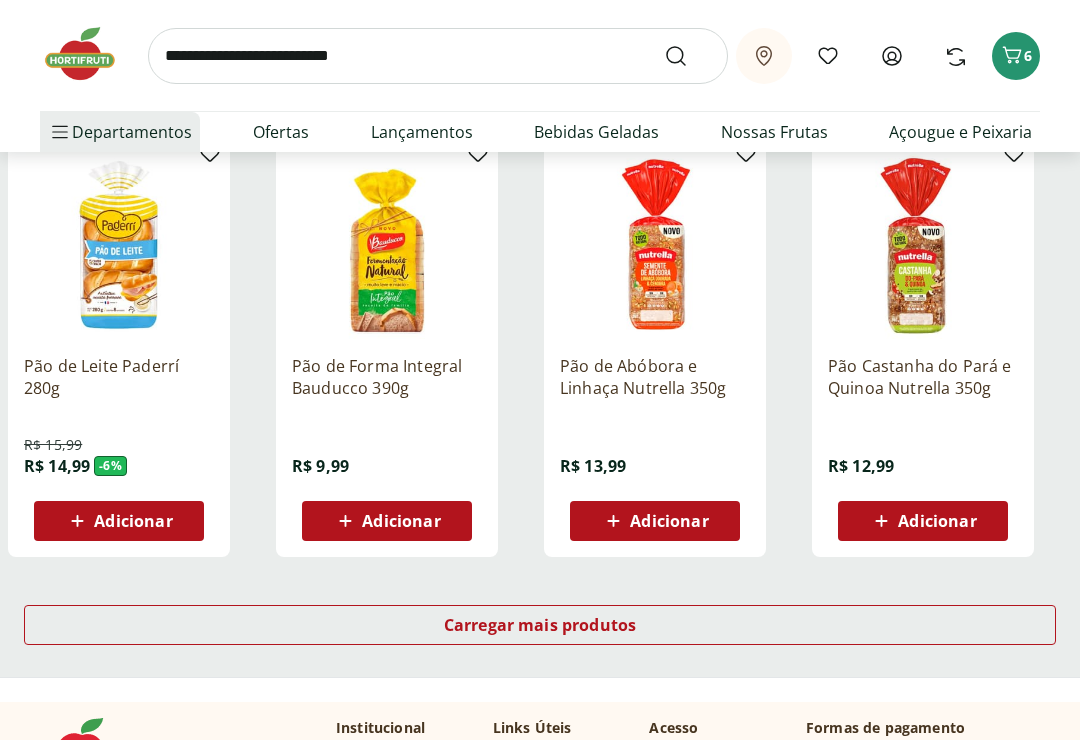 click on "Carregar mais produtos" at bounding box center (540, 625) 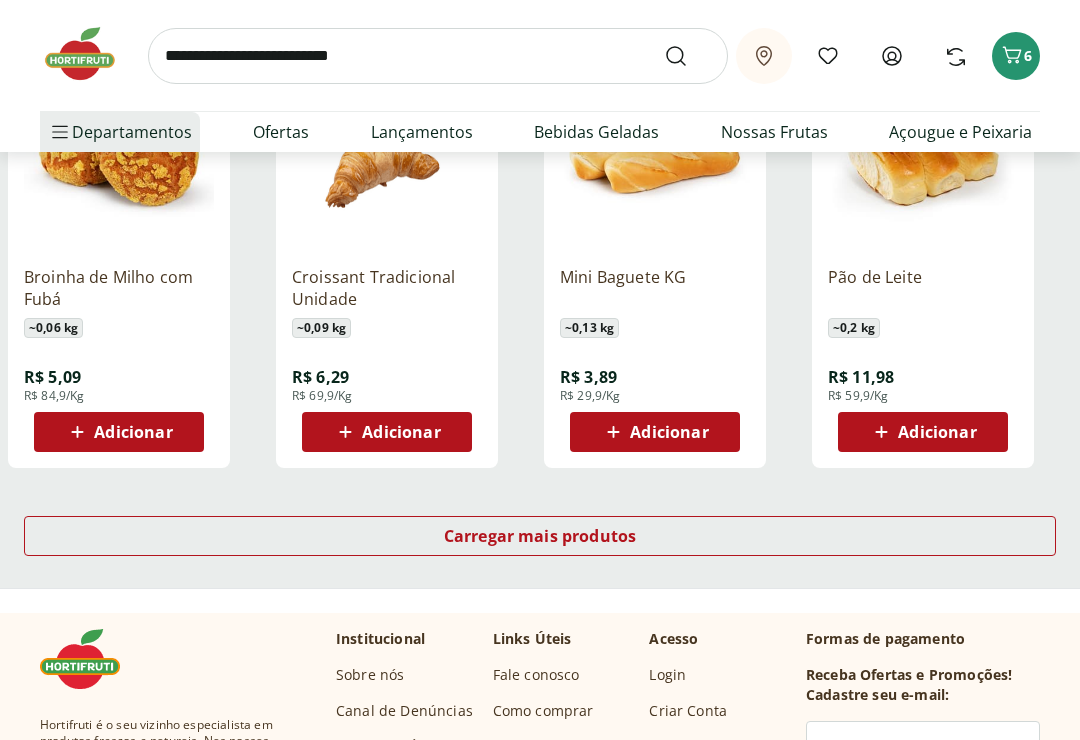 scroll, scrollTop: 2520, scrollLeft: 0, axis: vertical 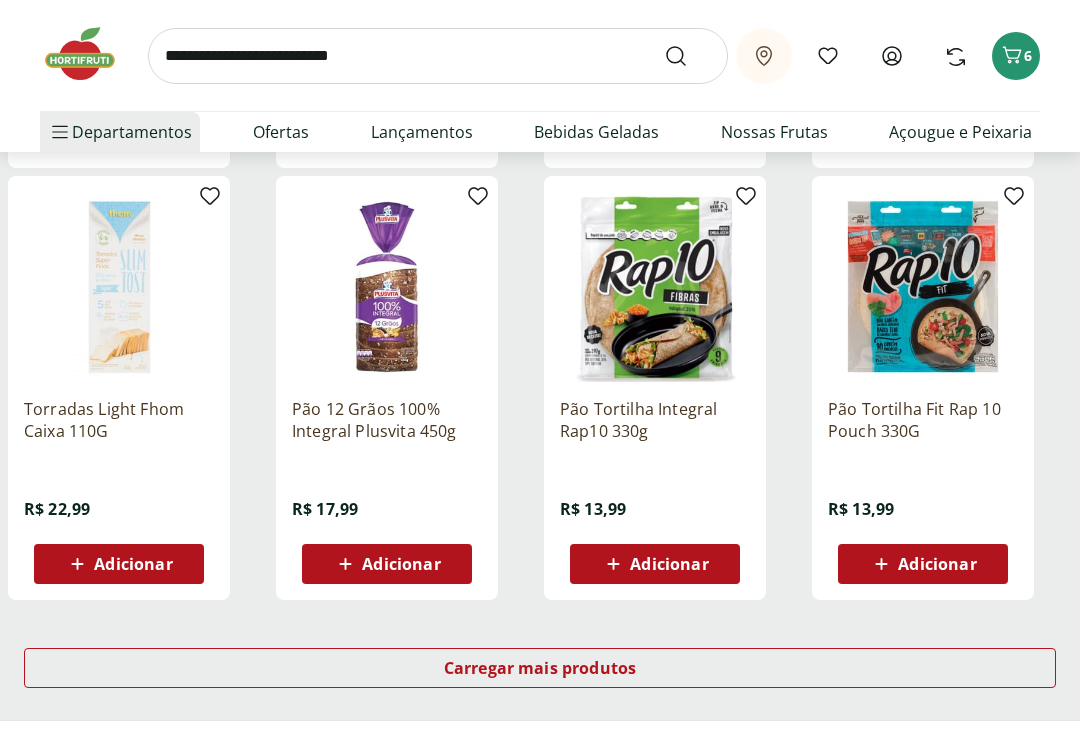 click on "Carregar mais produtos" at bounding box center [540, 668] 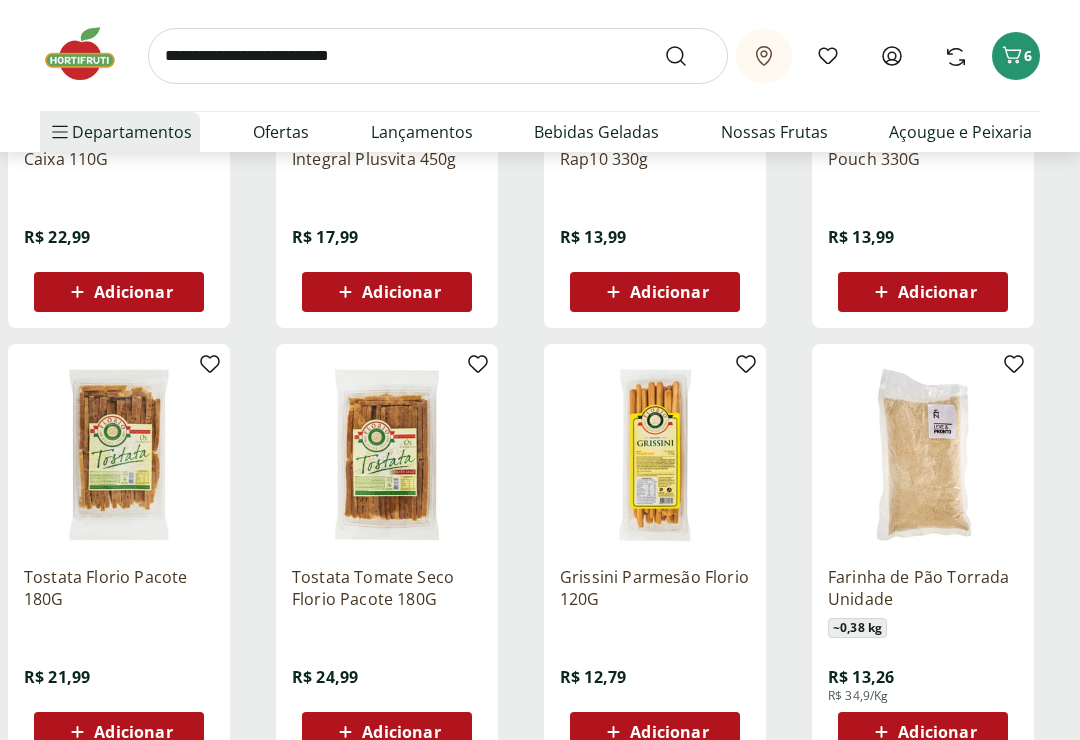 scroll, scrollTop: 4005, scrollLeft: 0, axis: vertical 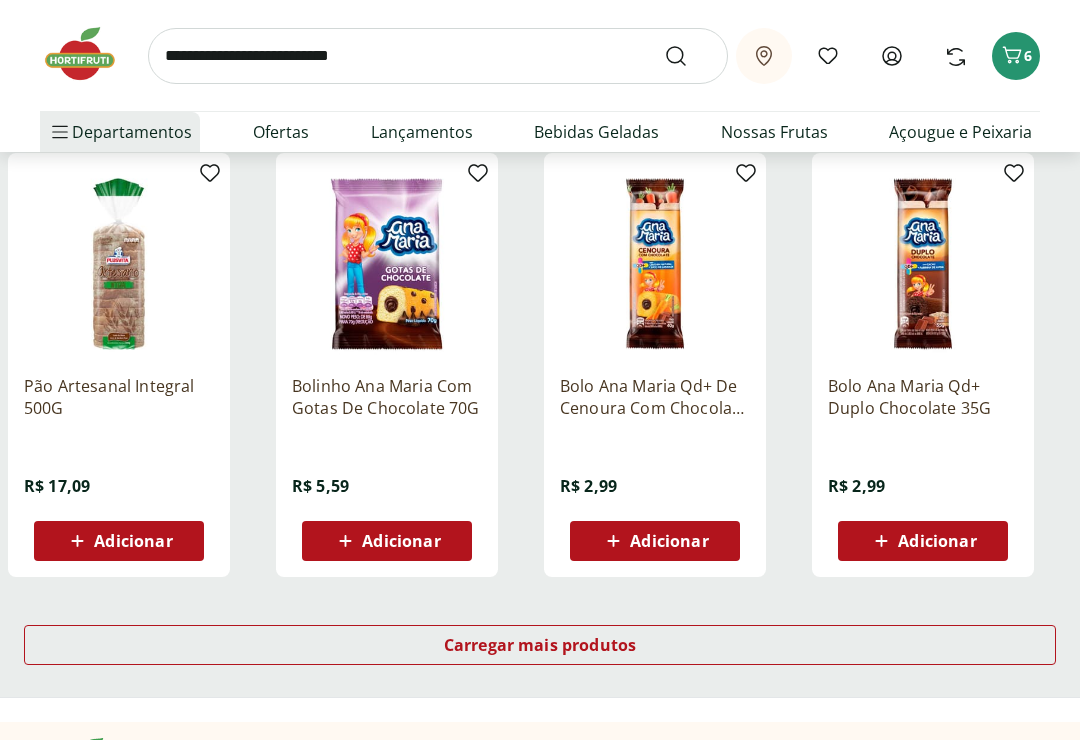 click on "Carregar mais produtos" at bounding box center [540, 646] 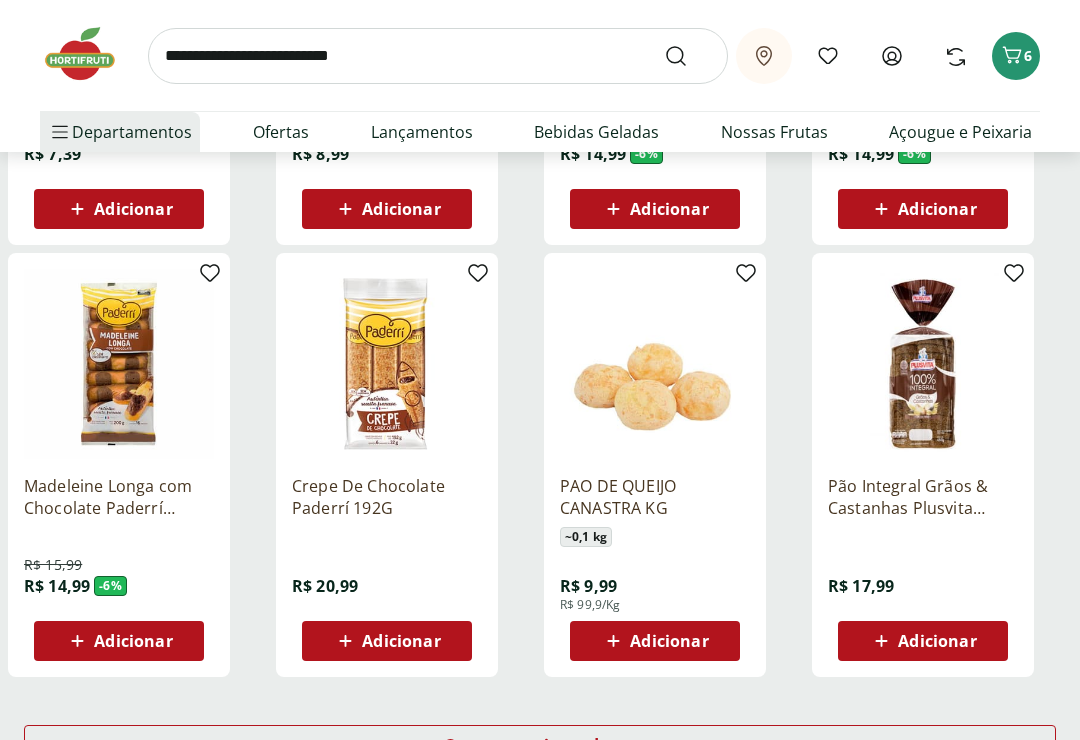 scroll, scrollTop: 6265, scrollLeft: 0, axis: vertical 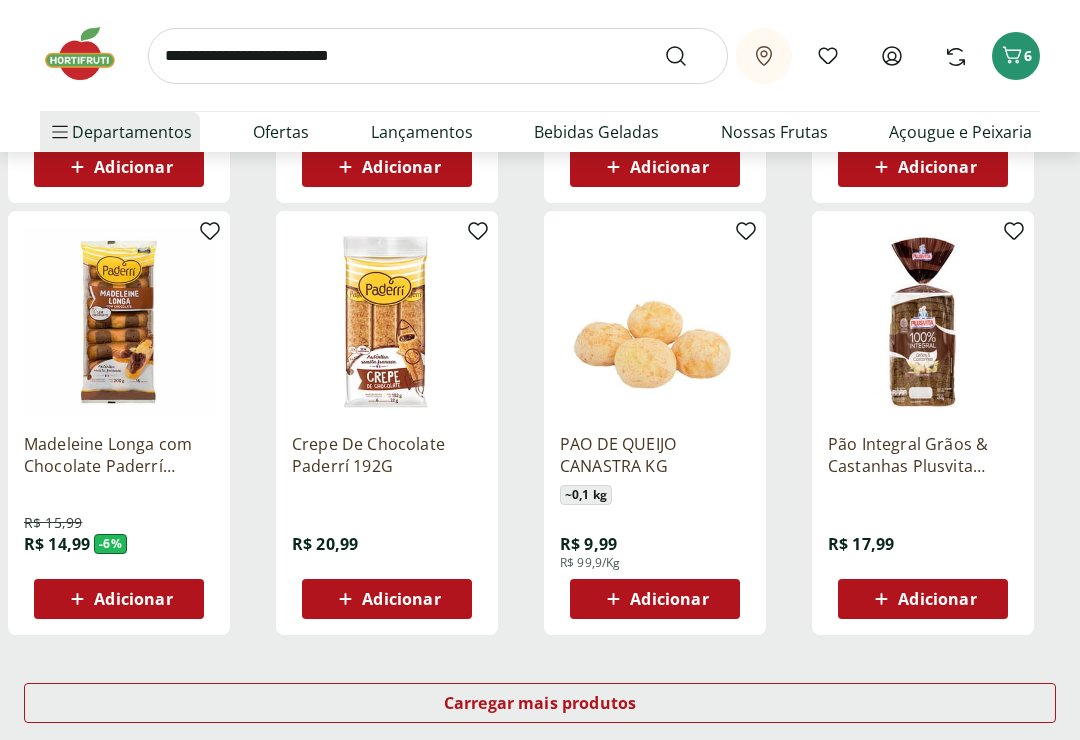 click on "Carregar mais produtos" at bounding box center (540, 703) 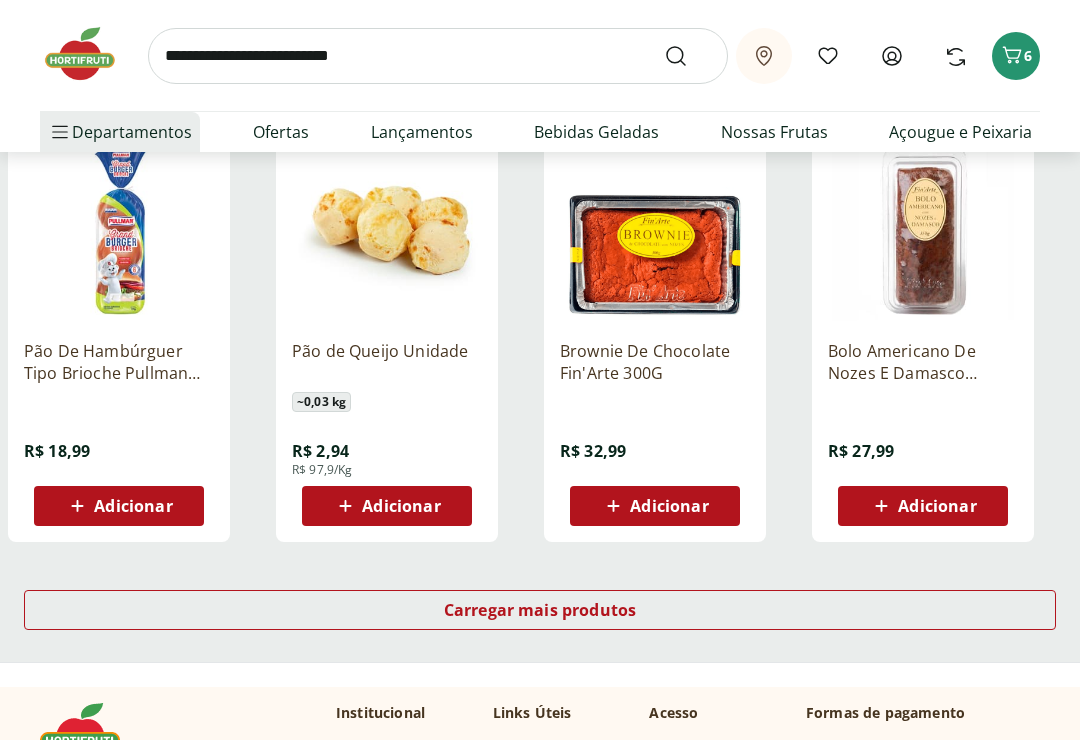 scroll, scrollTop: 7663, scrollLeft: 0, axis: vertical 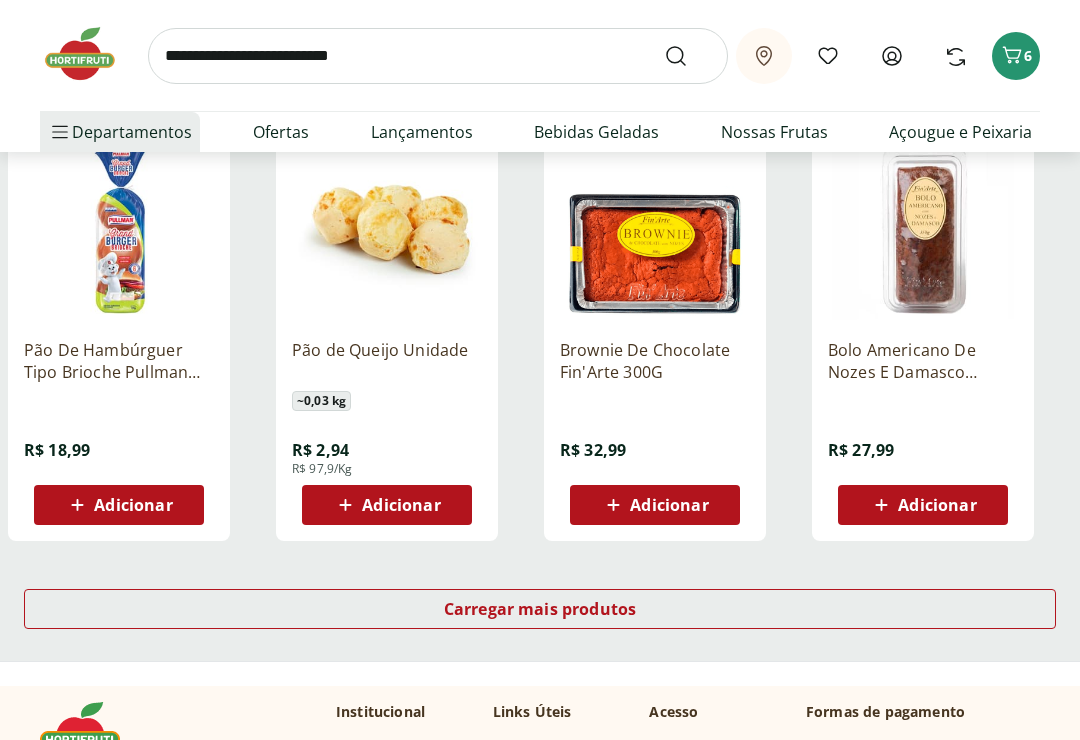click on "Carregar mais produtos" at bounding box center (540, 609) 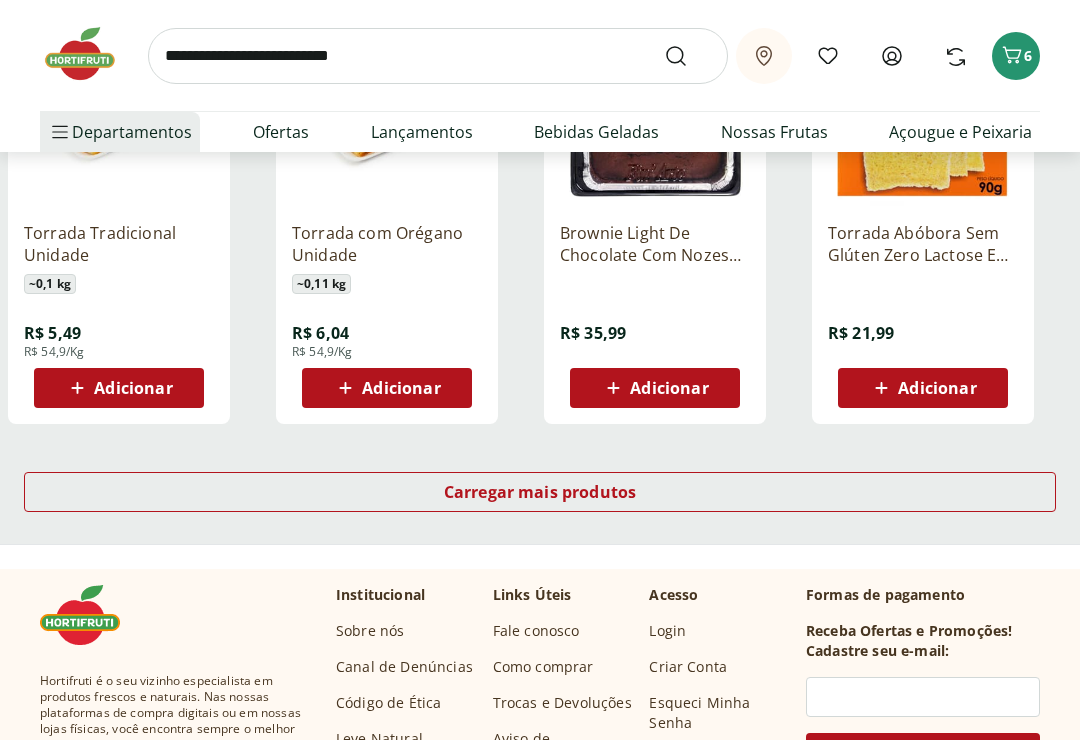 scroll, scrollTop: 9134, scrollLeft: 0, axis: vertical 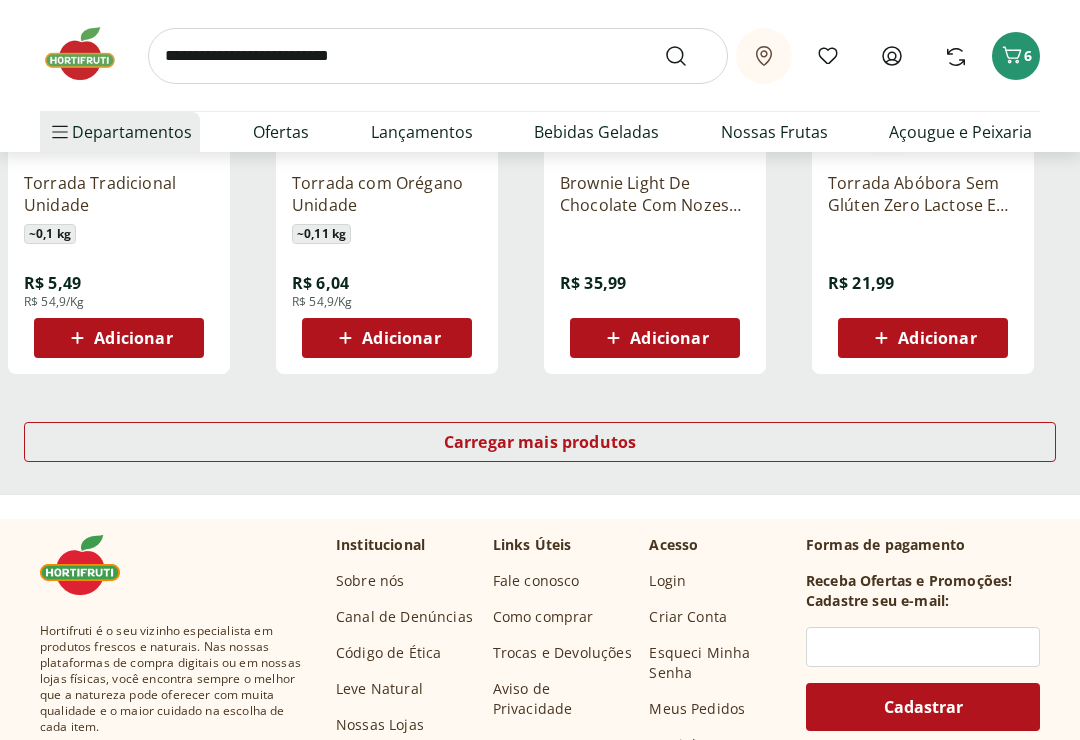 click on "Carregar mais produtos" at bounding box center (540, 442) 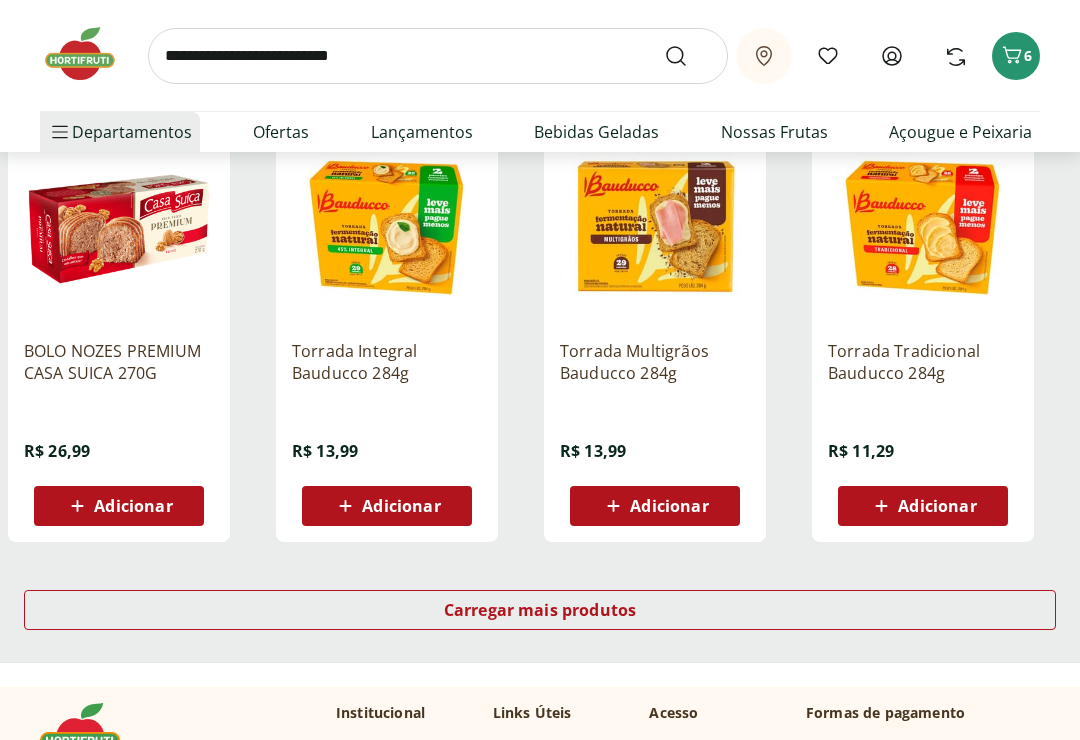 click on "Carregar mais produtos" at bounding box center [540, 610] 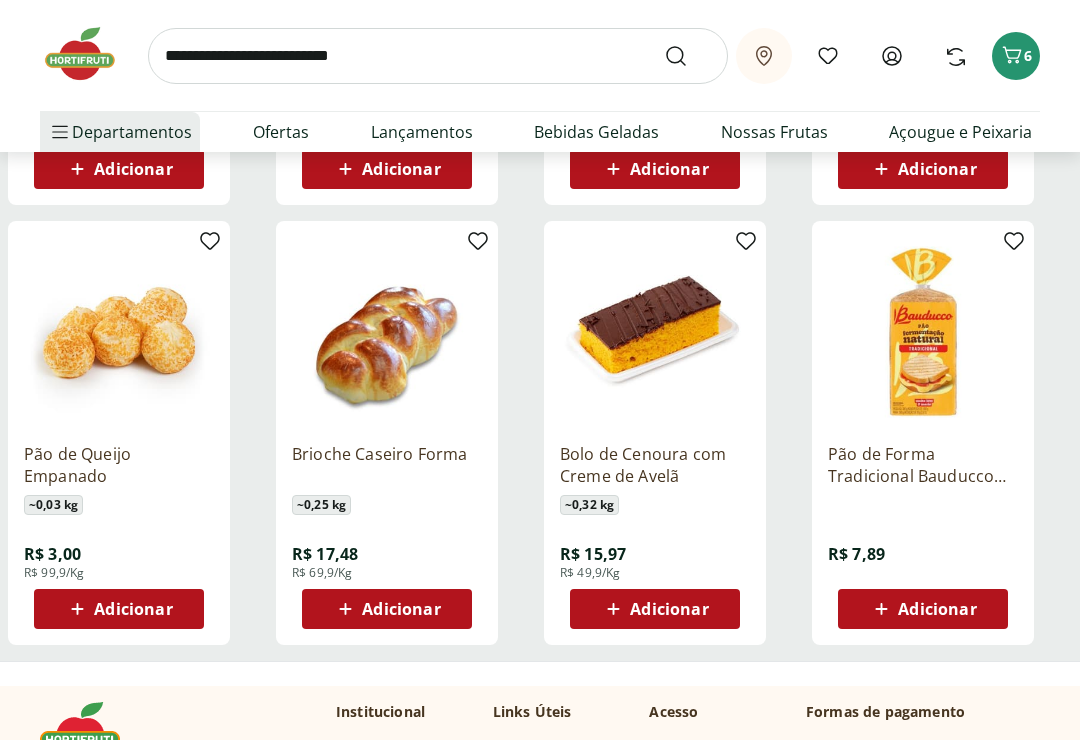 scroll, scrollTop: 10608, scrollLeft: 0, axis: vertical 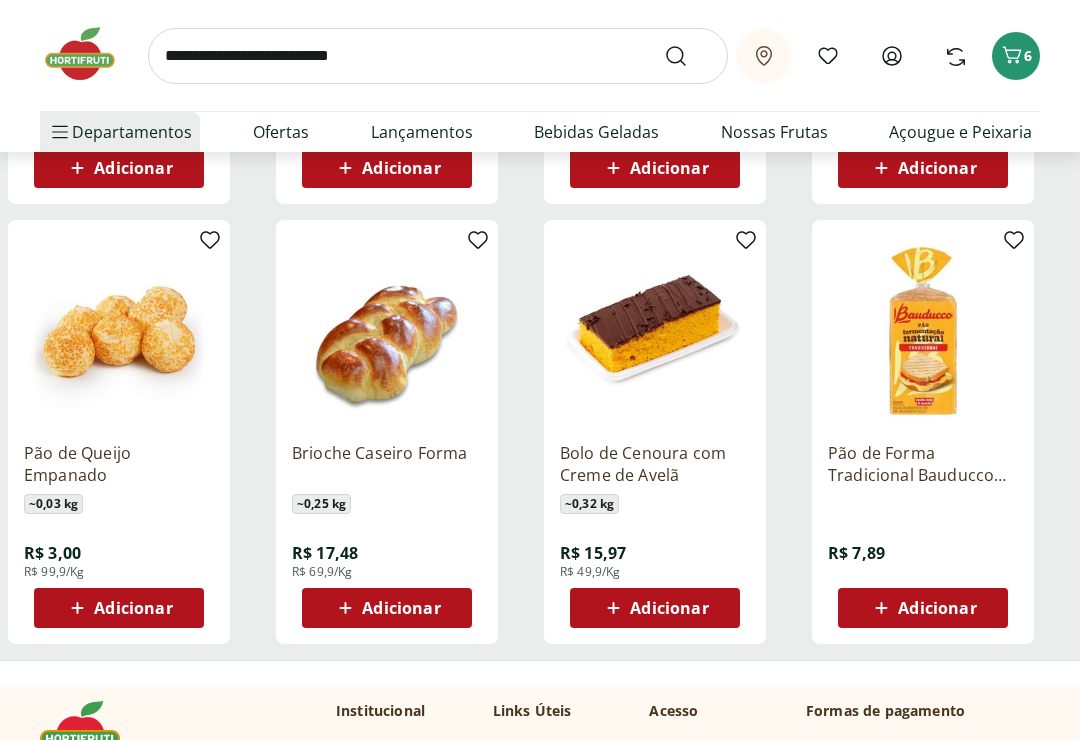 click on "Suplementos Suplementos Ver tudo do departamento Barra Proteíca Bebida Láctea Energéticos Proteínas Vitaminas" at bounding box center [166, 492] 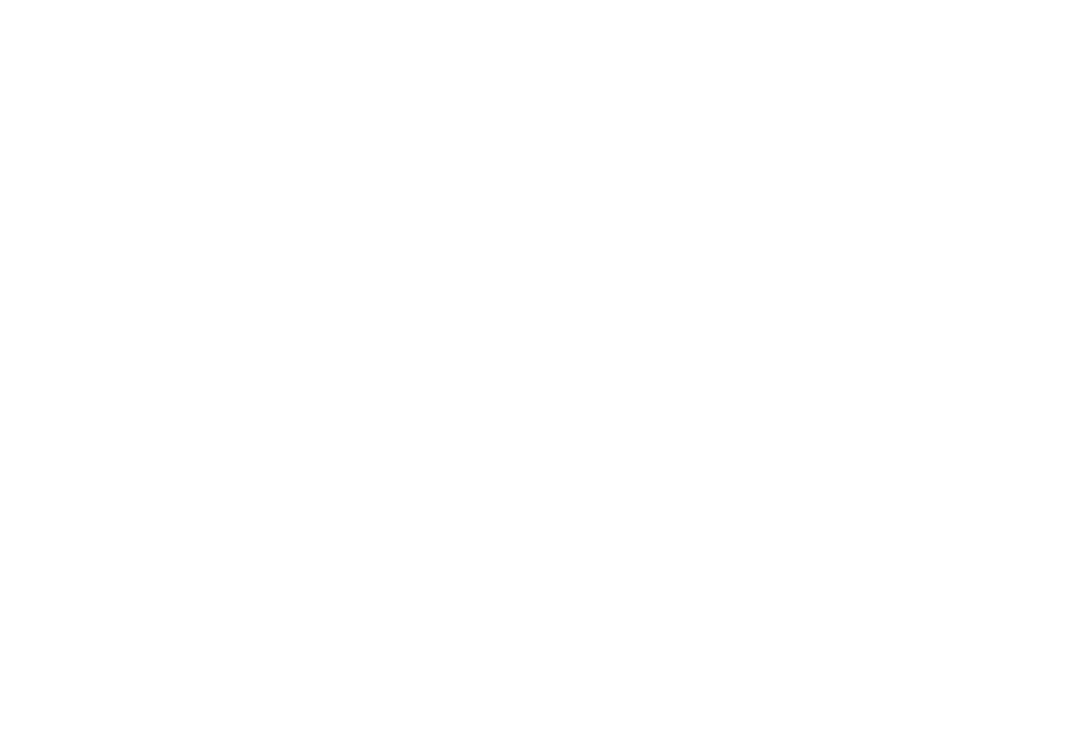 scroll, scrollTop: 0, scrollLeft: 0, axis: both 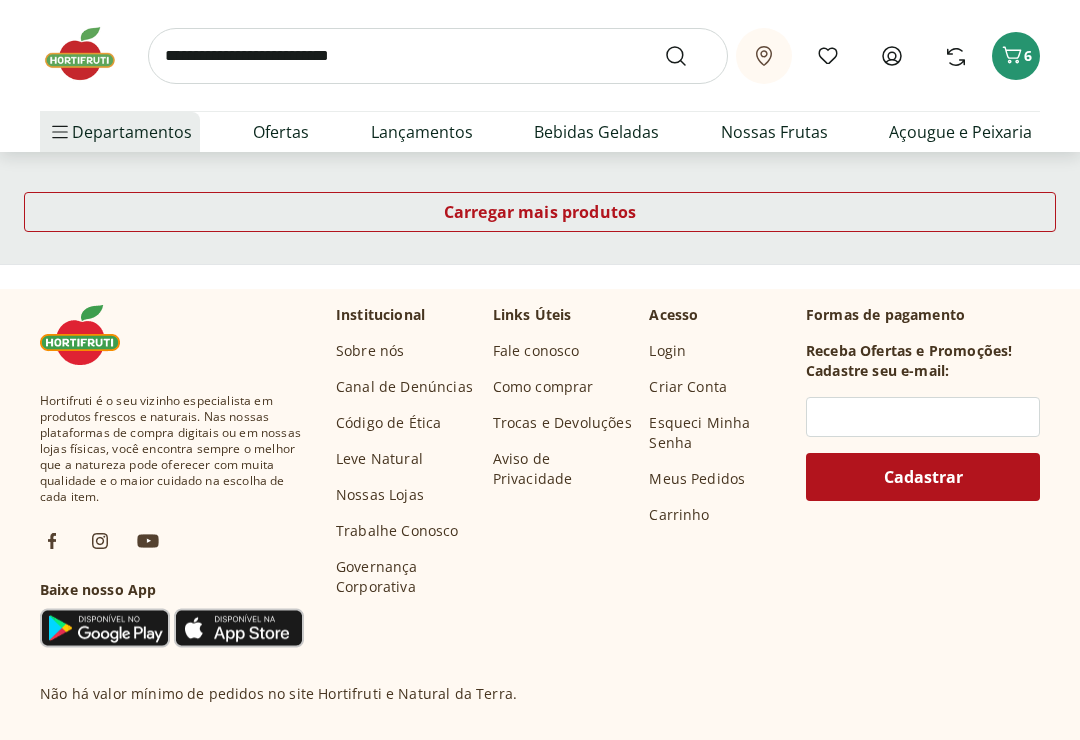 click on "Carregar mais produtos" at bounding box center (540, 212) 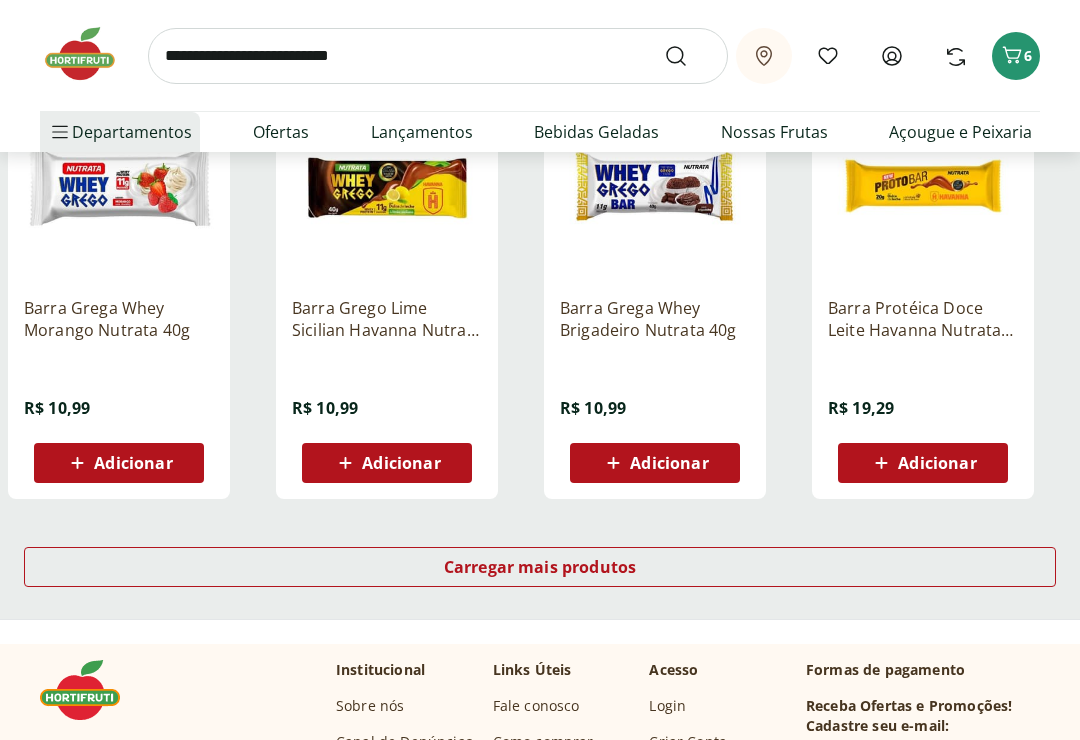 click on "Carregar mais produtos" at bounding box center [540, 568] 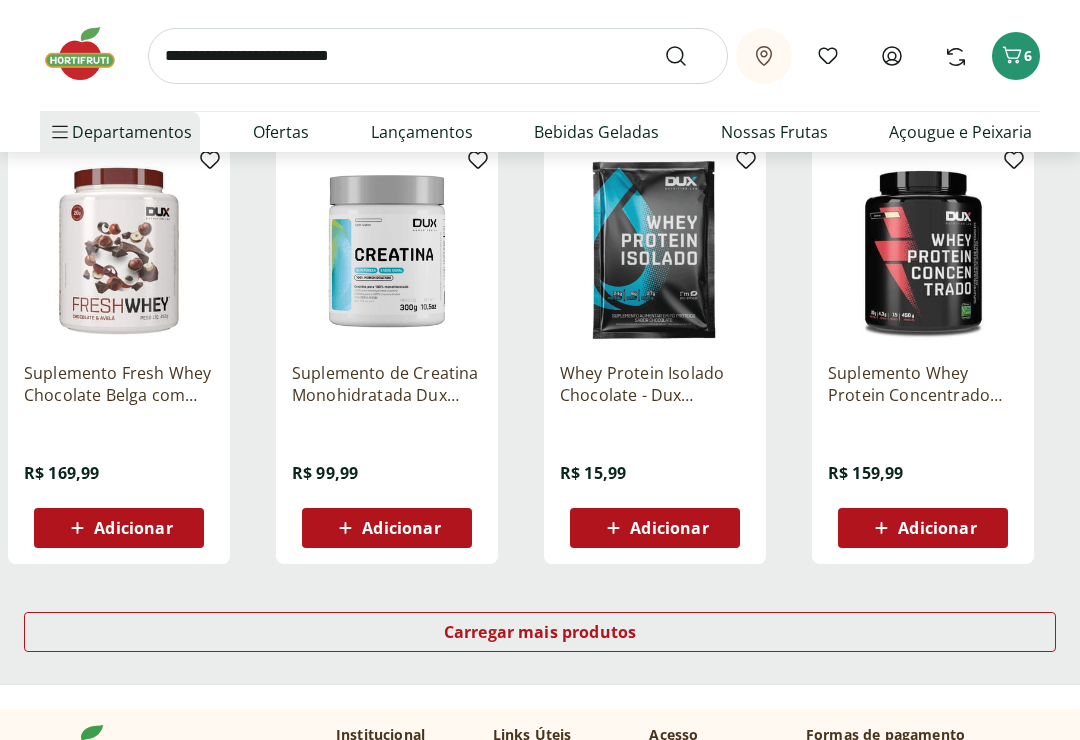 scroll, scrollTop: 3727, scrollLeft: 0, axis: vertical 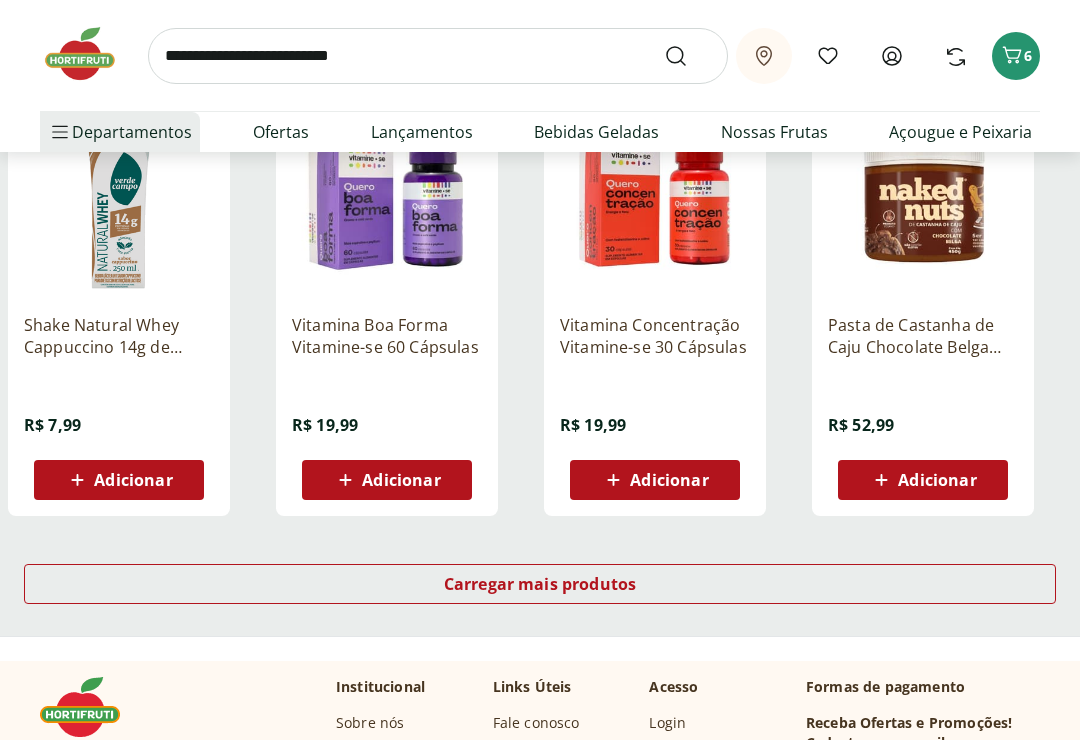 click on "Carregar mais produtos" at bounding box center [540, 584] 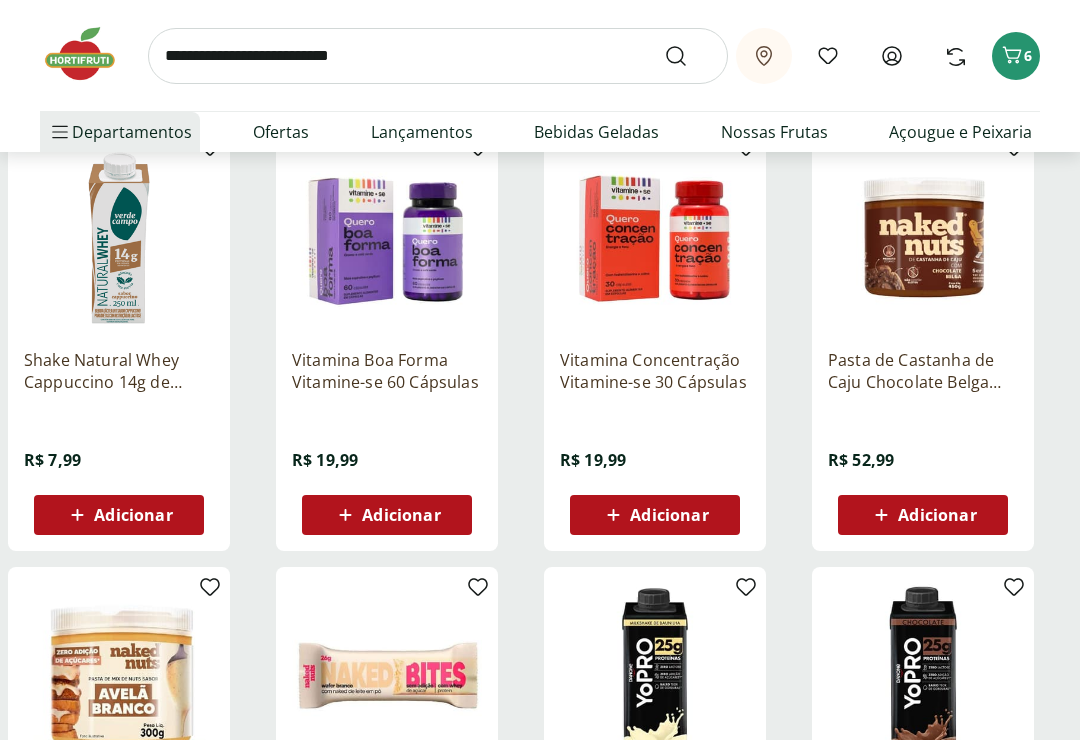 scroll, scrollTop: 5035, scrollLeft: 0, axis: vertical 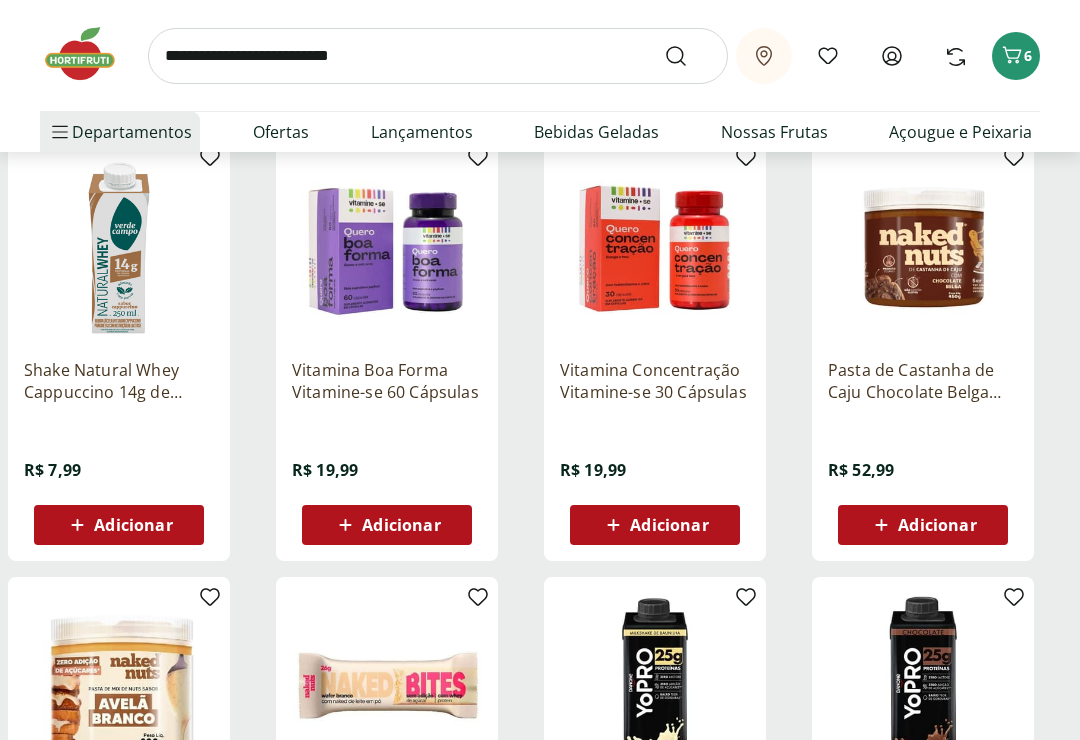 click on "Vitamina Boa Forma Vitamine-se 60 Cápsulas" at bounding box center [387, 381] 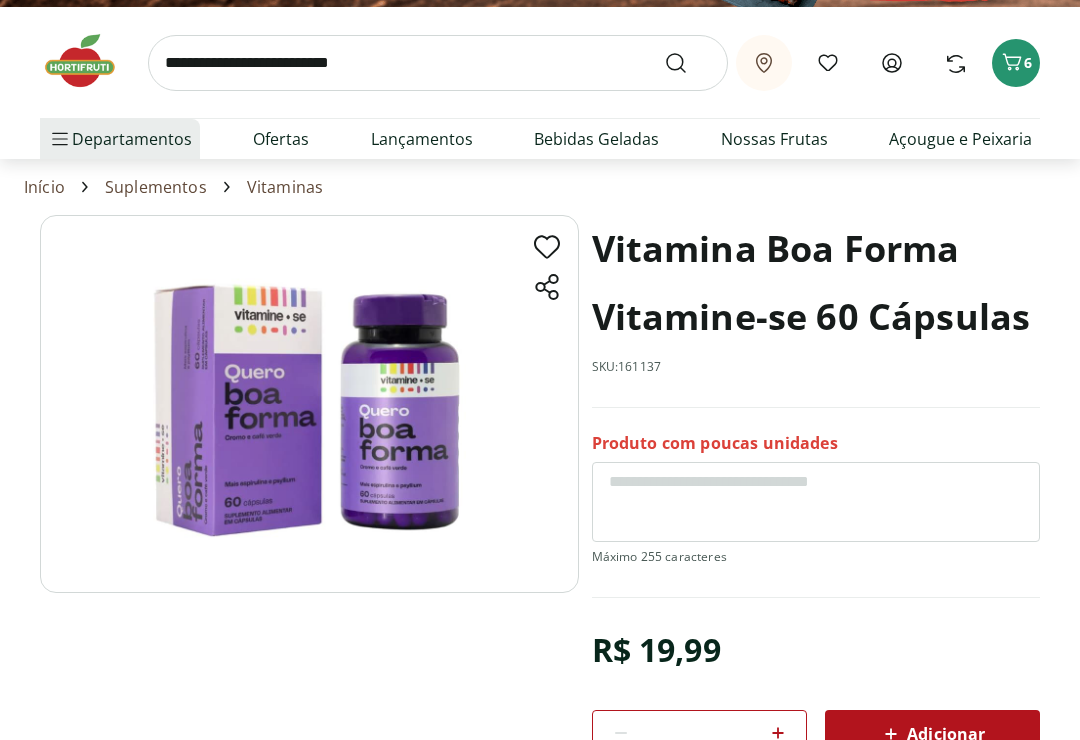 scroll, scrollTop: 43, scrollLeft: 0, axis: vertical 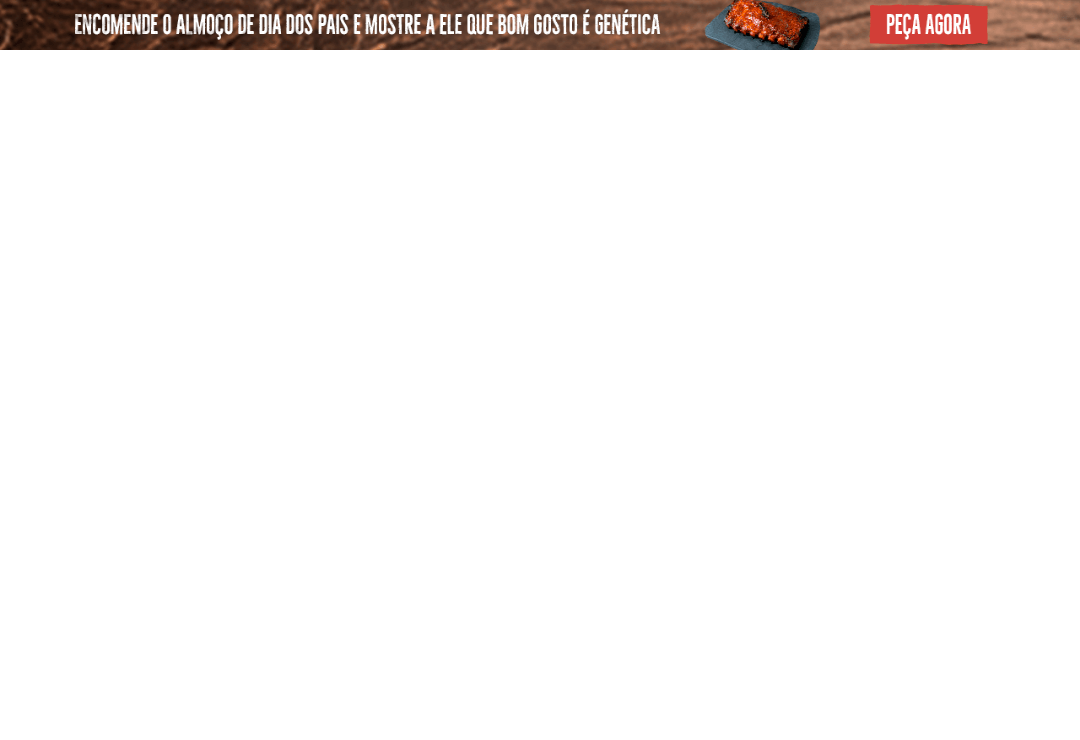 select on "**********" 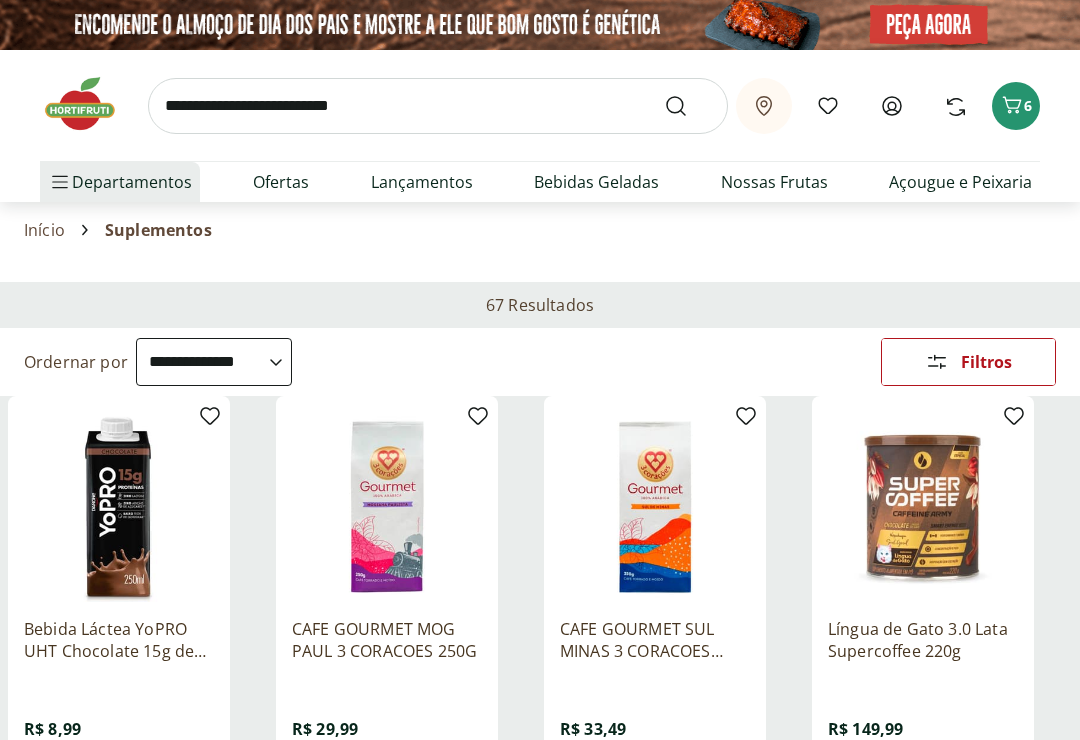 scroll, scrollTop: 34, scrollLeft: 0, axis: vertical 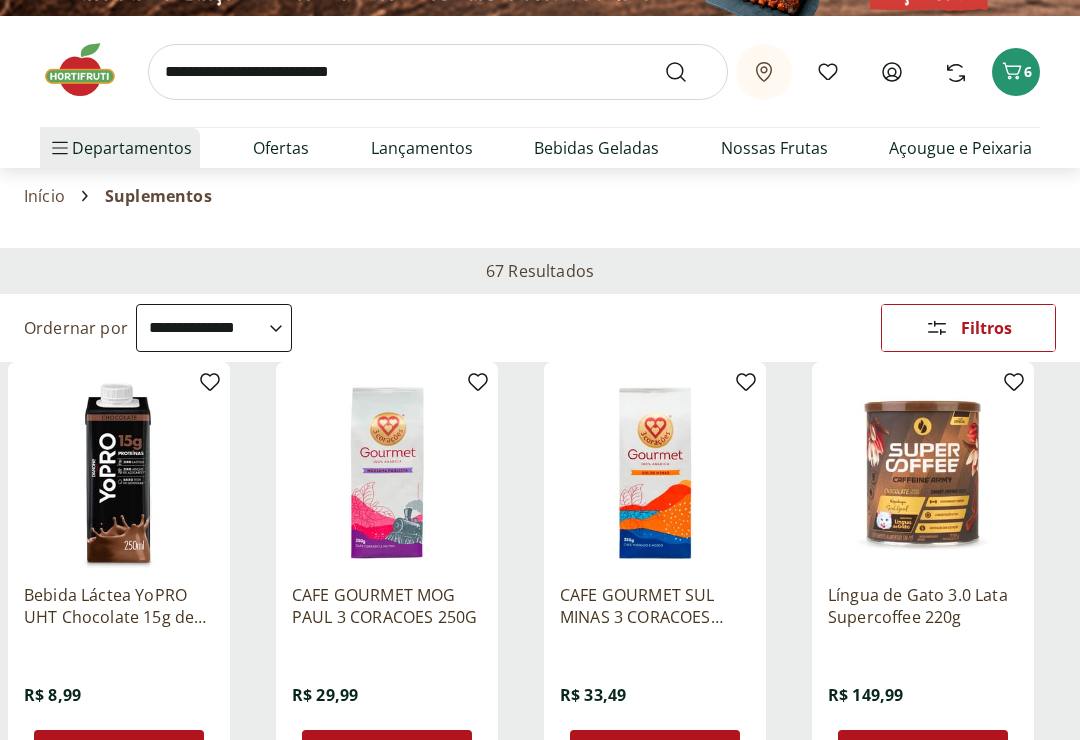 click at bounding box center (438, 72) 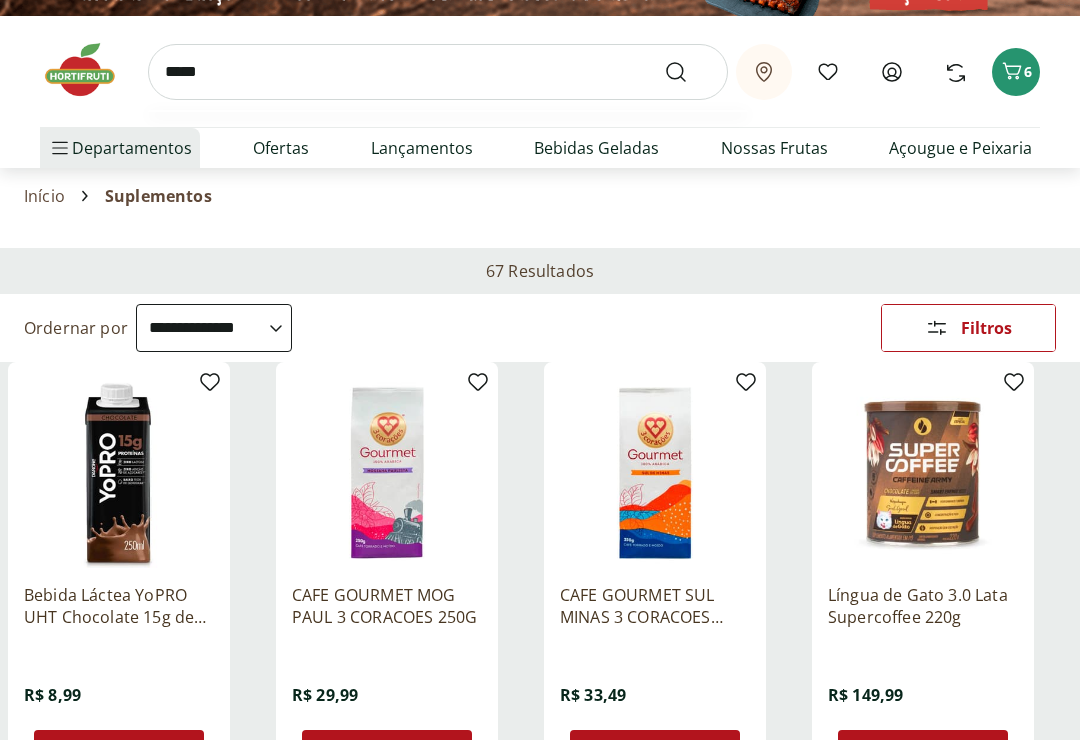 type on "*****" 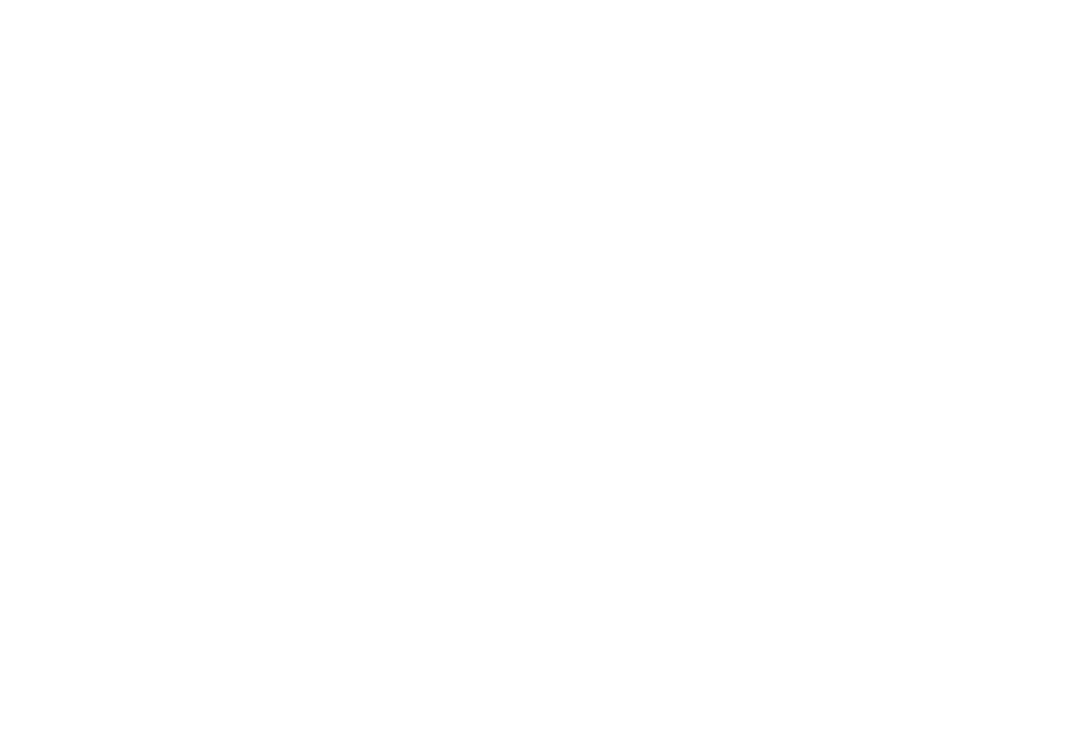 scroll, scrollTop: 0, scrollLeft: 0, axis: both 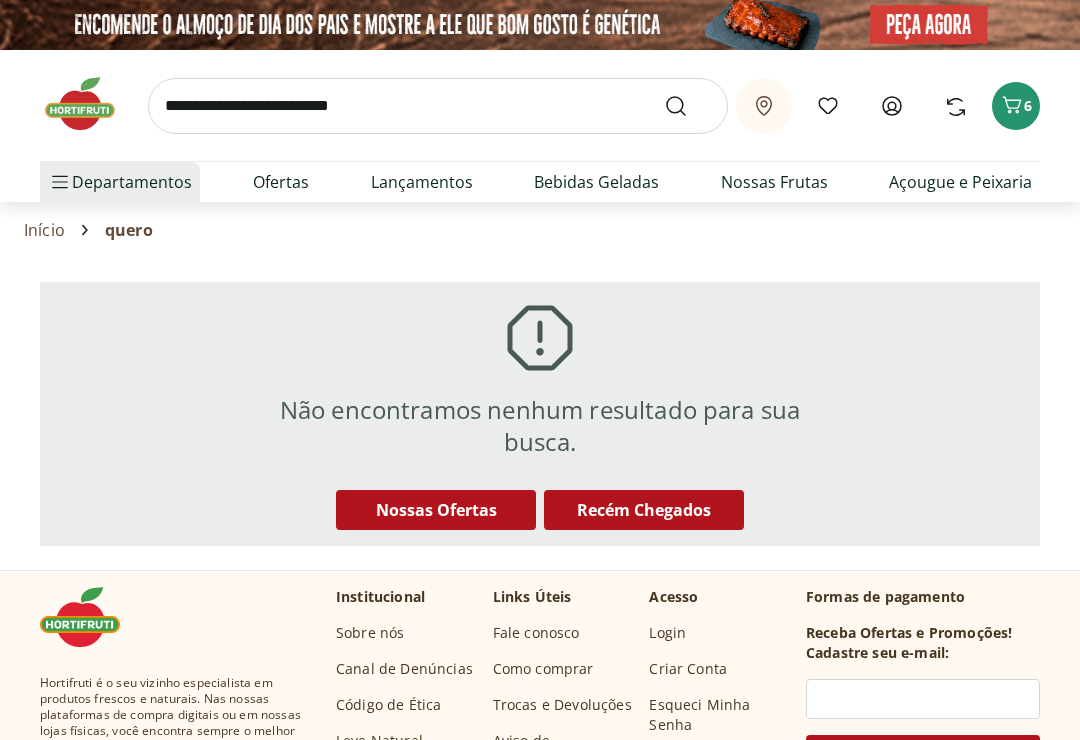 click on "Suplementos Suplementos Ver tudo do departamento Barra Proteíca Bebida Láctea Energéticos Proteínas Vitaminas" at bounding box center (166, 542) 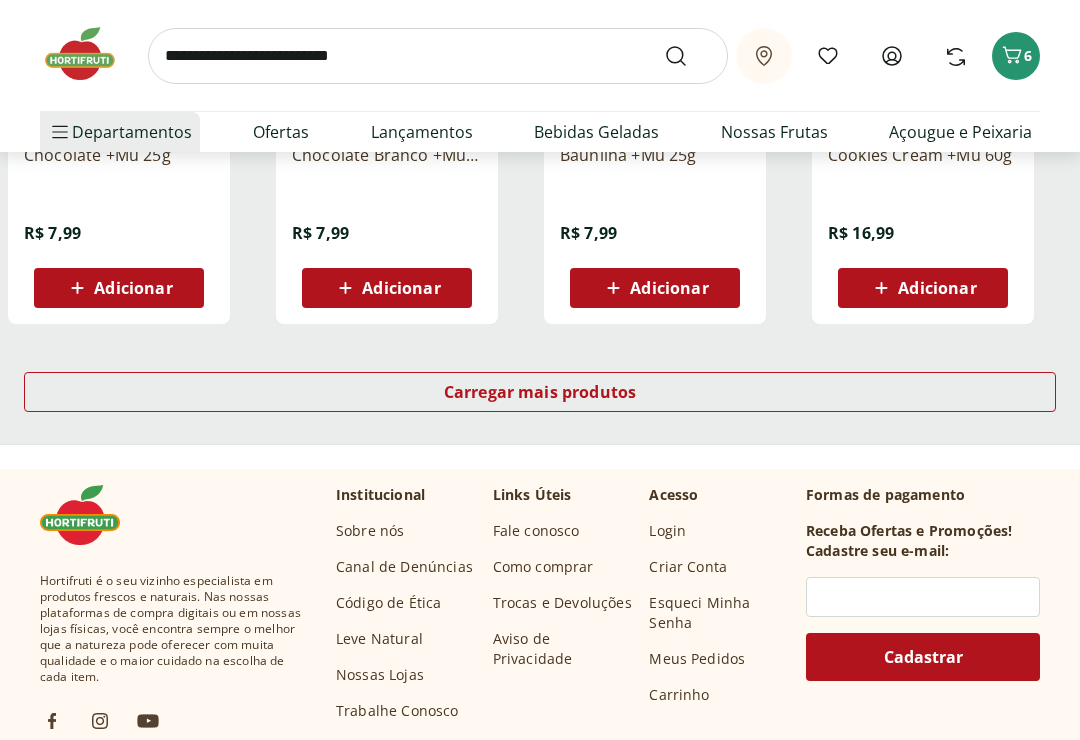 click on "Carregar mais produtos" at bounding box center [540, 392] 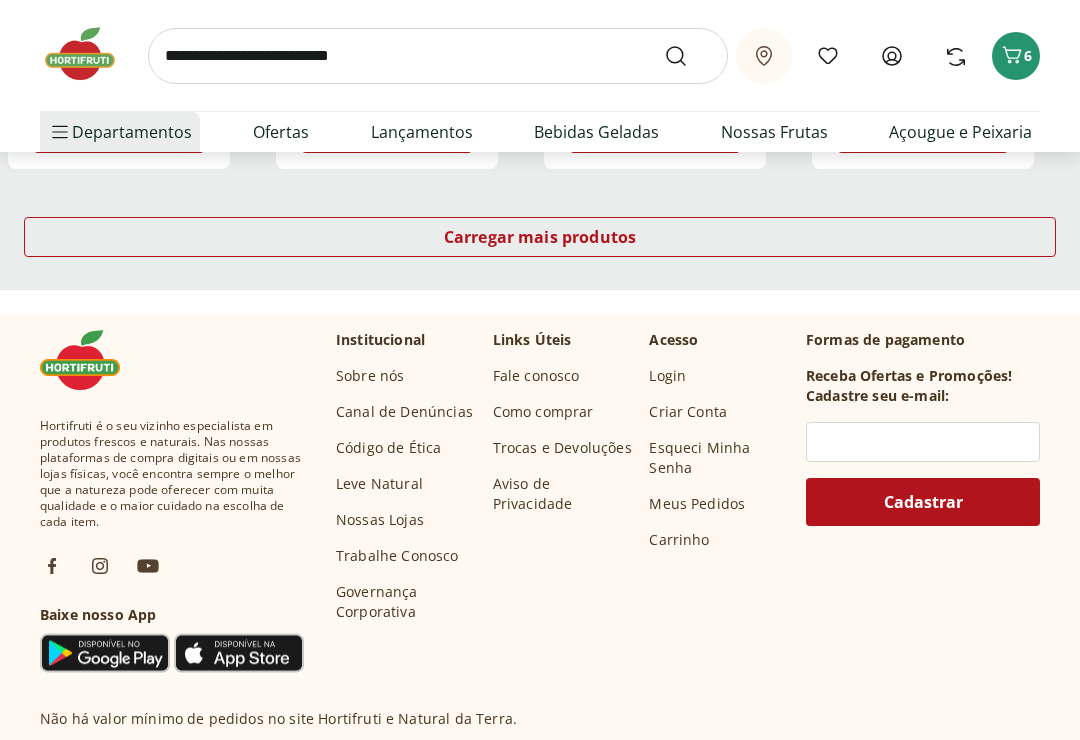 click on "Carregar mais produtos" at bounding box center [540, 237] 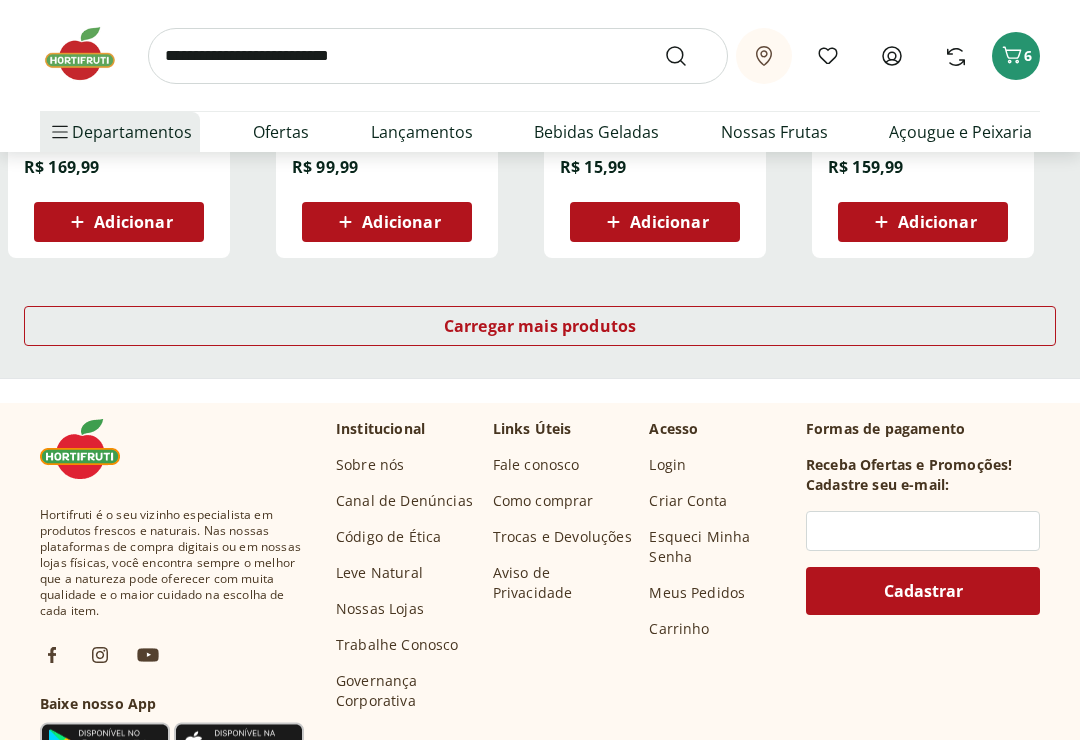 click on "Carregar mais produtos" at bounding box center [540, 326] 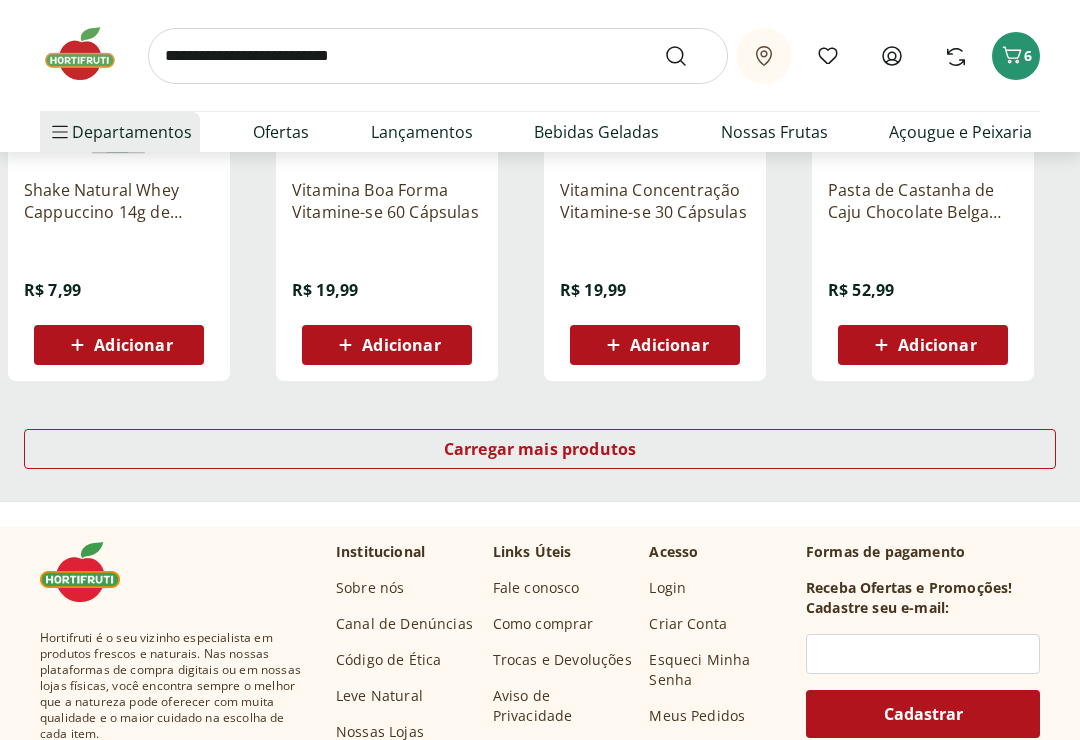 click on "Carregar mais produtos" at bounding box center [540, 450] 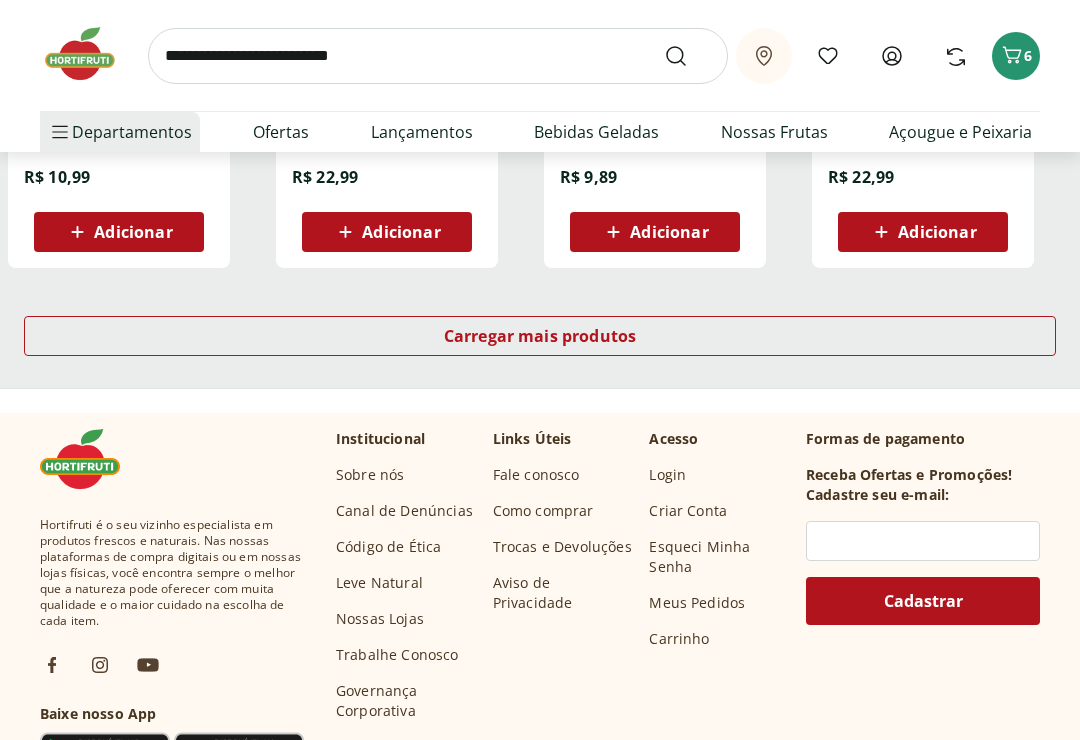 scroll, scrollTop: 6632, scrollLeft: 0, axis: vertical 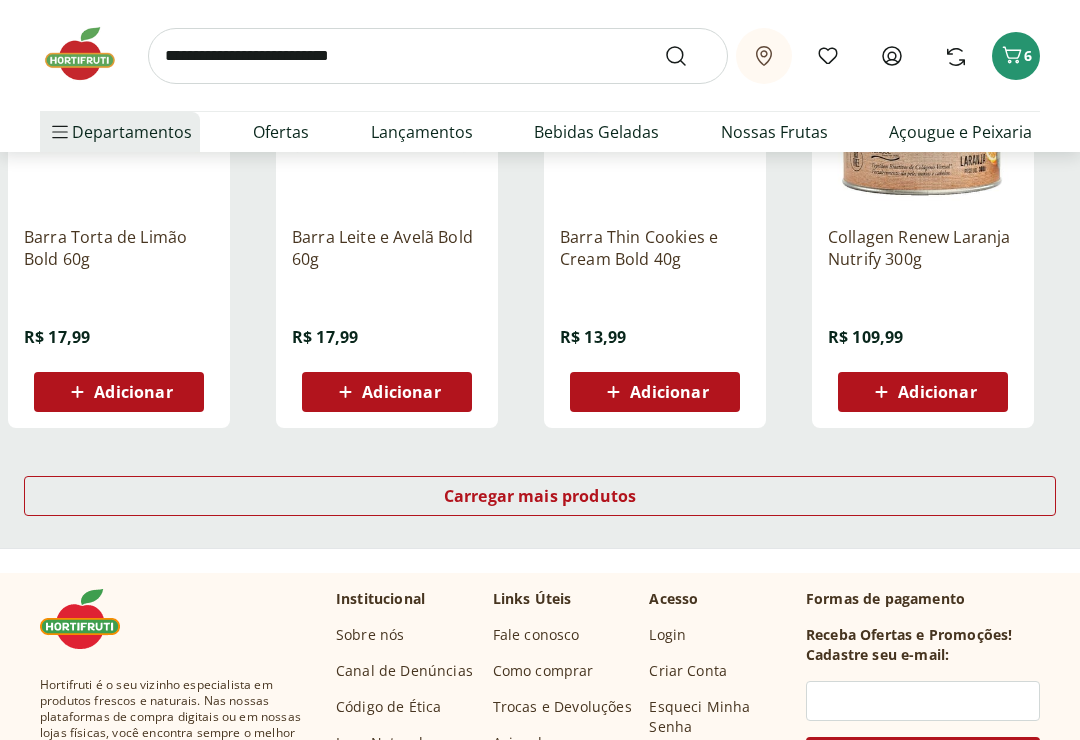 click on "Carregar mais produtos" at bounding box center [540, 496] 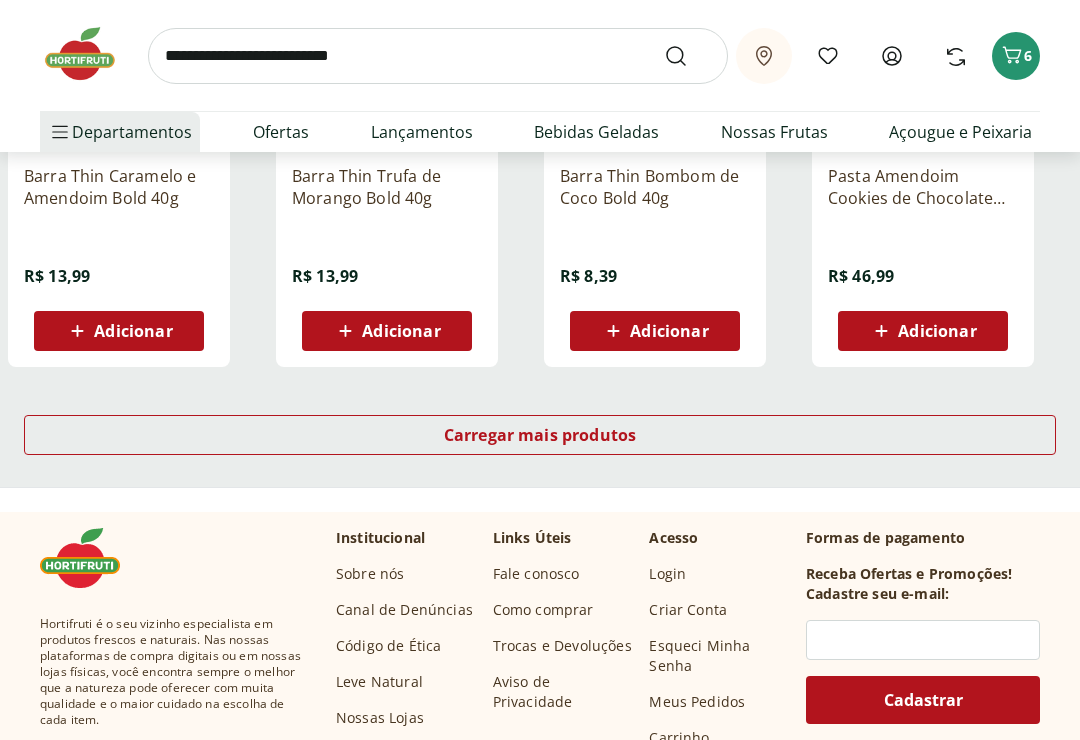 click on "Carregar mais produtos" at bounding box center [540, 436] 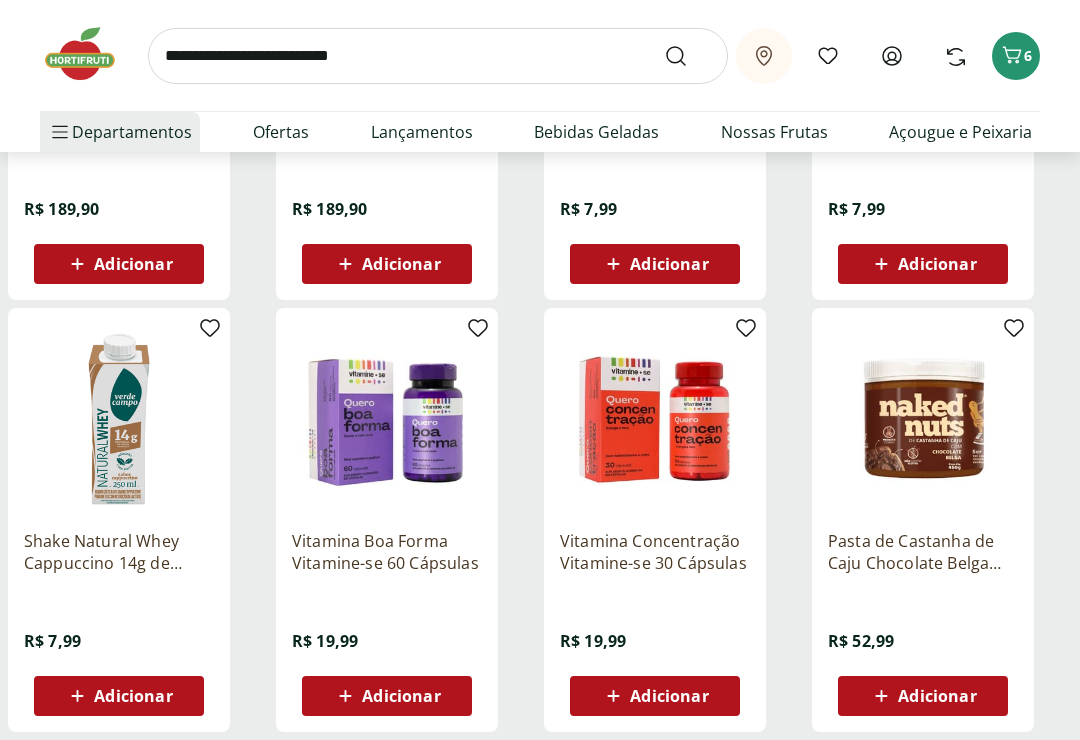 scroll, scrollTop: 4866, scrollLeft: 0, axis: vertical 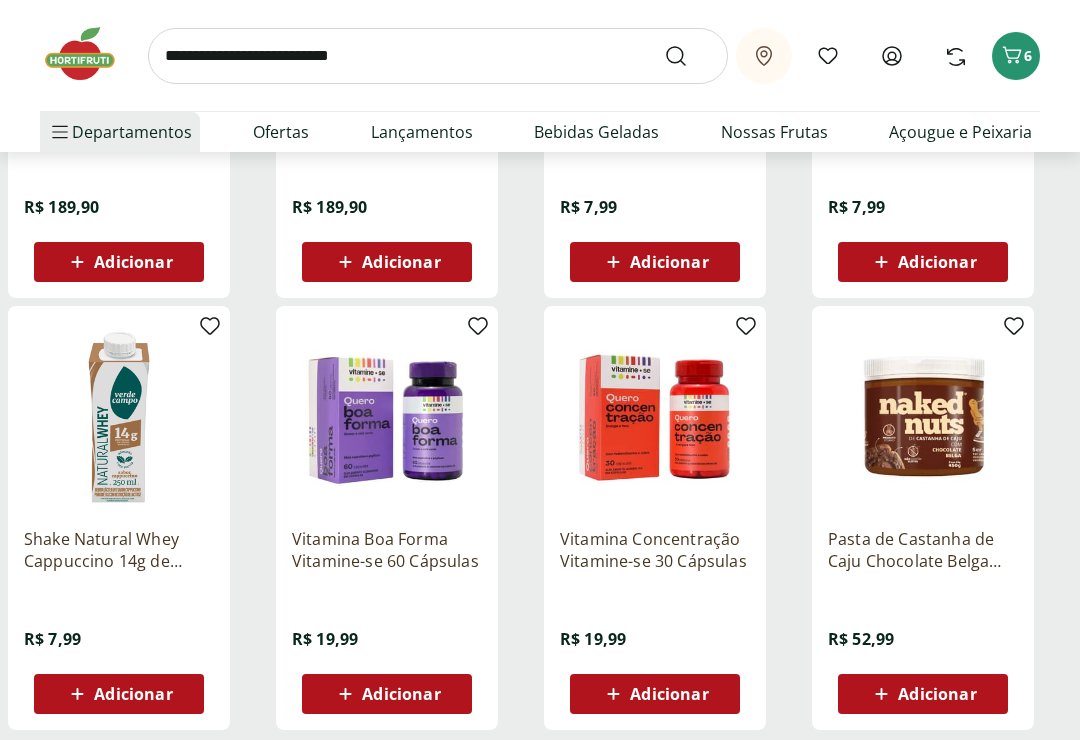 click on "Vitamina Concentração Vitamine-se 30 Cápsulas" at bounding box center (655, 550) 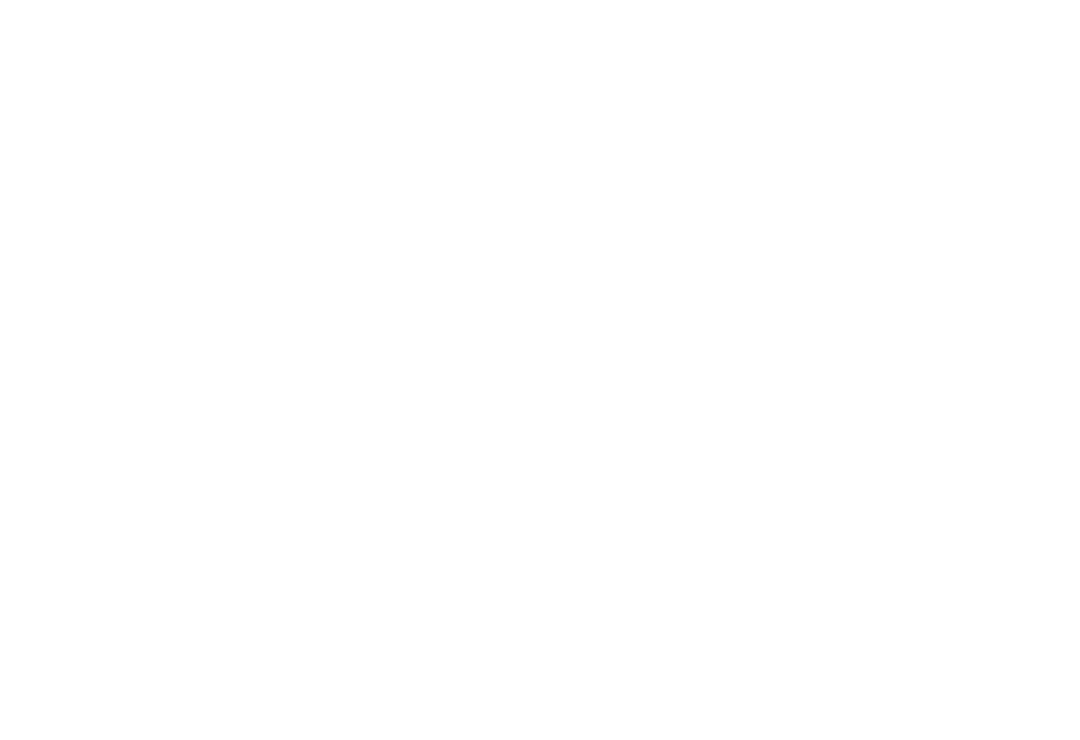 scroll, scrollTop: 0, scrollLeft: 0, axis: both 